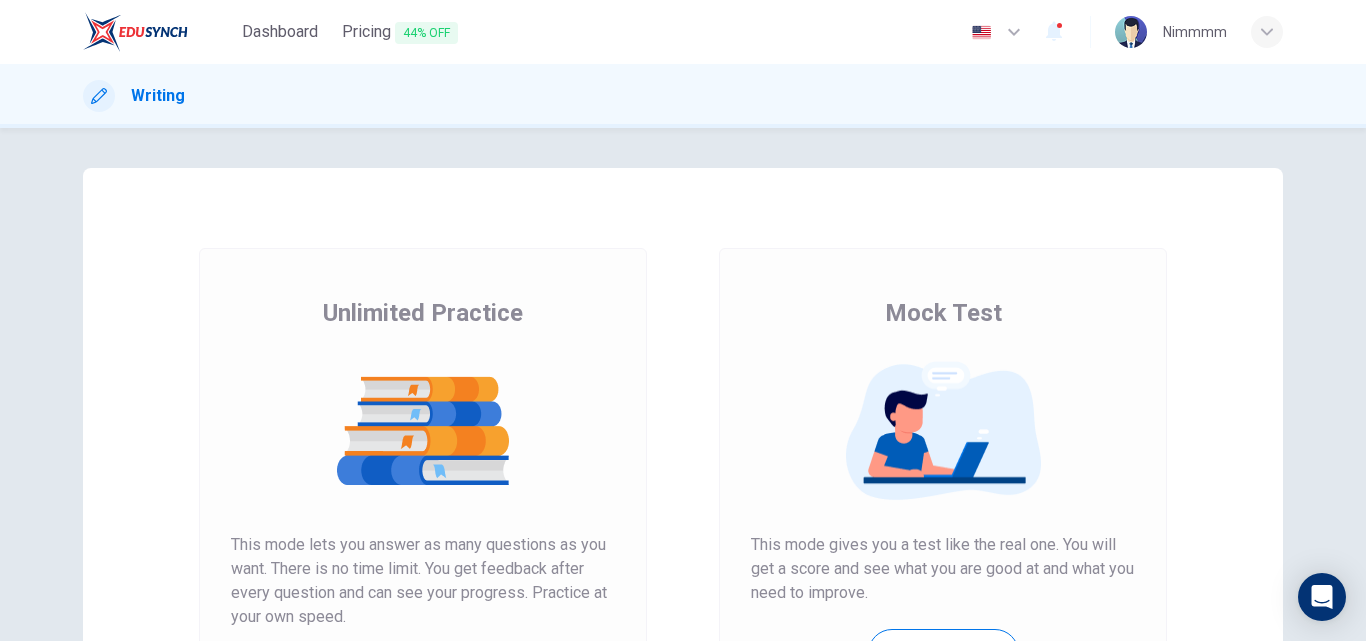 scroll, scrollTop: 0, scrollLeft: 0, axis: both 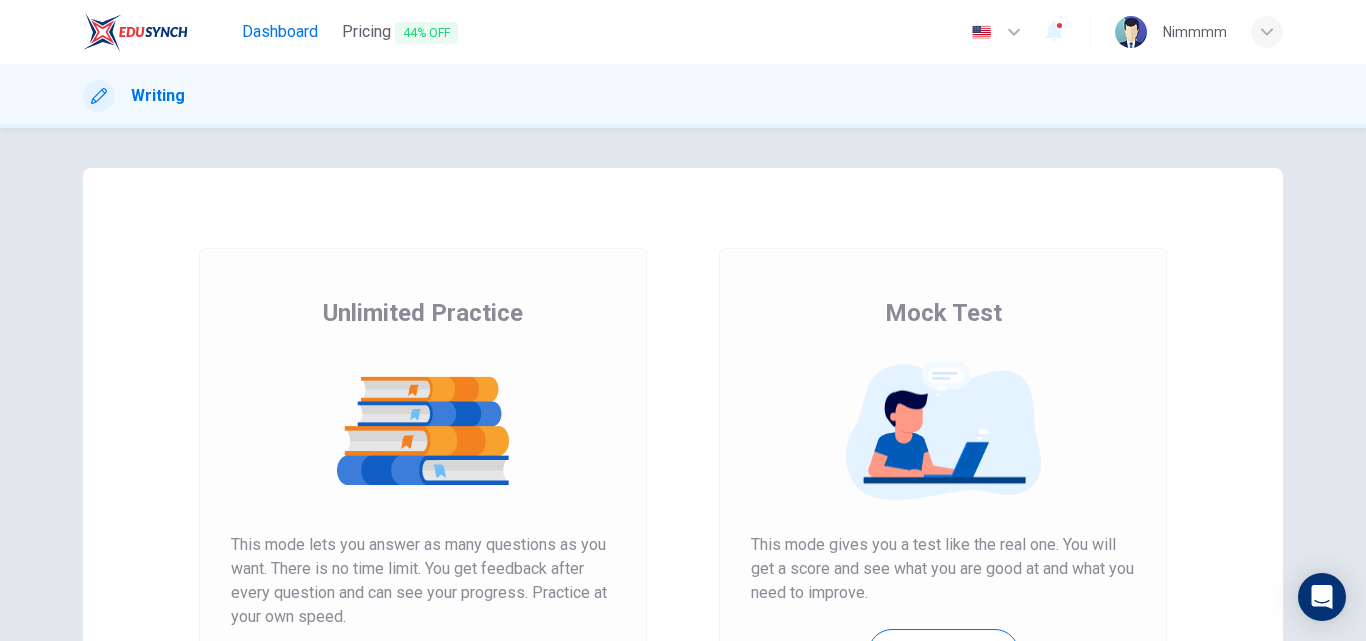 click on "Dashboard" at bounding box center [280, 32] 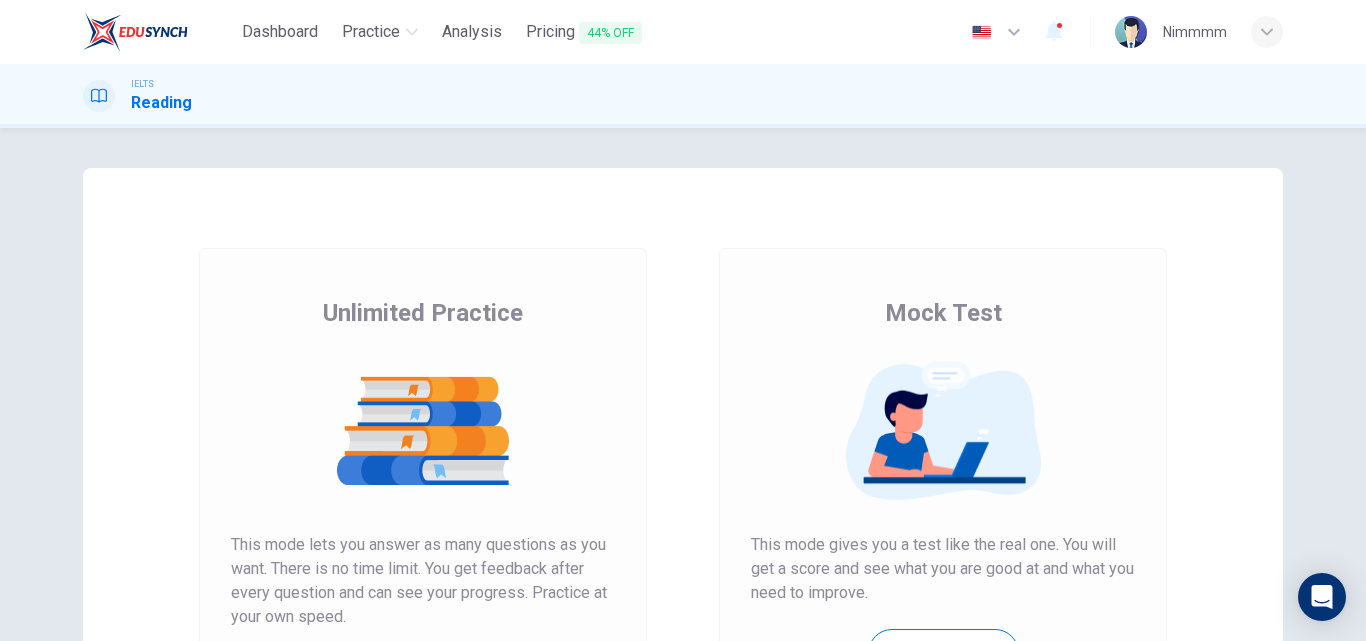 scroll, scrollTop: 0, scrollLeft: 0, axis: both 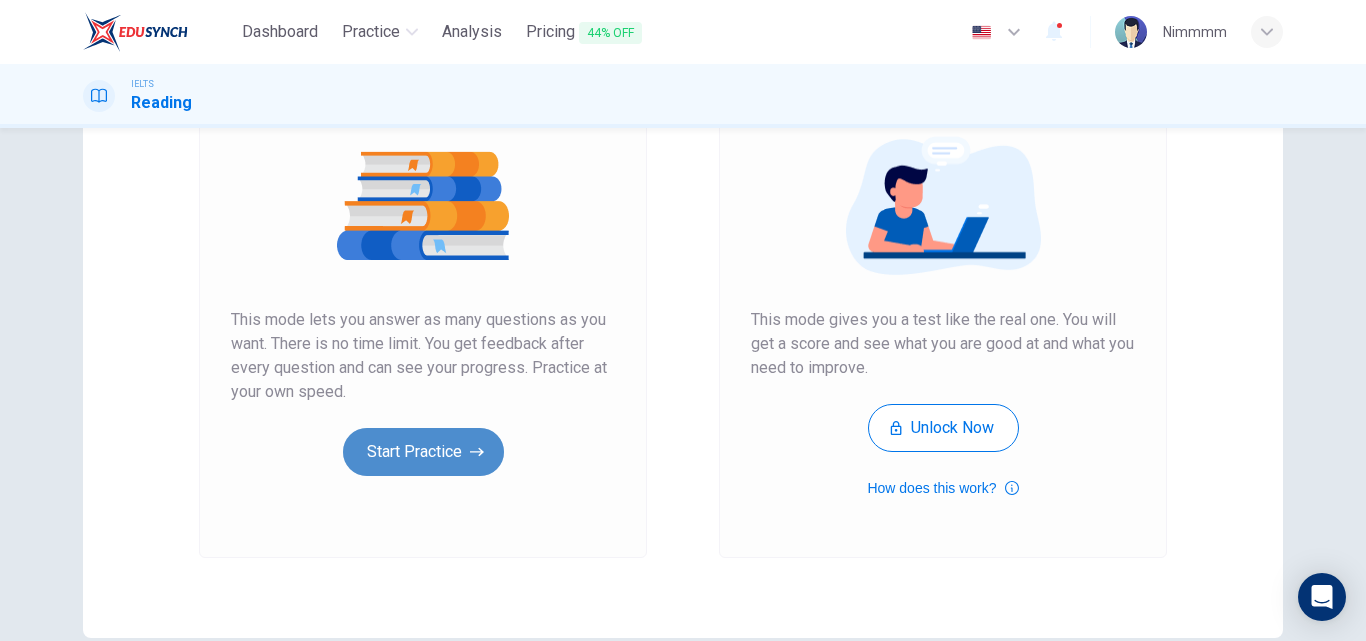 click on "Start Practice" at bounding box center [423, 452] 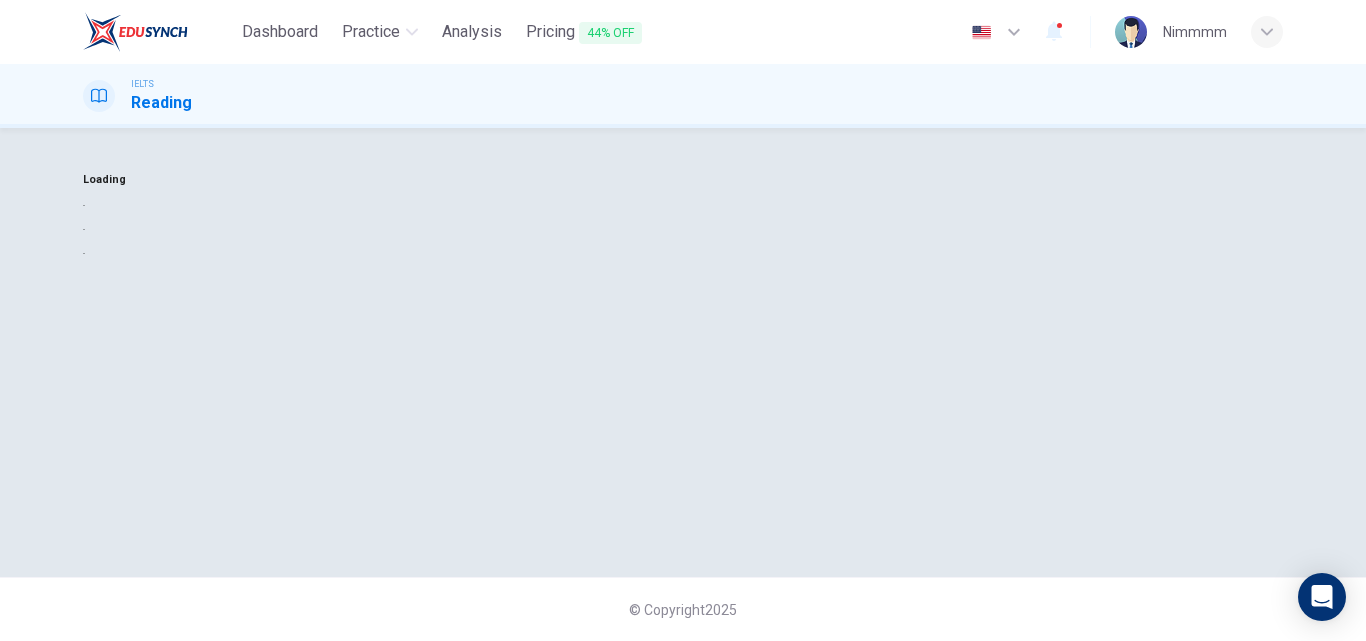 scroll, scrollTop: 0, scrollLeft: 0, axis: both 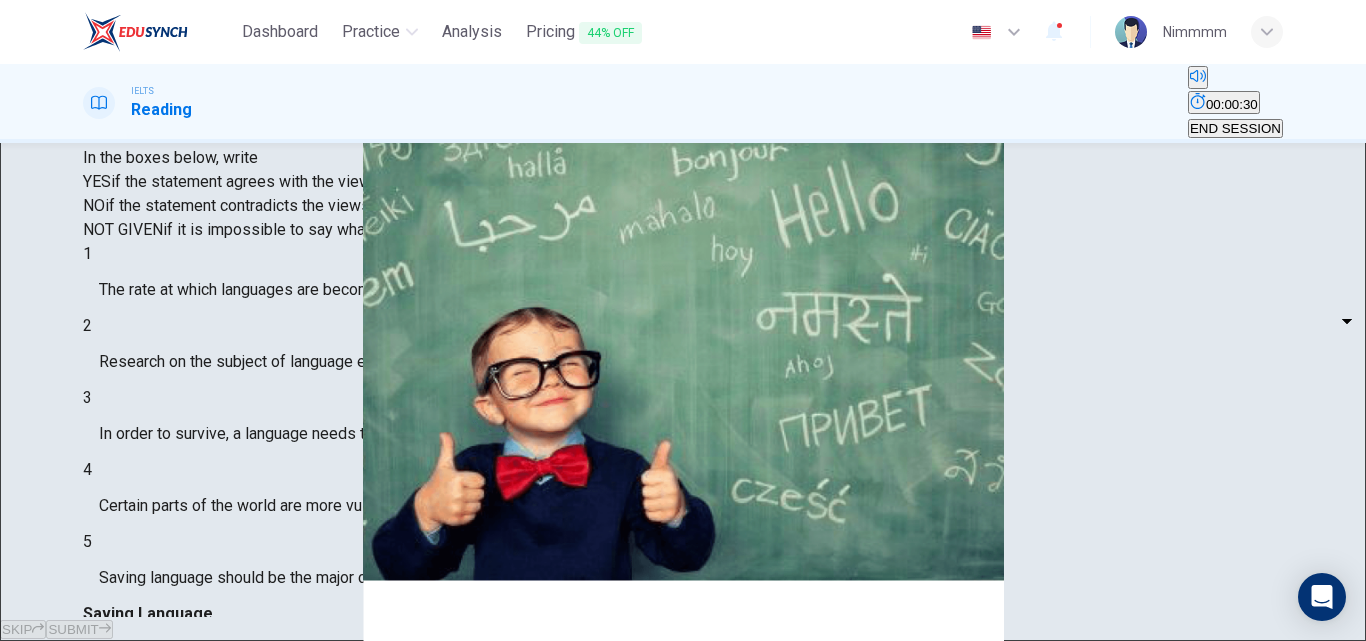 drag, startPoint x: 1251, startPoint y: 168, endPoint x: 1180, endPoint y: 167, distance: 71.00704 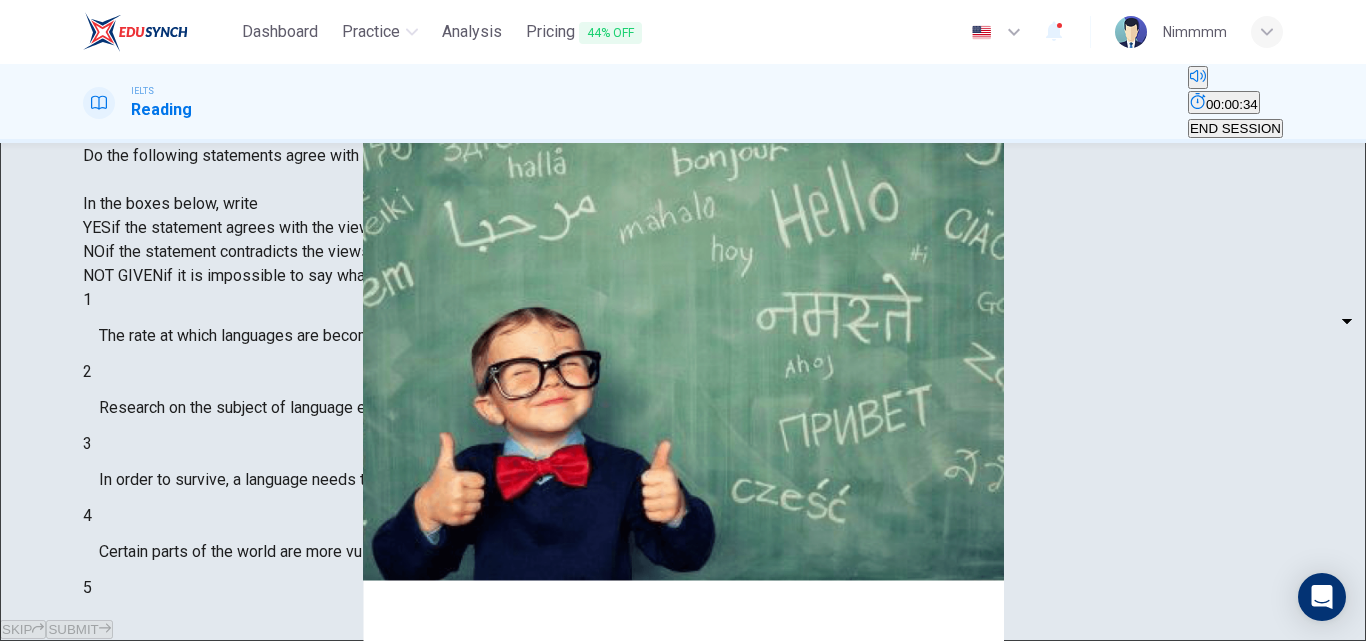 scroll, scrollTop: 158, scrollLeft: 0, axis: vertical 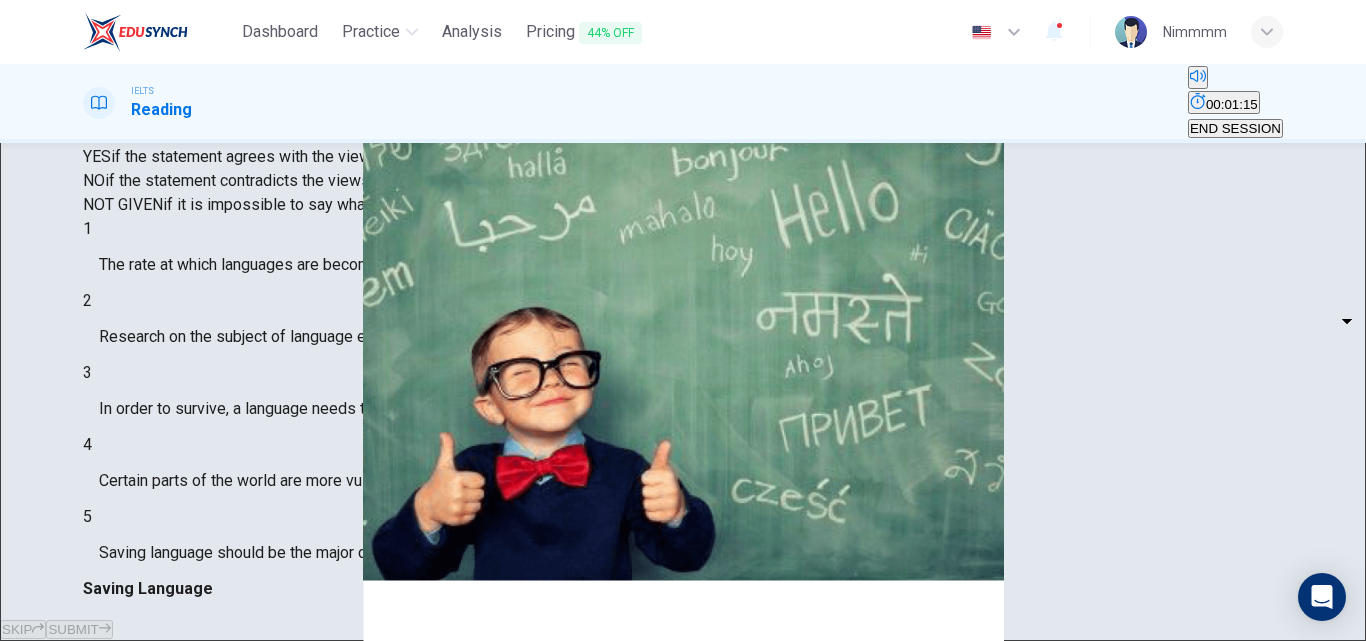drag, startPoint x: 1365, startPoint y: 0, endPoint x: 732, endPoint y: 224, distance: 671.46484 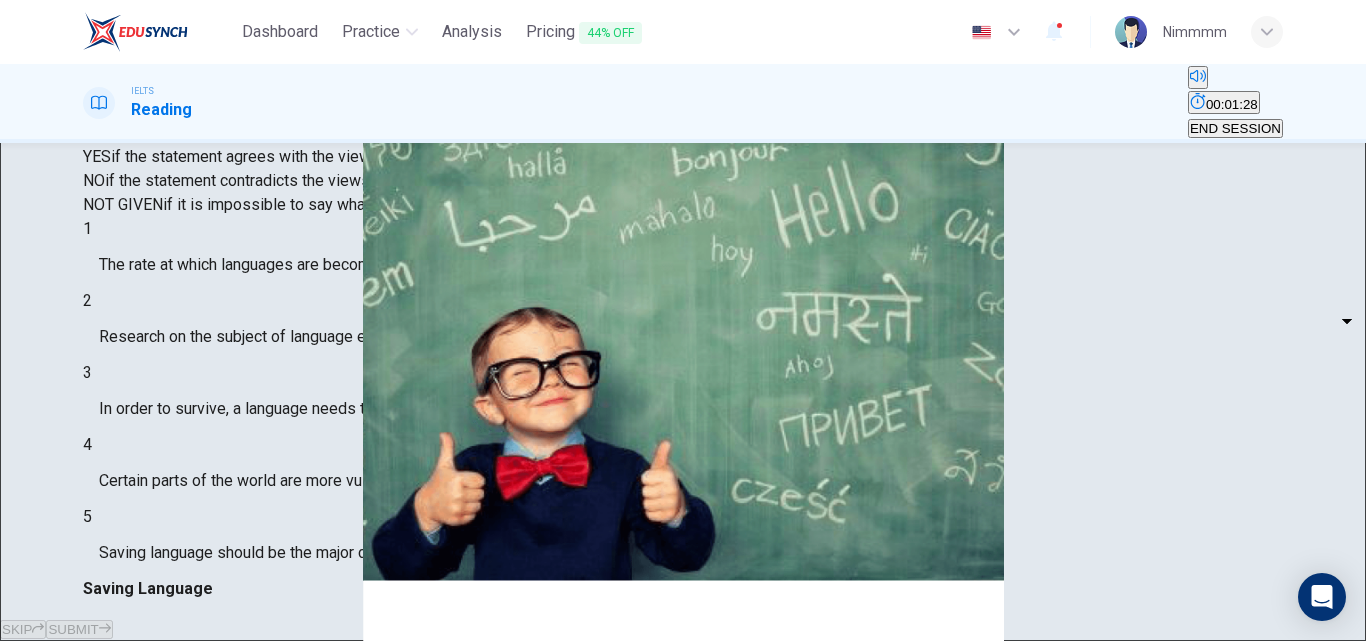 click 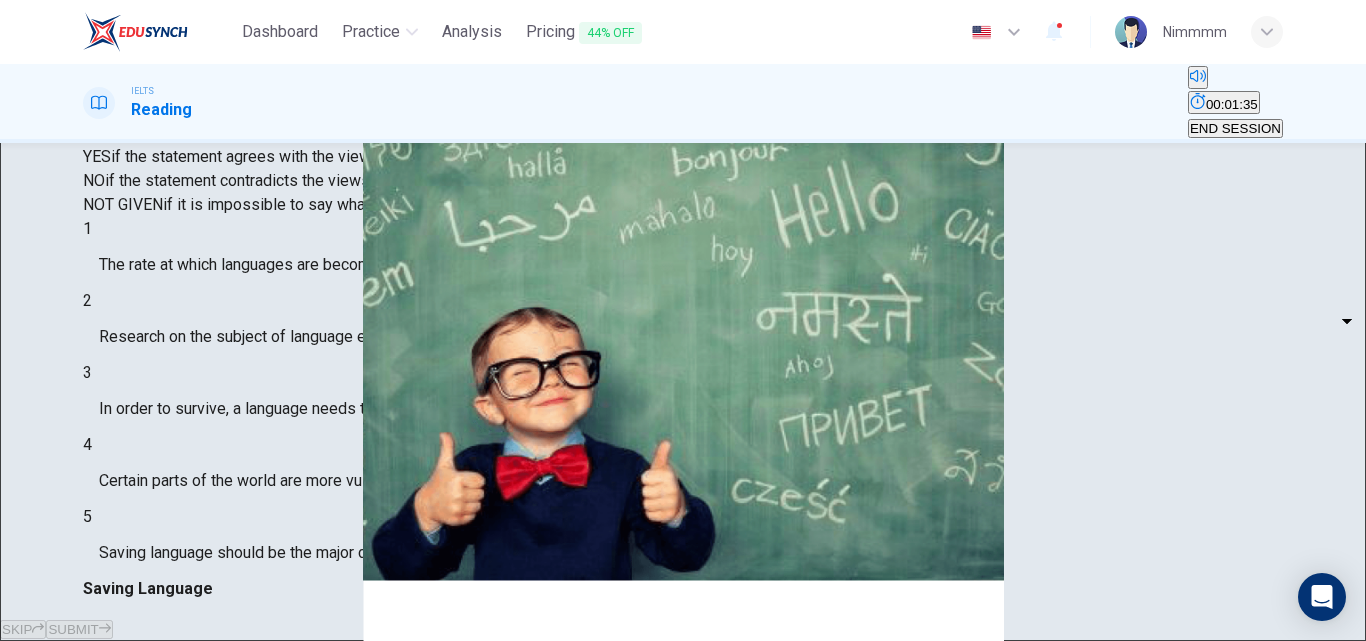 scroll, scrollTop: 5, scrollLeft: 0, axis: vertical 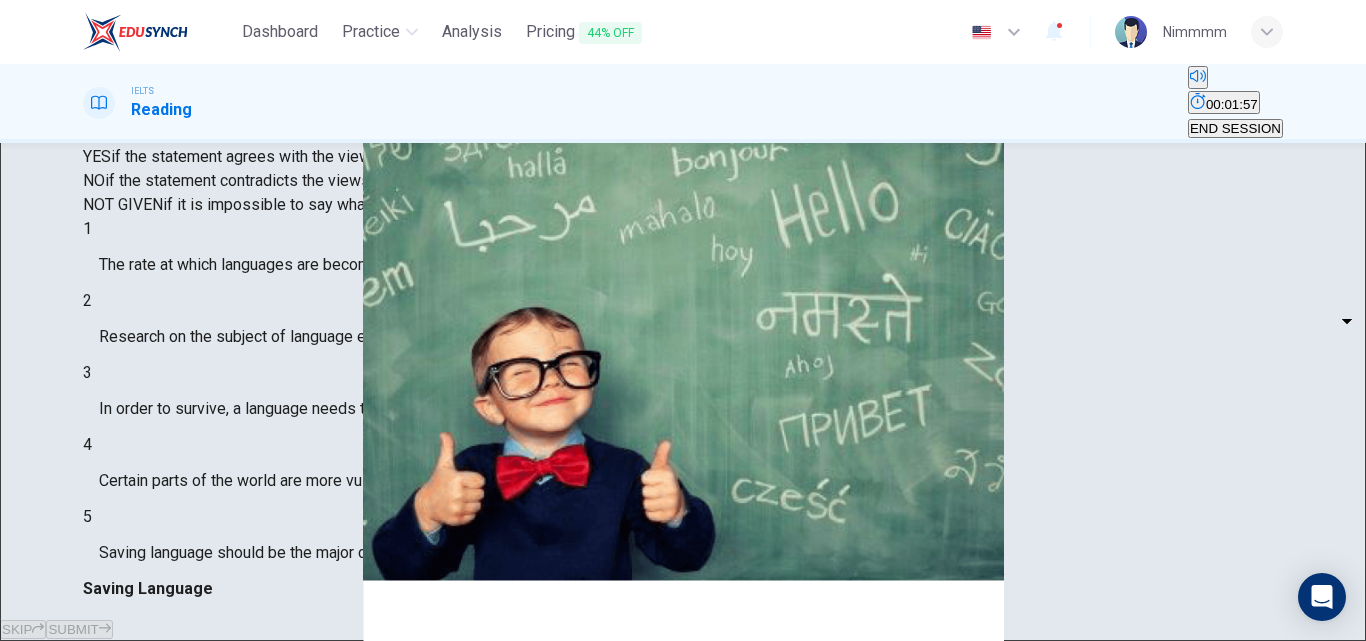 drag, startPoint x: 1262, startPoint y: 217, endPoint x: 1264, endPoint y: 235, distance: 18.110771 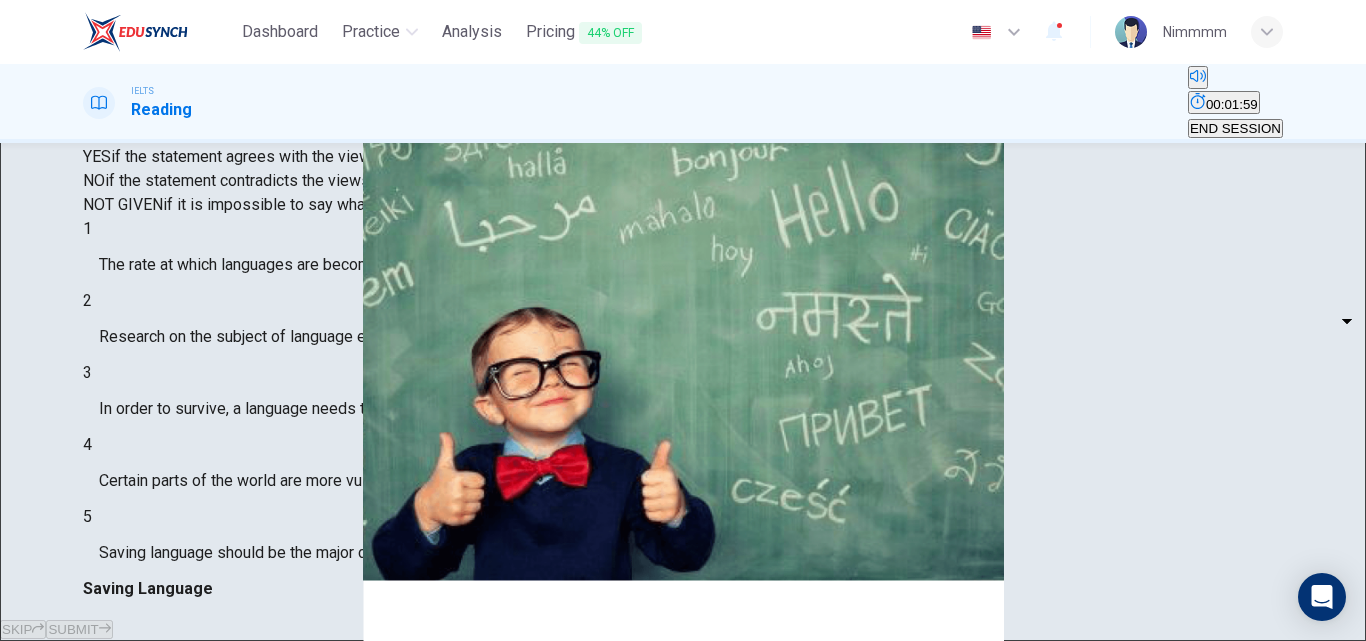 scroll, scrollTop: 229, scrollLeft: 0, axis: vertical 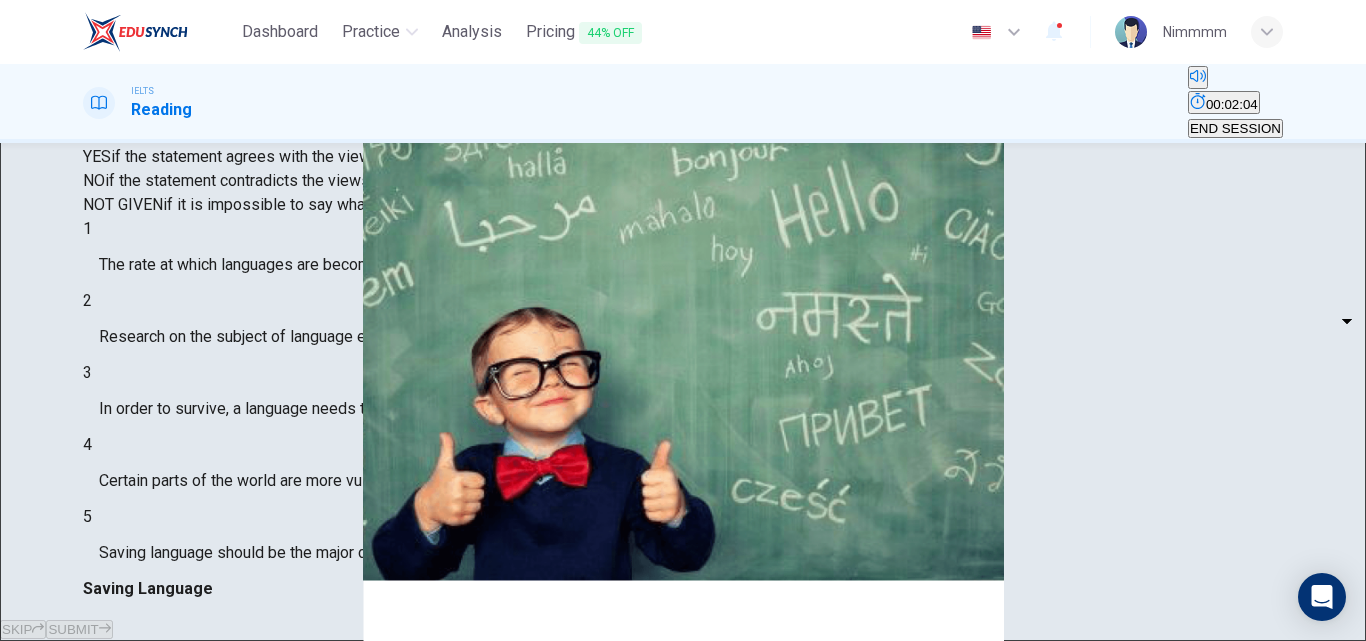 drag, startPoint x: 1261, startPoint y: 247, endPoint x: 1265, endPoint y: 189, distance: 58.137768 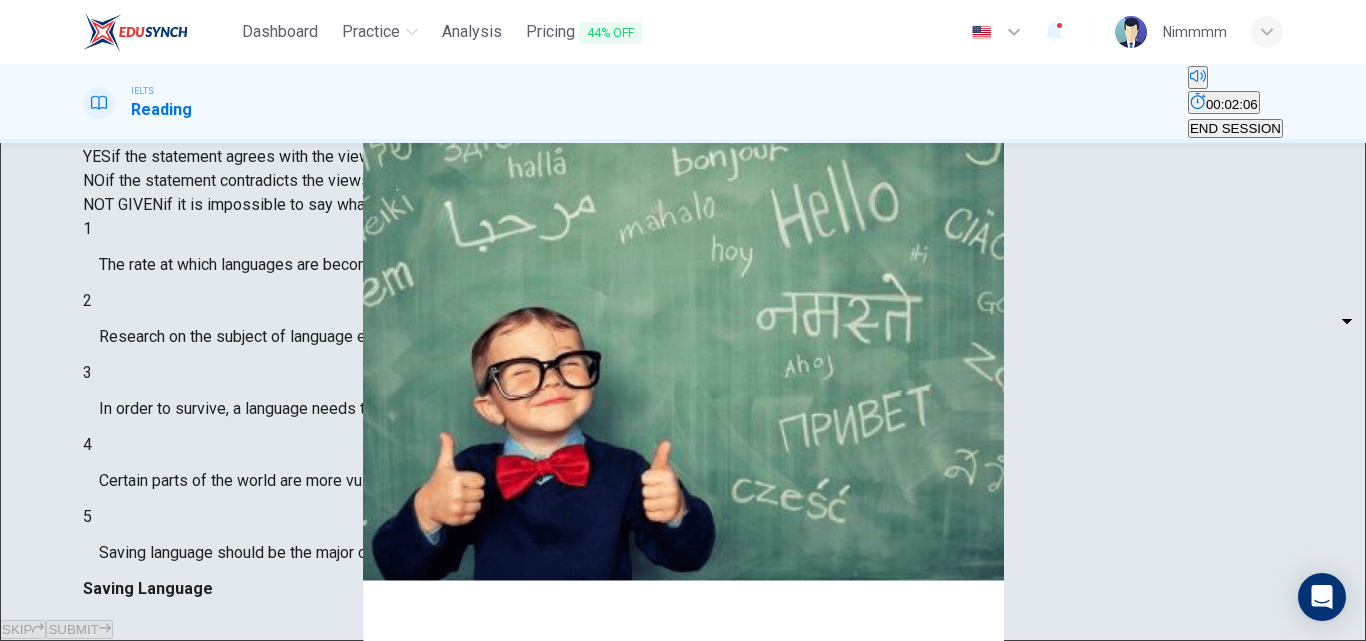 scroll, scrollTop: 0, scrollLeft: 0, axis: both 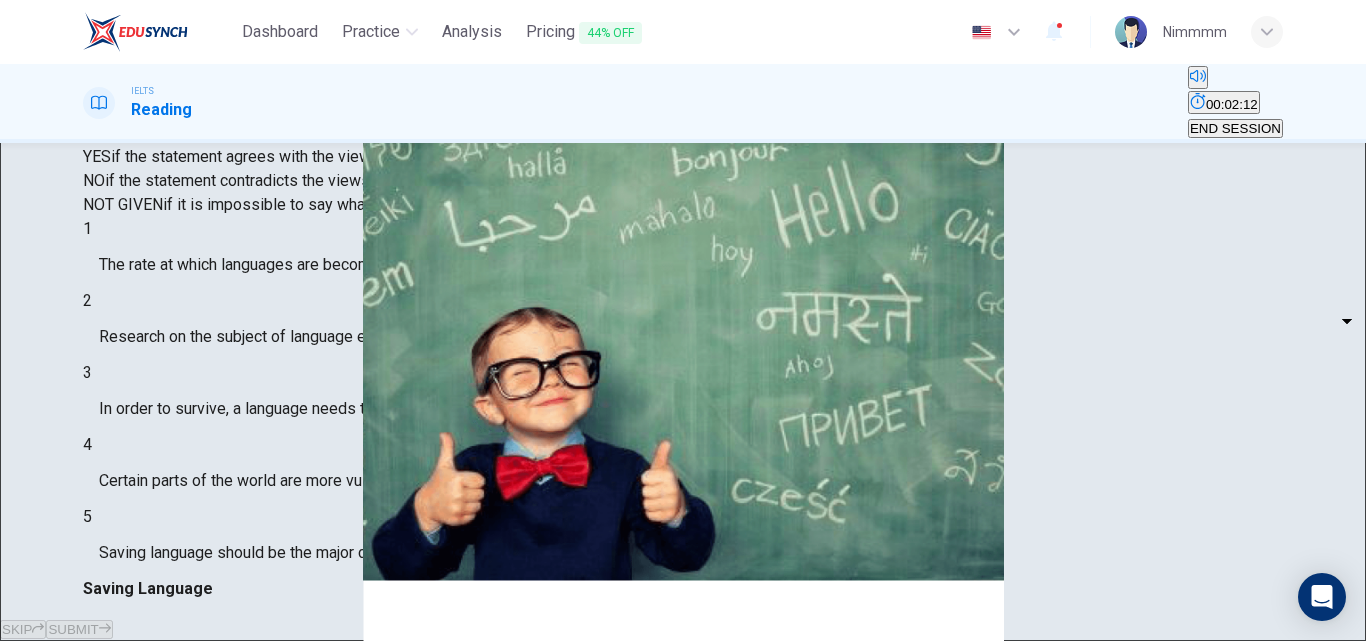 click on "IELTS Reading 00:02:12 END SESSION" at bounding box center [683, 103] 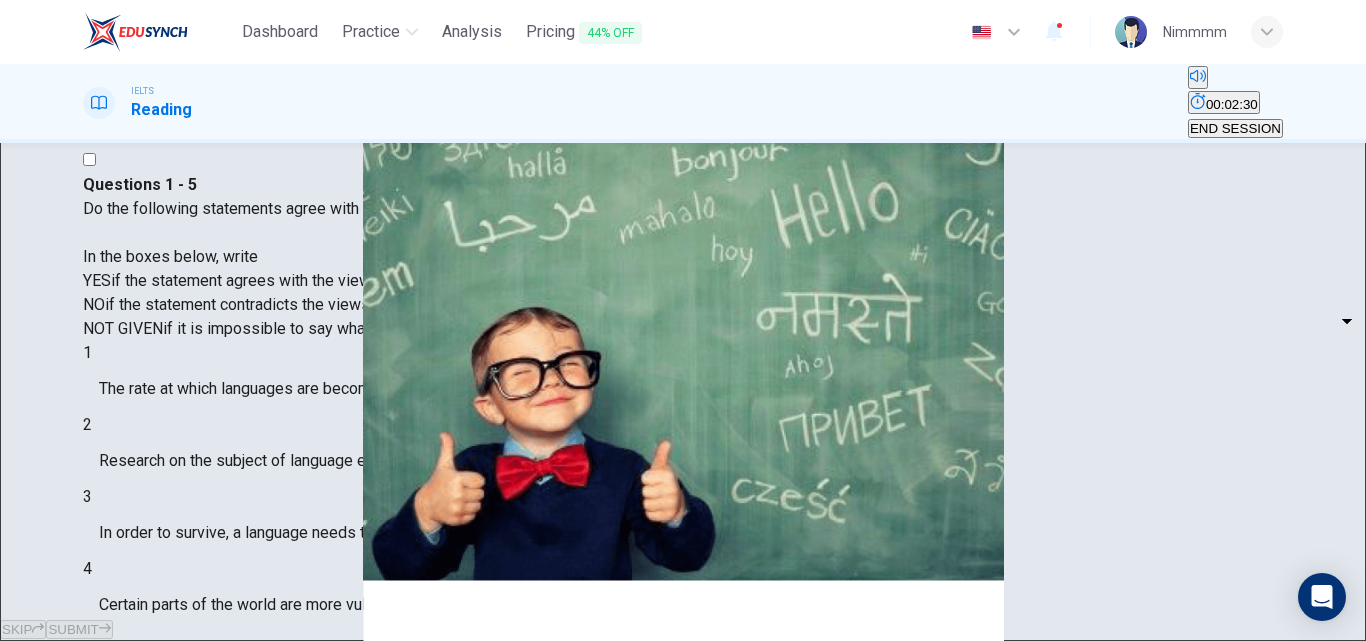 scroll, scrollTop: 0, scrollLeft: 0, axis: both 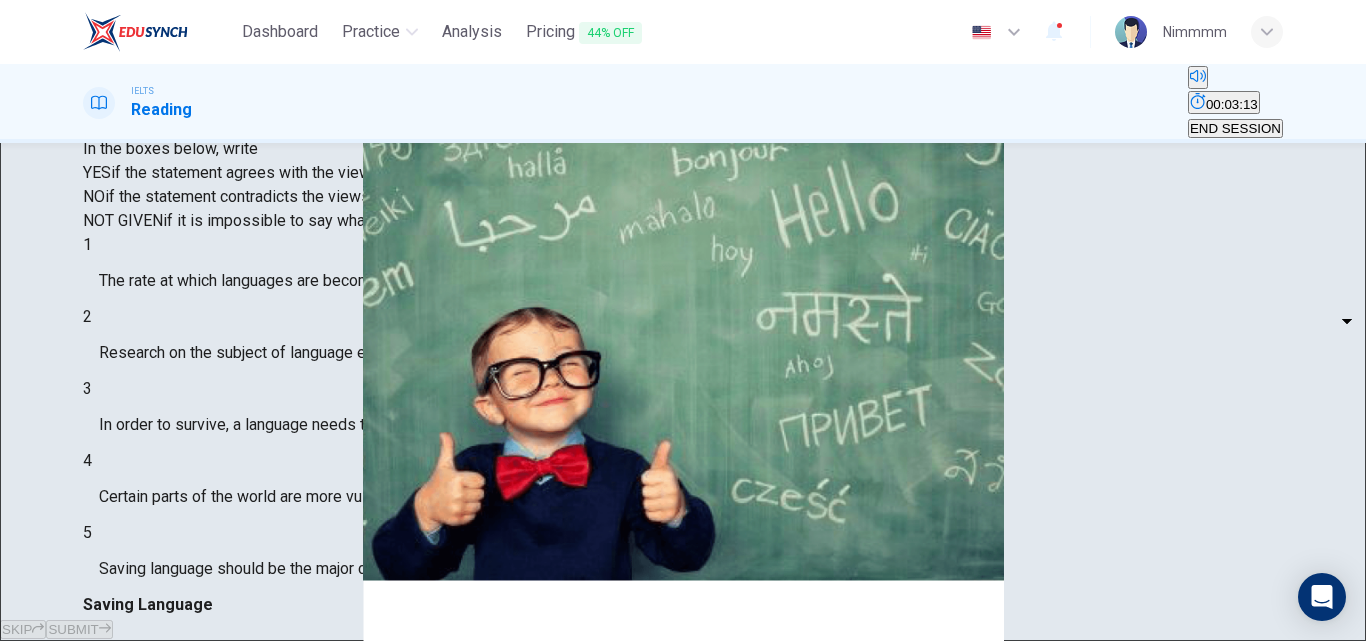 drag, startPoint x: 1262, startPoint y: 215, endPoint x: 1259, endPoint y: 232, distance: 17.262676 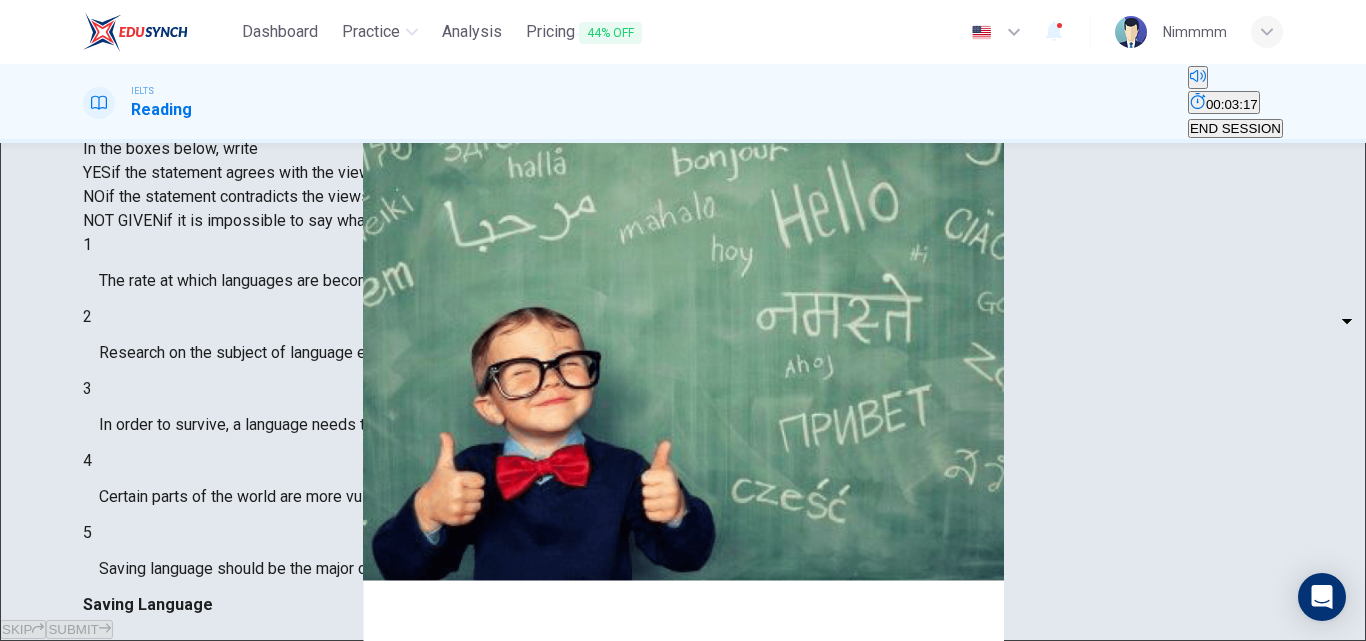 scroll, scrollTop: 297, scrollLeft: 0, axis: vertical 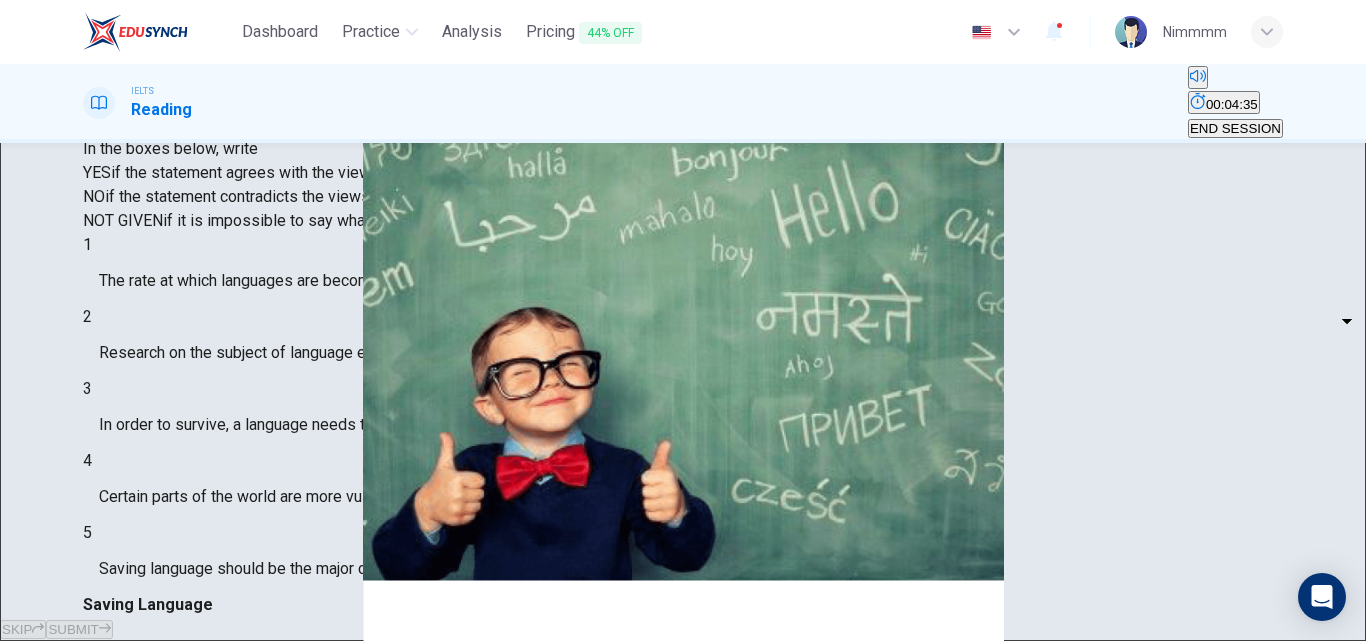 click on "Dashboard Practice Analysis Pricing 44% OFF English en ​ Nimmmm IELTS Reading 00:04:35 END SESSION Questions 1 - 5 Do the following statements agree with the views of the writer in the Passage?  In the boxes below, write YES if the statement agrees with the views of the writer NO if the statement contradicts the views of the writer NOT GIVEN if it is impossible to say what the writer thinks about this 1 ​ ​ The rate at which languages are becoming extinct has increased 2 ​ ​ Research on the subject of language extinction began in the 1990s 3 ​ ​ In order to survive, a language needs to be spoken by more than 100 people 4 ​ ​ Certain parts of the world are more vulnerable than others to language extinction 5 ​ ​ Saving language should be the major concern of any small community whose language is under threat Saving Language CLICK TO ZOOM Click to Zoom 1 2 3 4 5 6 7 8 9 10 11 12 SKIP SUBMIT EduSynch - Online Language Proficiency Testing
Dashboard Practice Analysis Pricing   44% OFF" at bounding box center [683, 320] 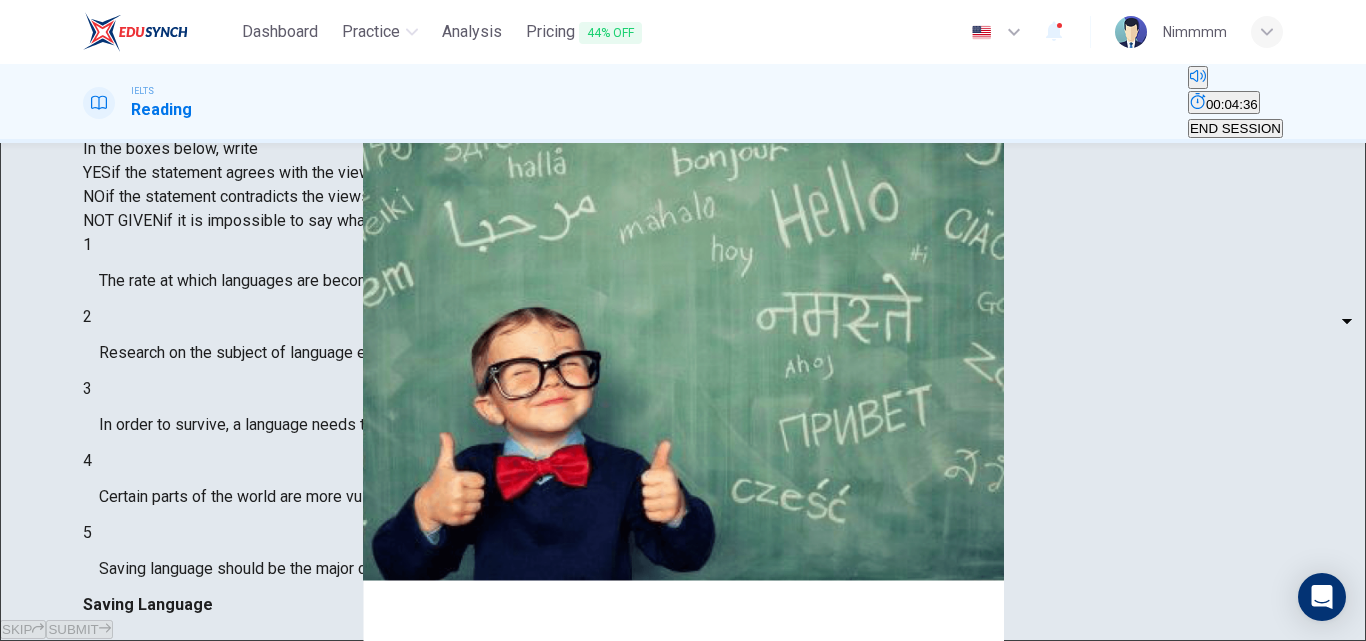 click on "YES" at bounding box center [683, 653] 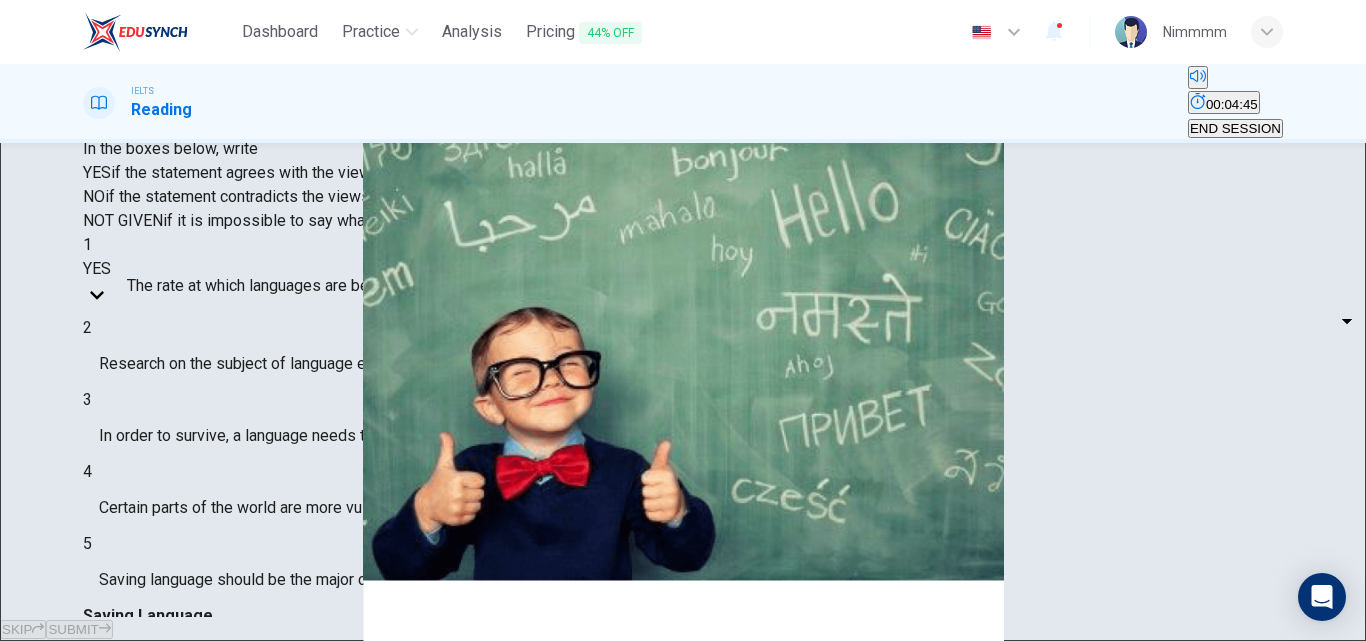 scroll, scrollTop: 25, scrollLeft: 0, axis: vertical 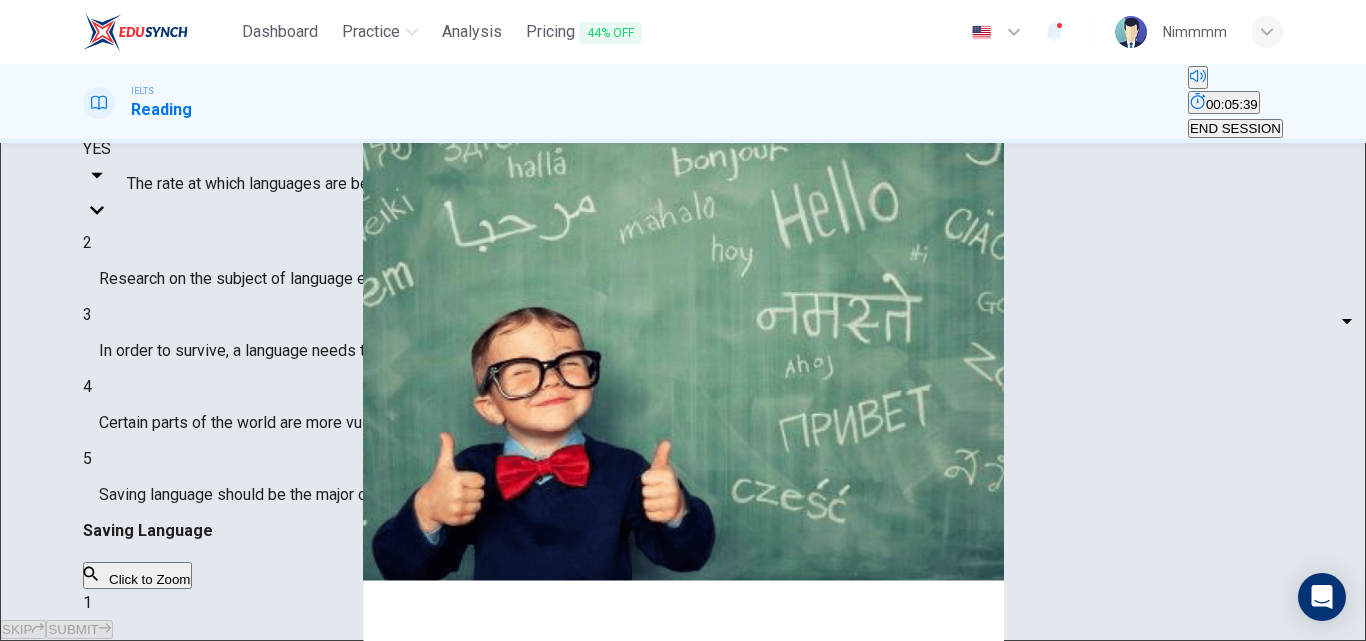type 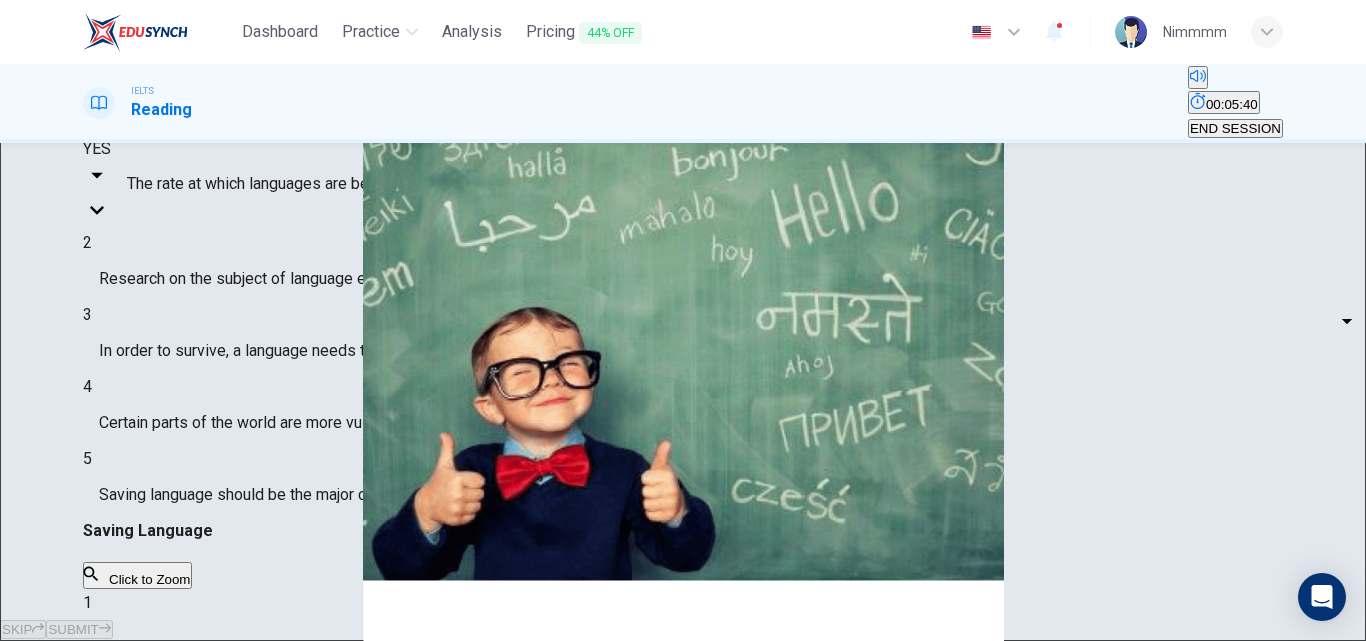 type 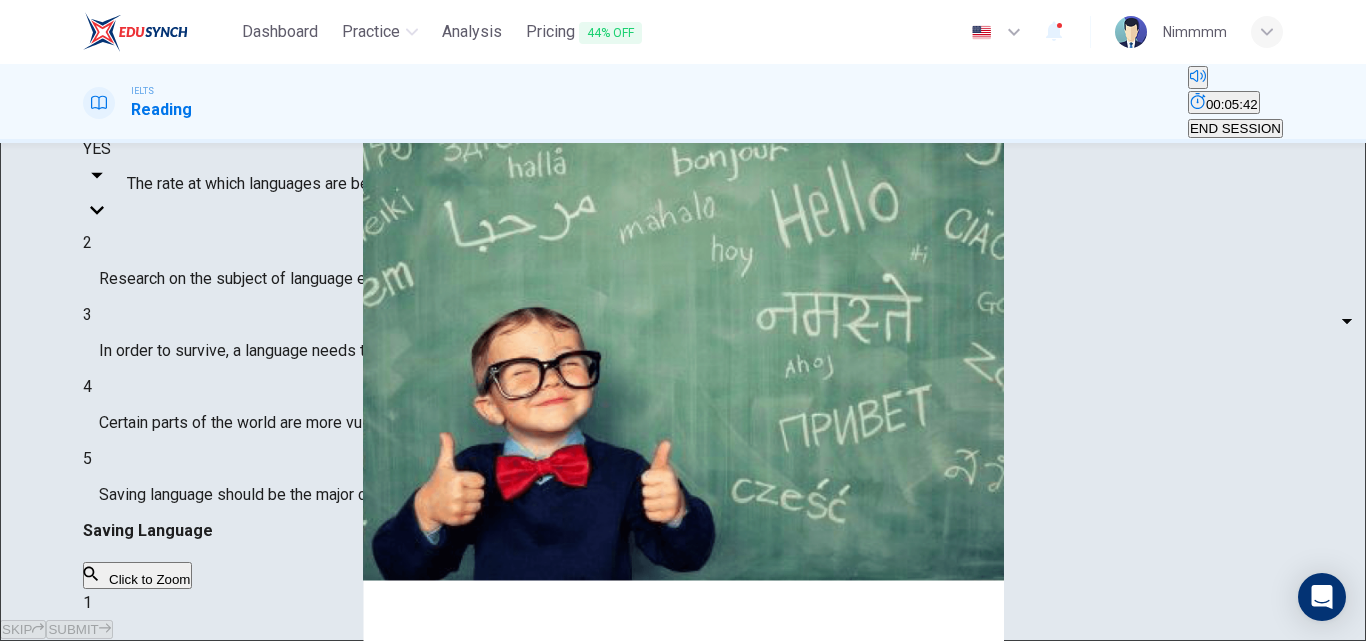 click on "YES" at bounding box center (683, 653) 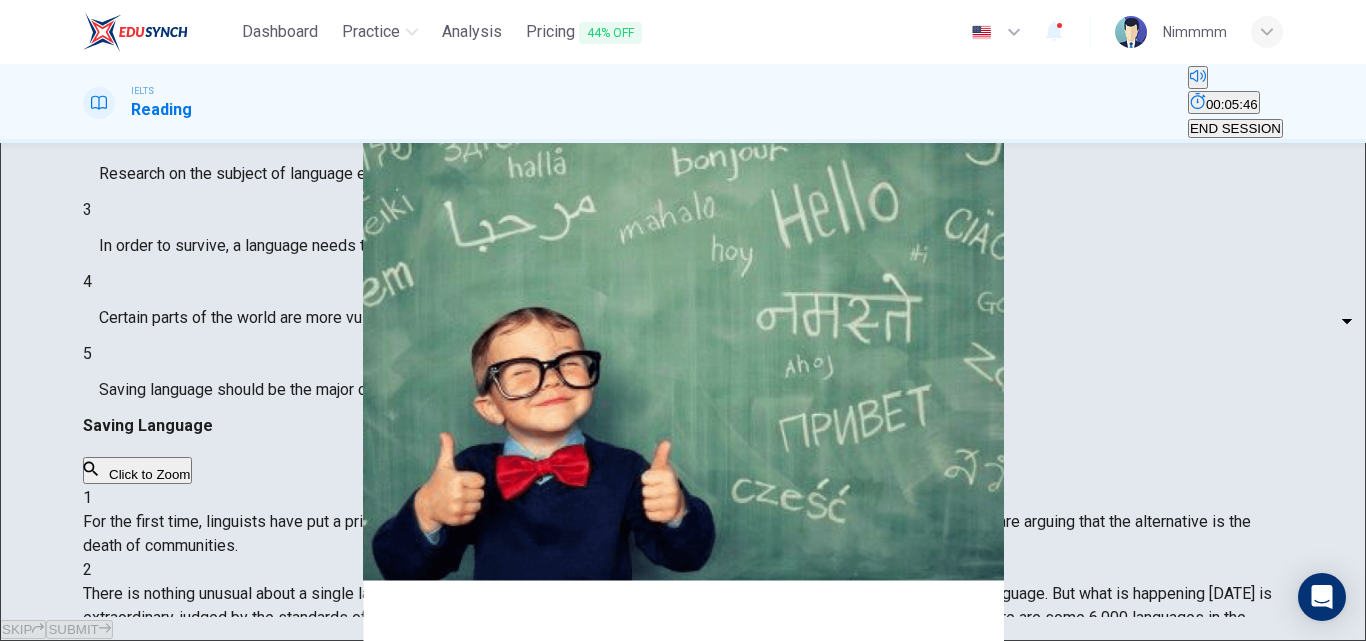 scroll, scrollTop: 342, scrollLeft: 0, axis: vertical 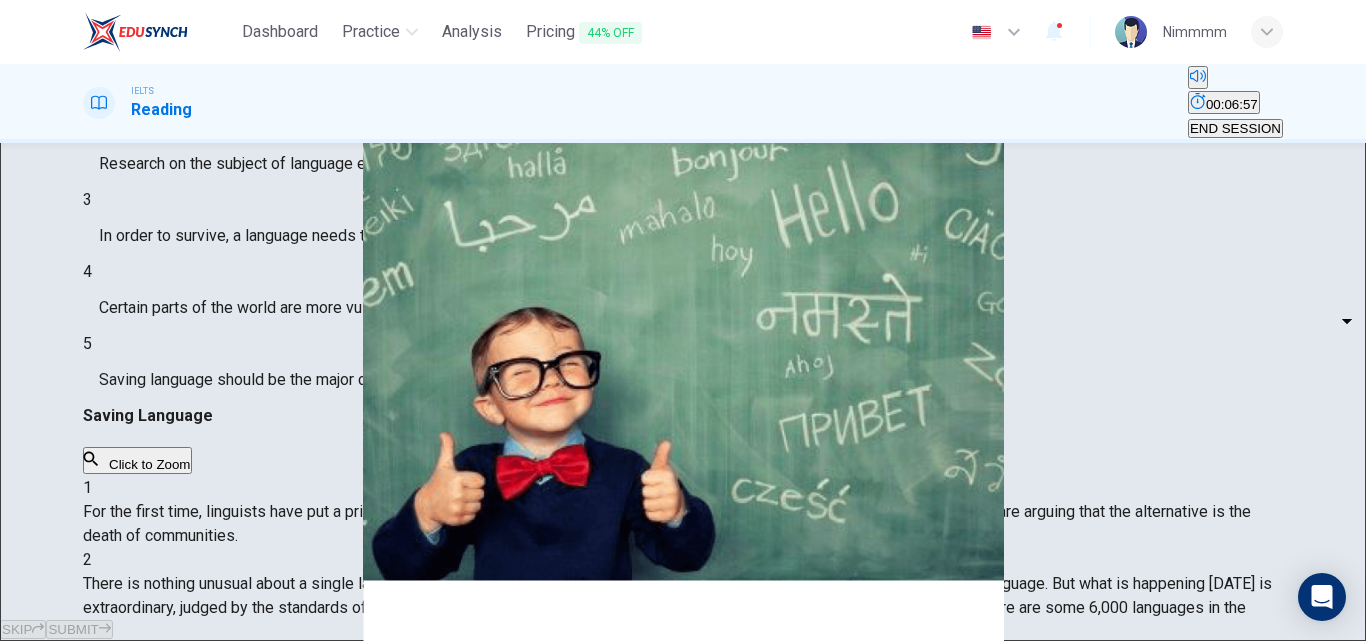 click on "Dashboard Practice Analysis Pricing 44% OFF English en ​ Nimmmm IELTS Reading 00:06:57 END SESSION Questions 1 - 5 Do the following statements agree with the views of the writer in the Passage?  In the boxes below, write YES if the statement agrees with the views of the writer NO if the statement contradicts the views of the writer NOT GIVEN if it is impossible to say what the writer thinks about this 1 YES YES ​ The rate at which languages are becoming extinct has increased 2 ​ ​ Research on the subject of language extinction began in the 1990s 3 ​ ​ In order to survive, a language needs to be spoken by more than 100 people 4 ​ ​ Certain parts of the world are more vulnerable than others to language extinction 5 ​ ​ Saving language should be the major concern of any small community whose language is under threat Saving Language CLICK TO ZOOM Click to Zoom 1 2 3 4 5 6 7 8 9 10 11 12 SKIP SUBMIT EduSynch - Online Language Proficiency Testing
Dashboard Practice Analysis Pricing   2" at bounding box center (683, 320) 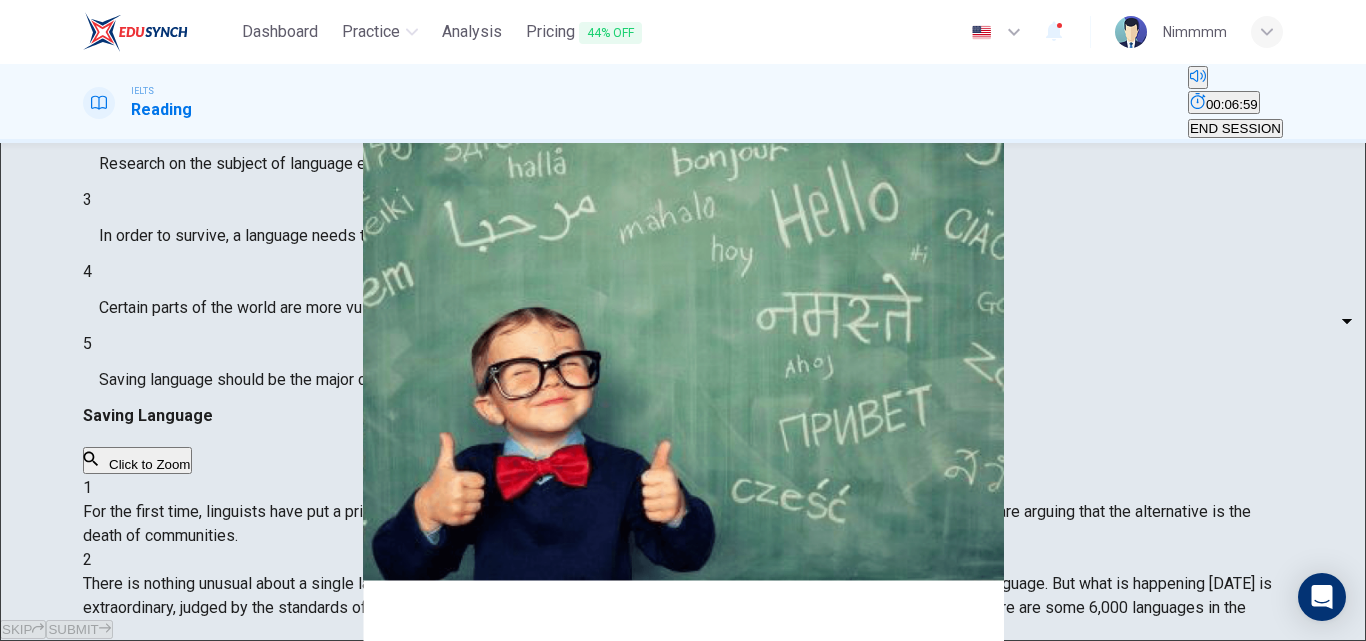 click on "NOT GIVEN" at bounding box center [683, 701] 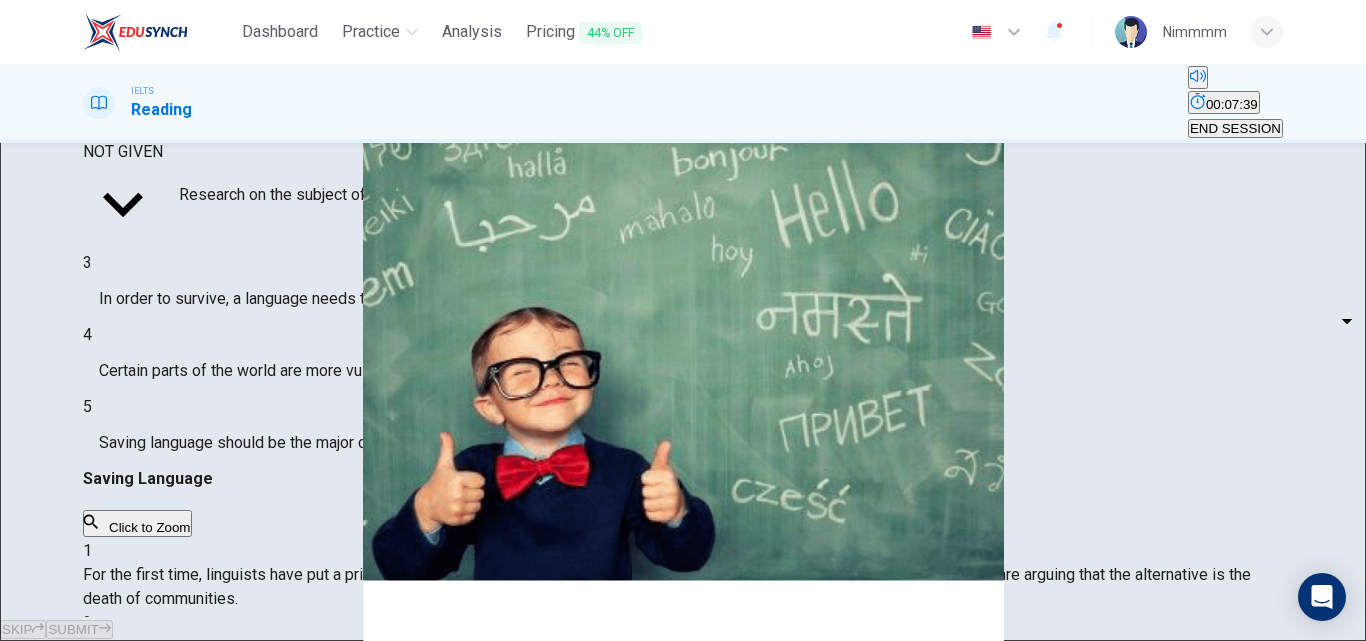 click on "How do we know? In the course of the past two or three decades, linguists all over the world have been gathering comparative data. If they find a language with just a few speakers left, and nobody is bothering to pass the language on to the children, they conclude that language is bound to die out soon. And we have to draw the same conclusion if a language has less than 100 speakers. It is not likely to last very long. A 1999 survey shows that 97 per cent of the world’s languages are spoken by just four per cent of the people." at bounding box center [680, 802] 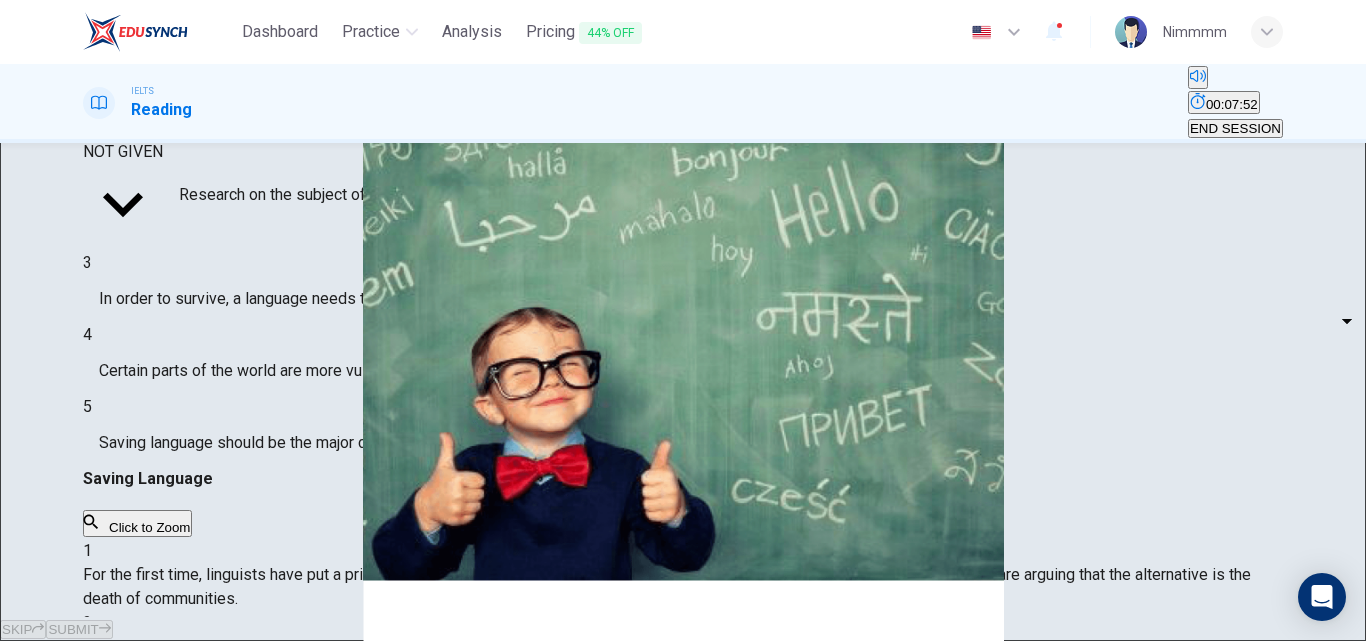 click on "Dashboard Practice Analysis Pricing 44% OFF English en ​ Nimmmm IELTS Reading 00:07:52 END SESSION Questions 1 - 5 Do the following statements agree with the views of the writer in the Passage?  In the boxes below, write YES if the statement agrees with the views of the writer NO if the statement contradicts the views of the writer NOT GIVEN if it is impossible to say what the writer thinks about this 1 YES YES ​ The rate at which languages are becoming extinct has increased 2 NOT GIVEN NOT GIVEN ​ Research on the subject of language extinction began in the 1990s 3 ​ ​ In order to survive, a language needs to be spoken by more than 100 people 4 ​ ​ Certain parts of the world are more vulnerable than others to language extinction 5 ​ ​ Saving language should be the major concern of any small community whose language is under threat Saving Language CLICK TO ZOOM Click to Zoom 1 2 3 4 5 6 7 8 9 10 11 12 SKIP SUBMIT EduSynch - Online Language Proficiency Testing
Dashboard Practice   2 NO" at bounding box center (683, 320) 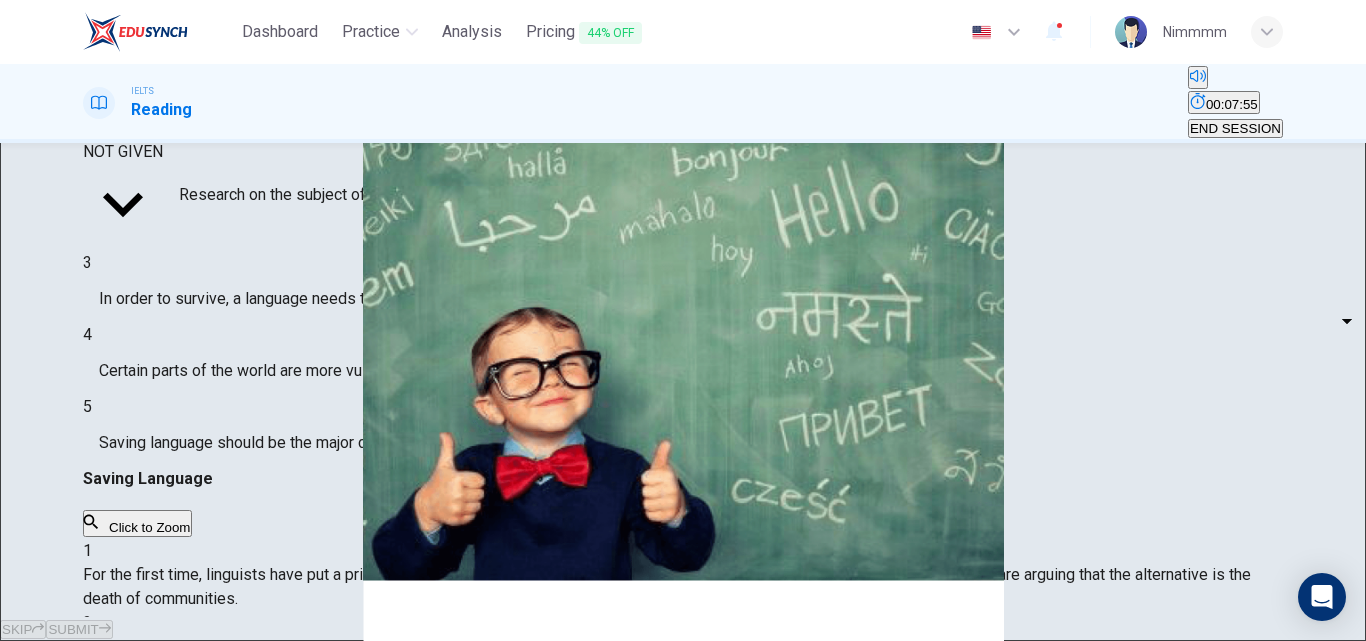 click on "YES" at bounding box center (683, 653) 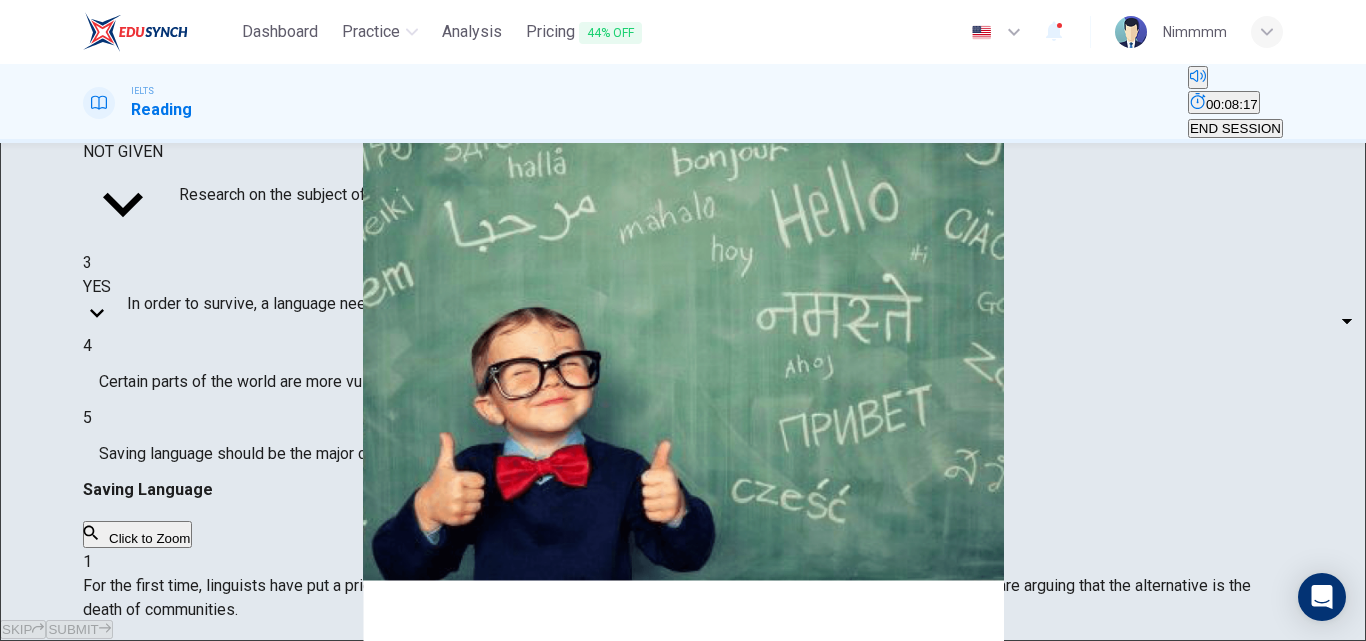 scroll, scrollTop: 420, scrollLeft: 0, axis: vertical 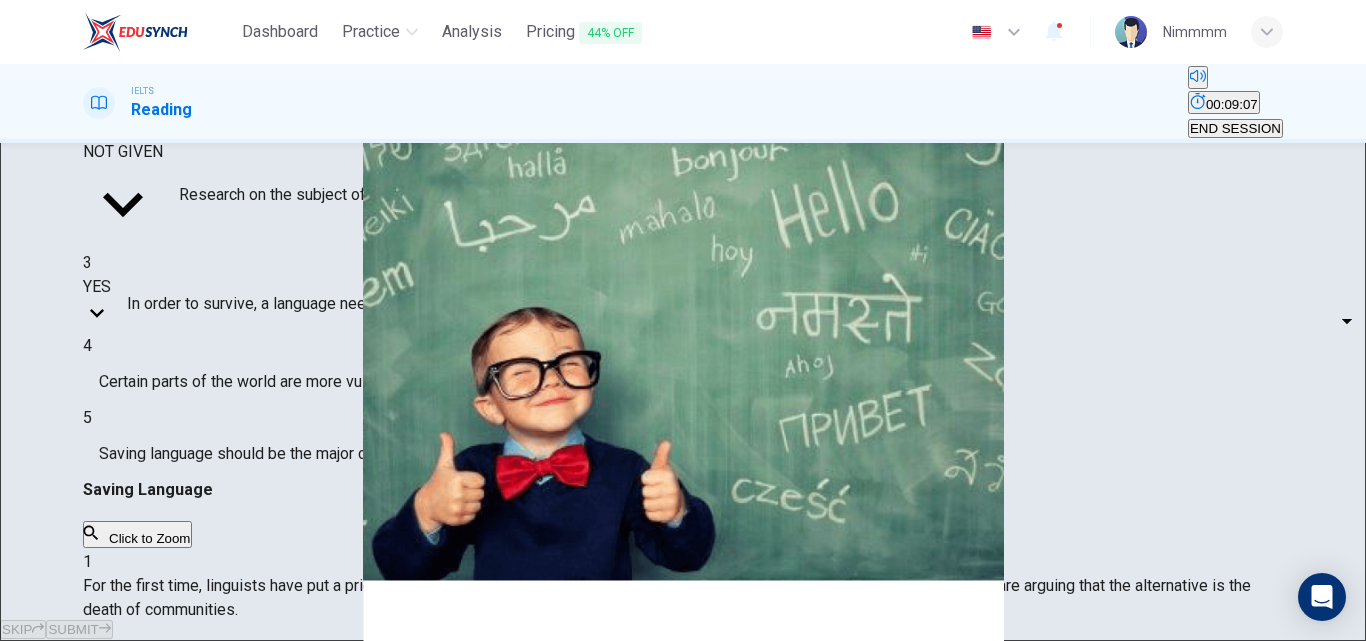 click on "Dashboard Practice Analysis Pricing 44% OFF English en ​ Nimmmm IELTS Reading 00:09:07 END SESSION Questions 1 - 5 Do the following statements agree with the views of the writer in the Passage?  In the boxes below, write YES if the statement agrees with the views of the writer NO if the statement contradicts the views of the writer NOT GIVEN if it is impossible to say what the writer thinks about this 1 YES YES ​ The rate at which languages are becoming extinct has increased 2 NOT GIVEN NOT GIVEN ​ Research on the subject of language extinction began in the 1990s 3 YES YES ​ In order to survive, a language needs to be spoken by more than 100 people 4 ​ ​ Certain parts of the world are more vulnerable than others to language extinction 5 ​ ​ Saving language should be the major concern of any small community whose language is under threat Saving Language CLICK TO ZOOM Click to Zoom 1 2 3 4 5 6 7 8 9 10 11 12 SKIP SUBMIT EduSynch - Online Language Proficiency Testing
Dashboard Practice" at bounding box center (683, 320) 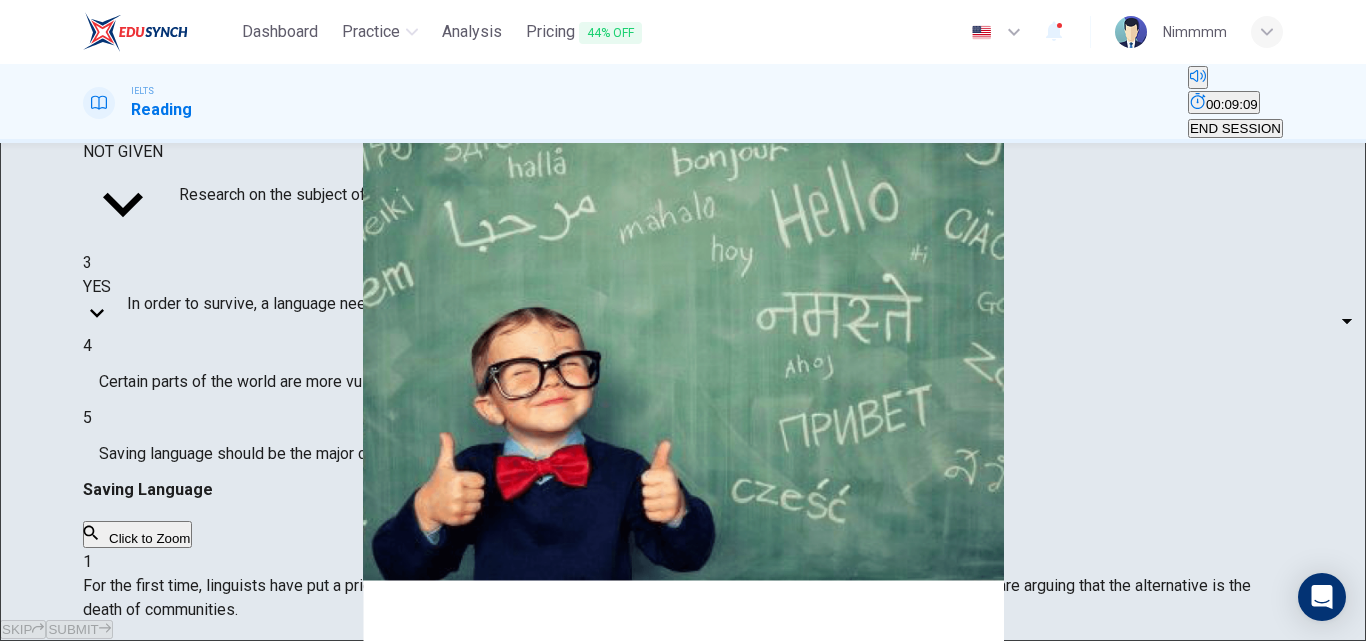click on "YES" at bounding box center (683, 653) 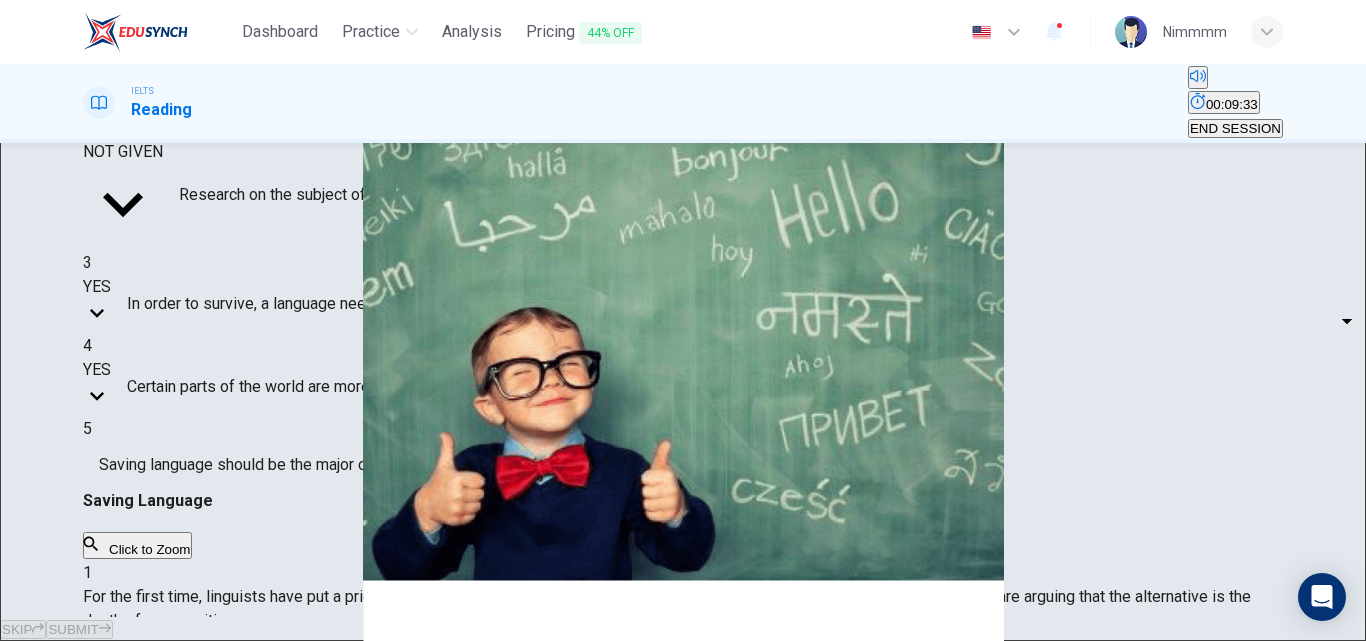 scroll, scrollTop: 580, scrollLeft: 0, axis: vertical 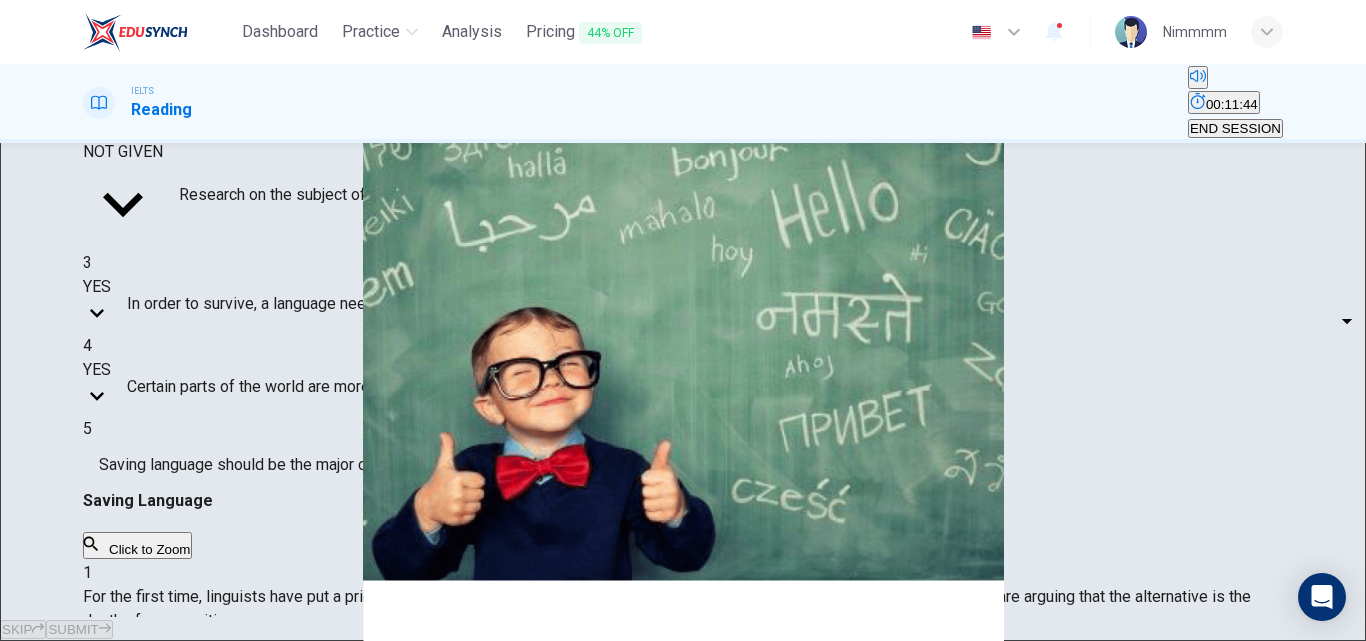 click on "Dashboard Practice Analysis Pricing 44% OFF English en ​ Nimmmm IELTS Reading 00:11:44 END SESSION Questions 1 - 5 Do the following statements agree with the views of the writer in the Passage?  In the boxes below, write YES if the statement agrees with the views of the writer NO if the statement contradicts the views of the writer NOT GIVEN if it is impossible to say what the writer thinks about this 1 YES YES ​ The rate at which languages are becoming extinct has increased 2 NOT GIVEN NOT GIVEN ​ Research on the subject of language extinction began in the 1990s 3 YES YES ​ In order to survive, a language needs to be spoken by more than 100 people 4 YES YES ​ Certain parts of the world are more vulnerable than others to language extinction 5 ​ ​ Saving language should be the major concern of any small community whose language is under threat Saving Language CLICK TO ZOOM Click to Zoom 1 2 3 4 5 6 7 8 9 10 11 12 SKIP SUBMIT EduSynch - Online Language Proficiency Testing
Dashboard Pricing" at bounding box center (683, 320) 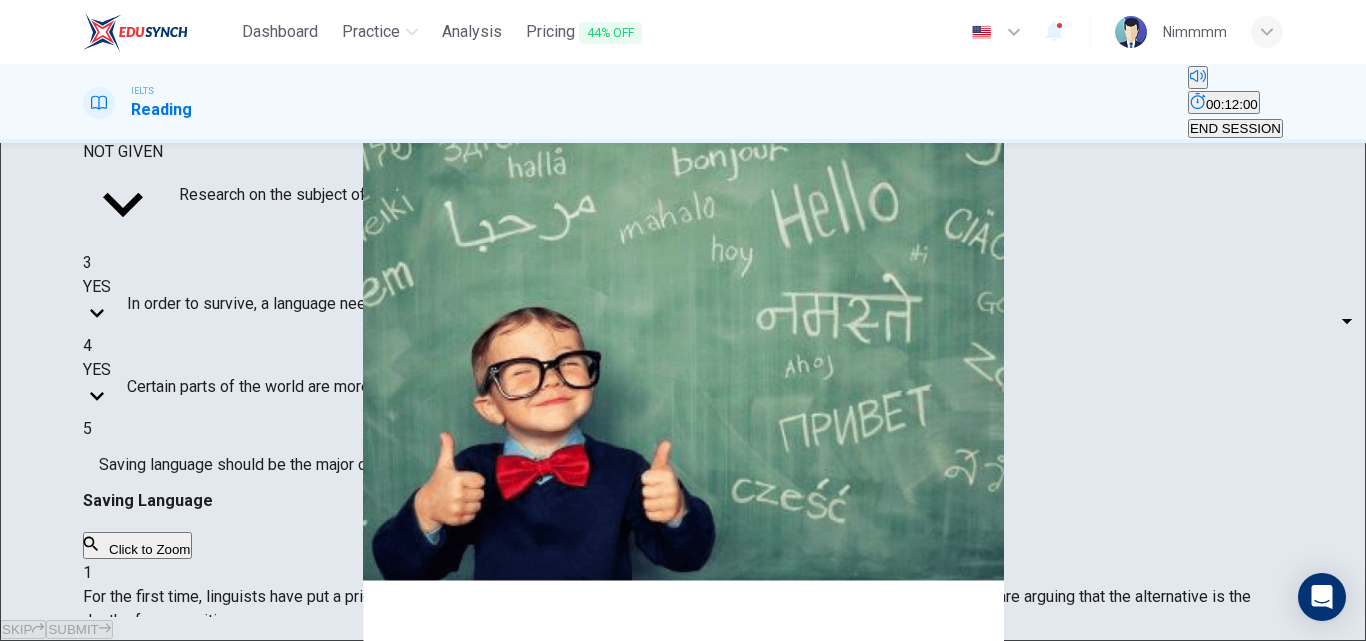 click on "YES" at bounding box center [683, 653] 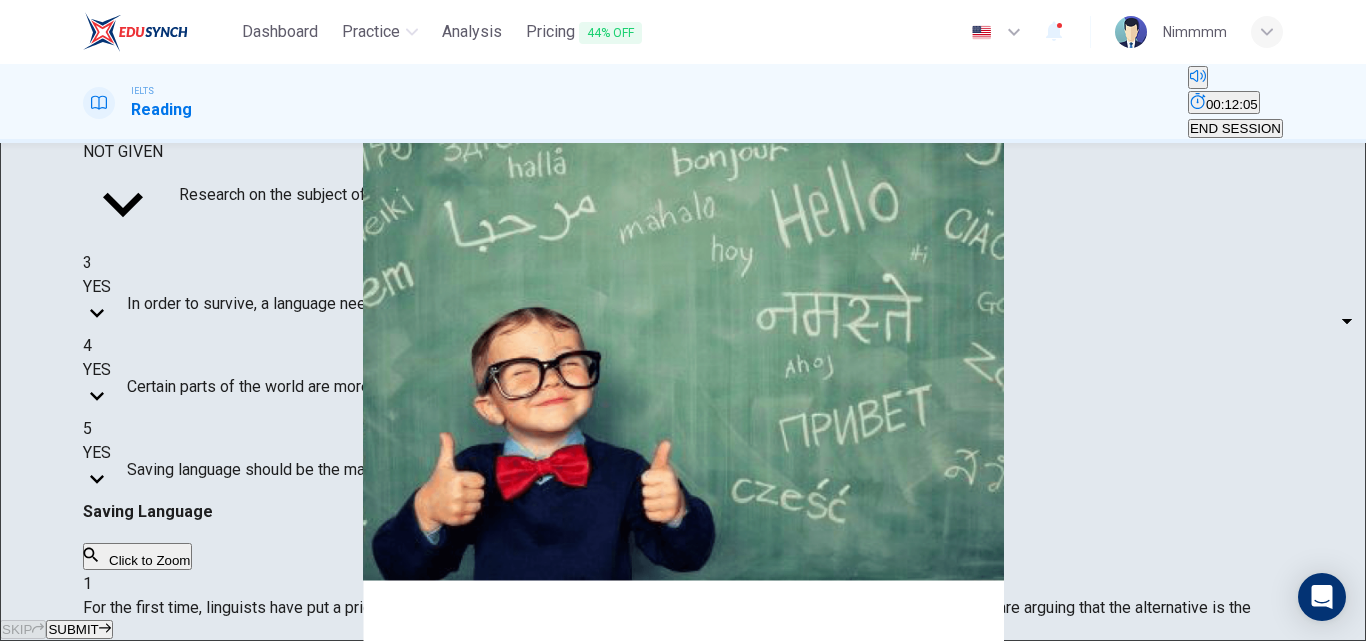 click on "SUBMIT" at bounding box center [79, 629] 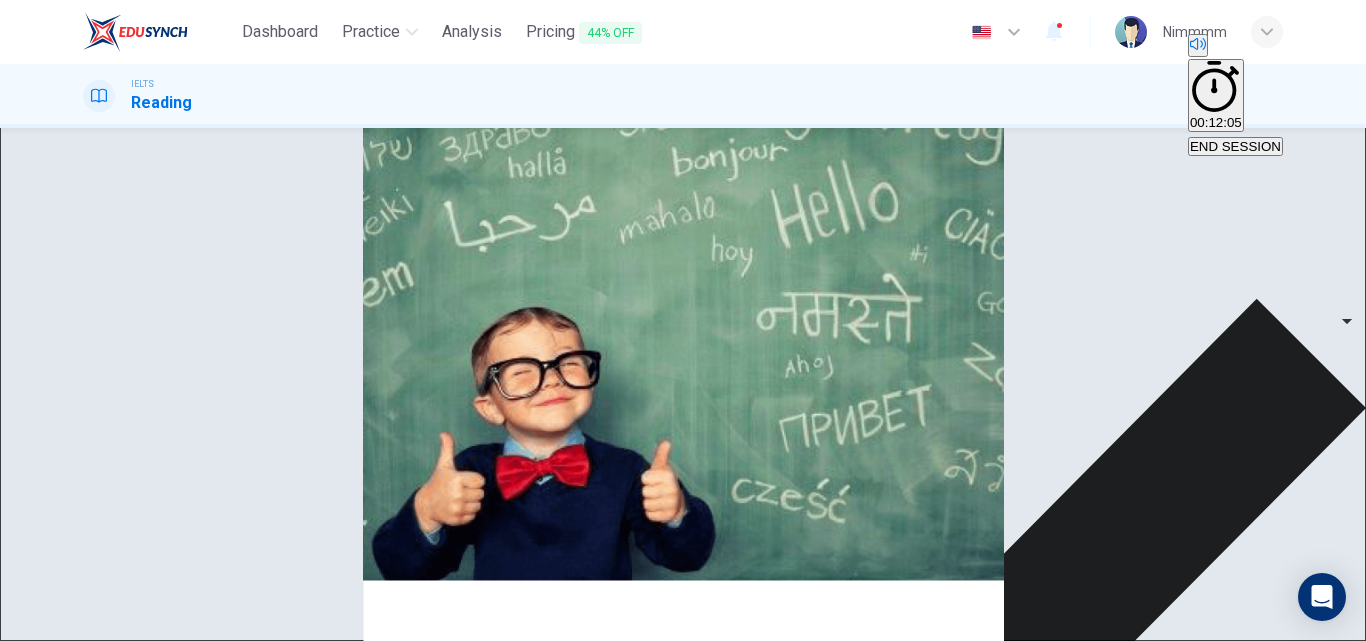 click on "Explanation" at bounding box center [49, 1561] 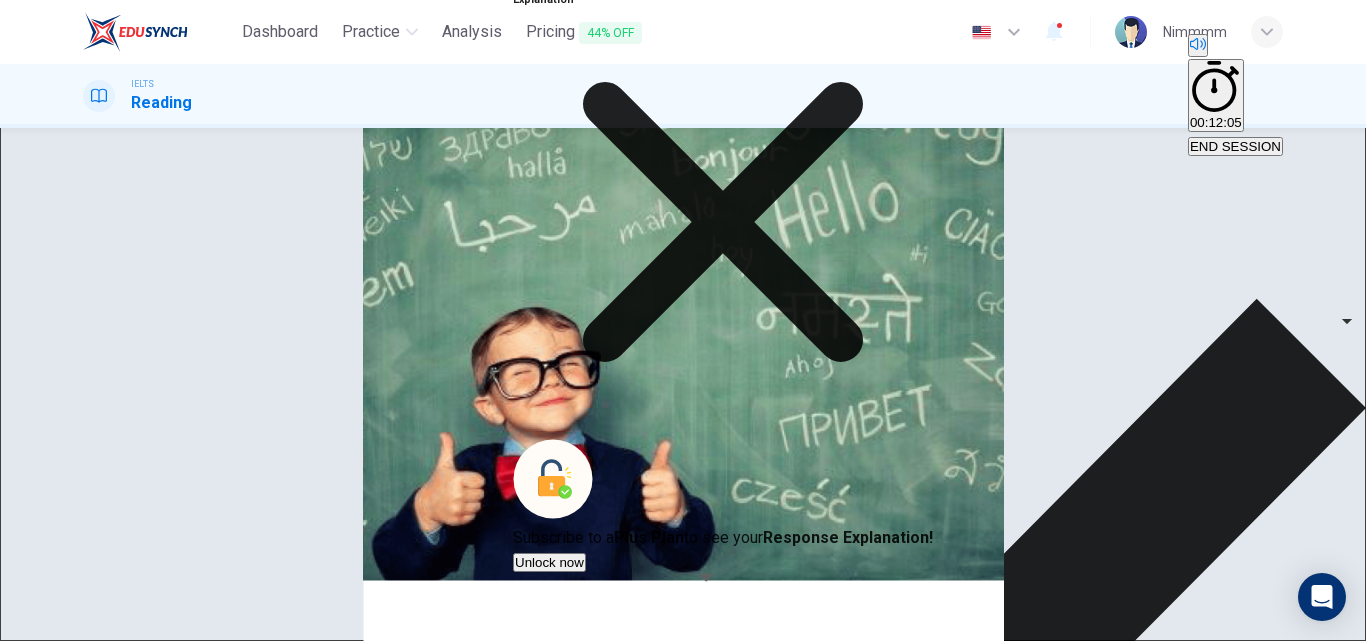 click on "Explanation Subscribe to a  Plus Plan  to see your  Response Explanation! Unlock now" at bounding box center (723, 269) 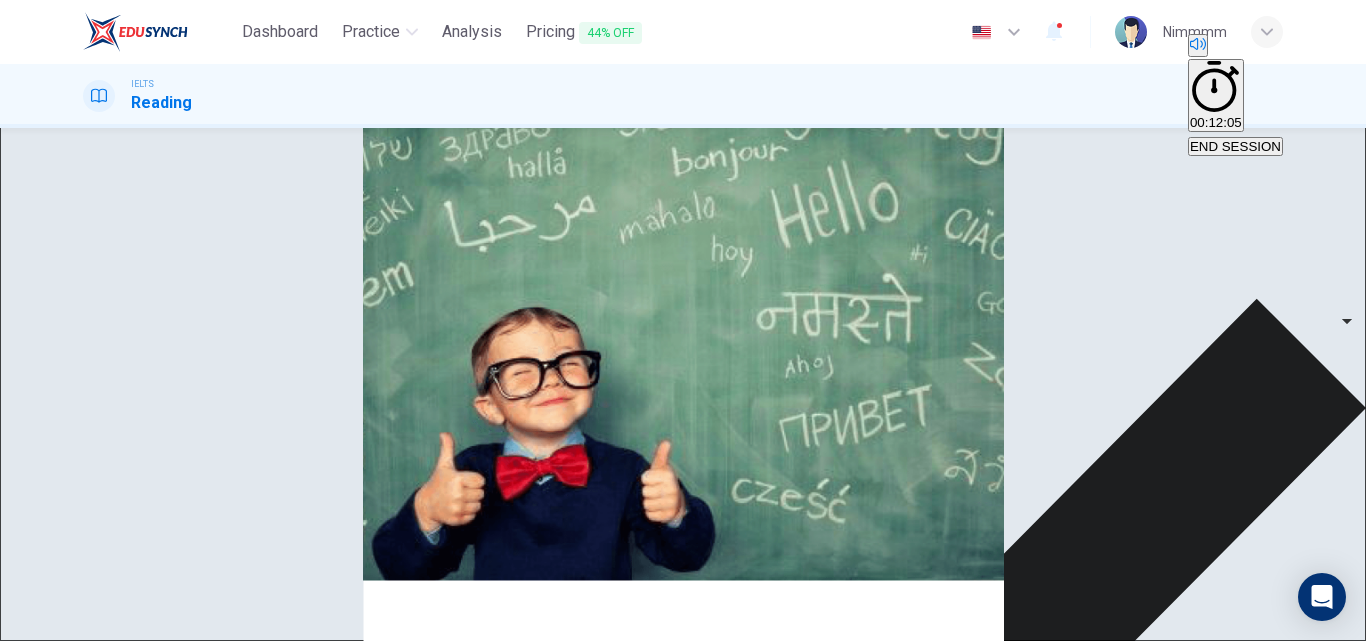 click 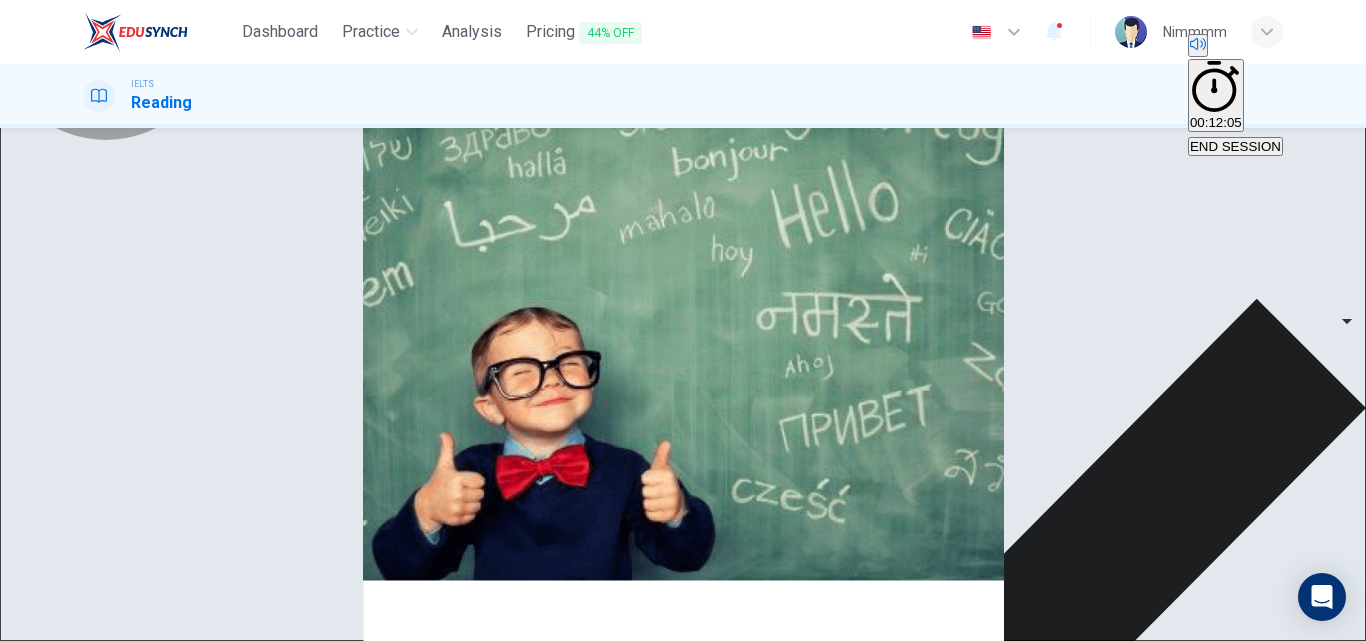 click on "NEXT" at bounding box center [26, 1585] 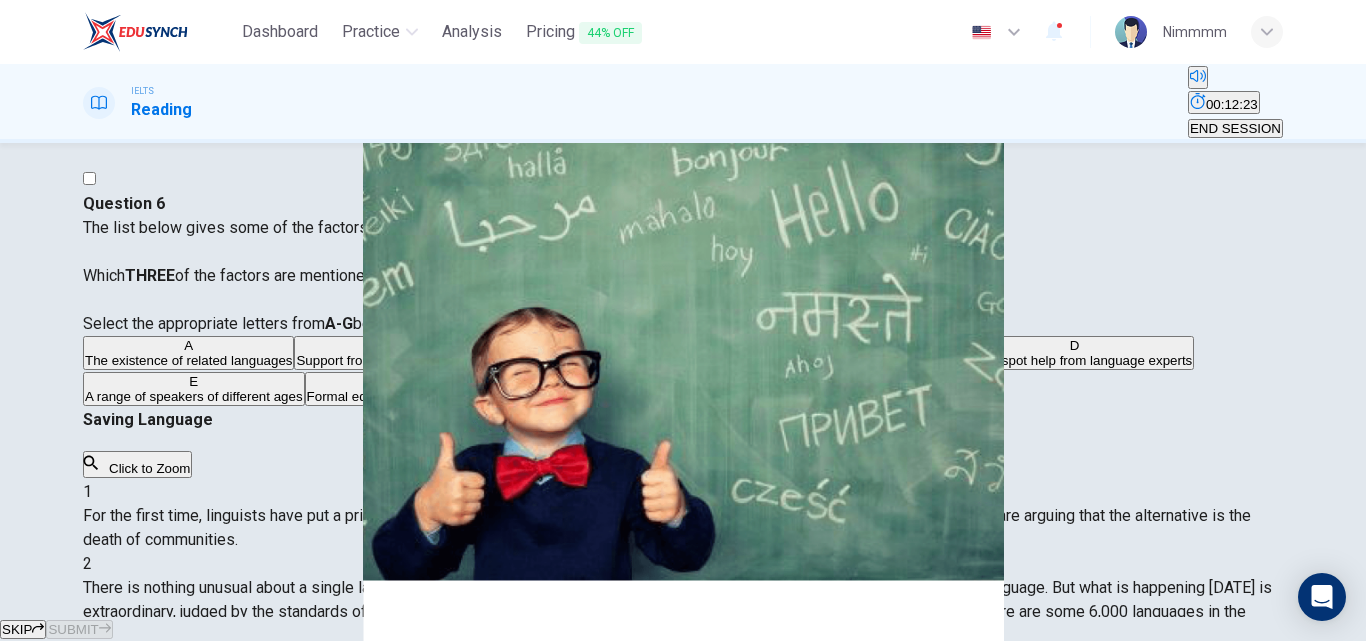 scroll, scrollTop: 13, scrollLeft: 0, axis: vertical 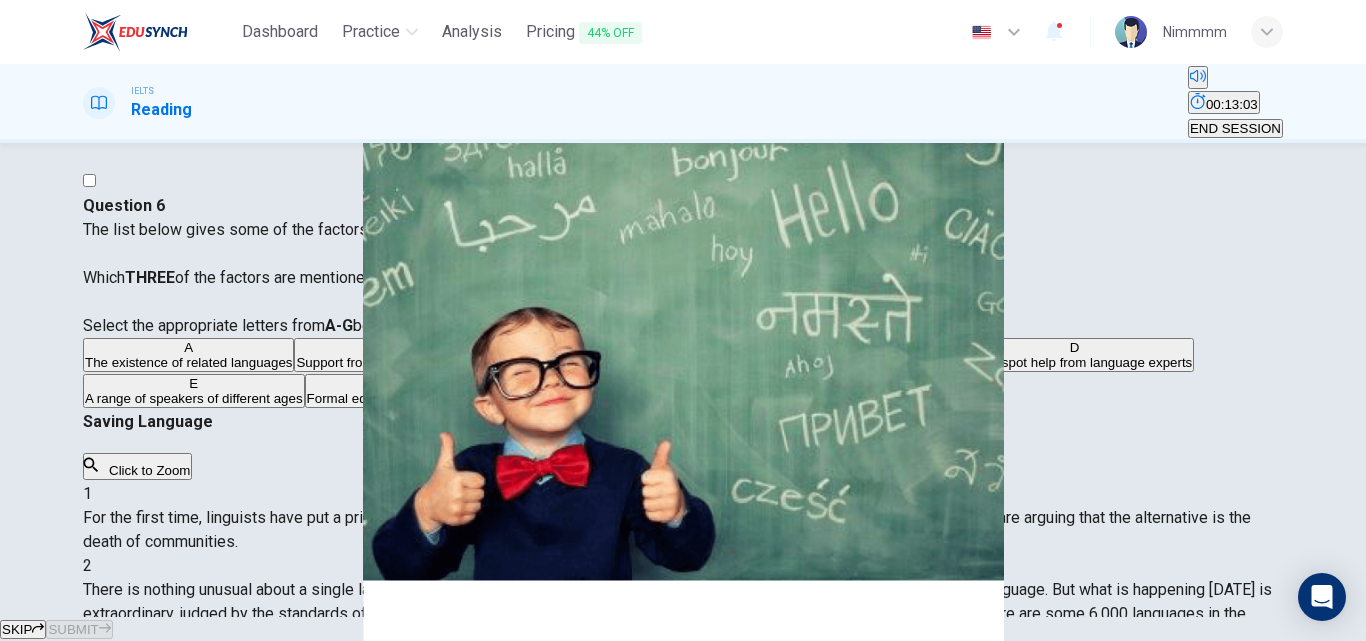 drag, startPoint x: 1273, startPoint y: 283, endPoint x: 1261, endPoint y: 361, distance: 78.91768 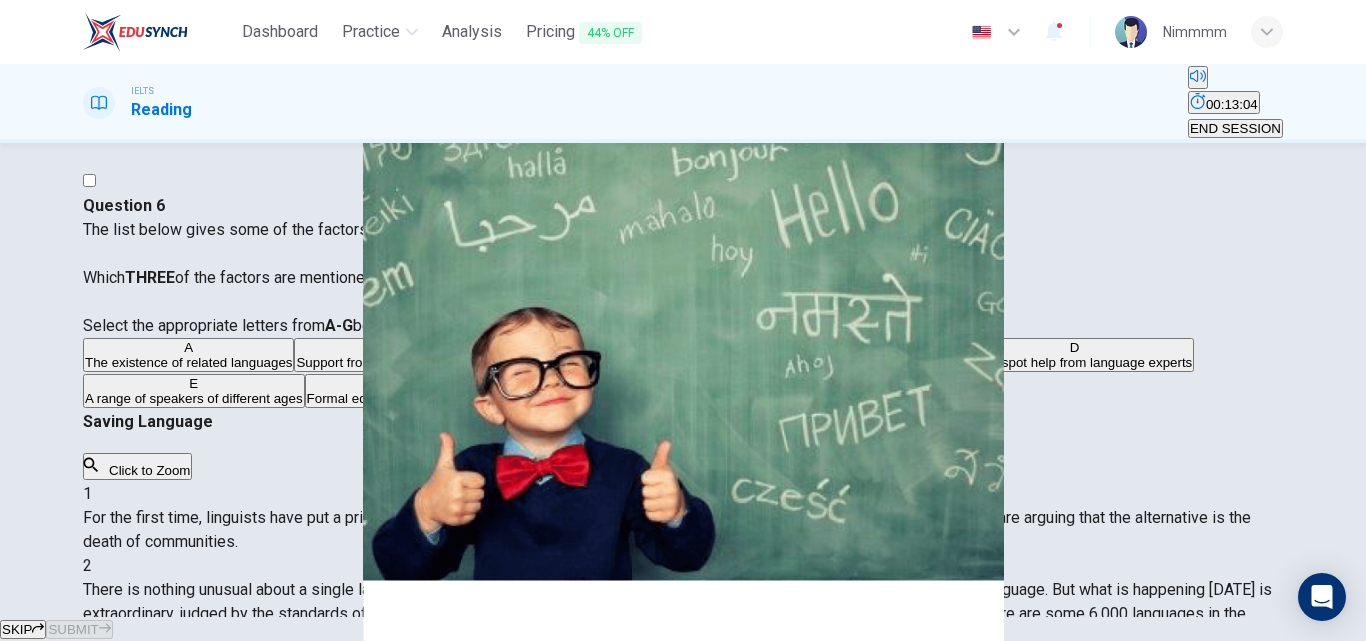 scroll, scrollTop: 370, scrollLeft: 0, axis: vertical 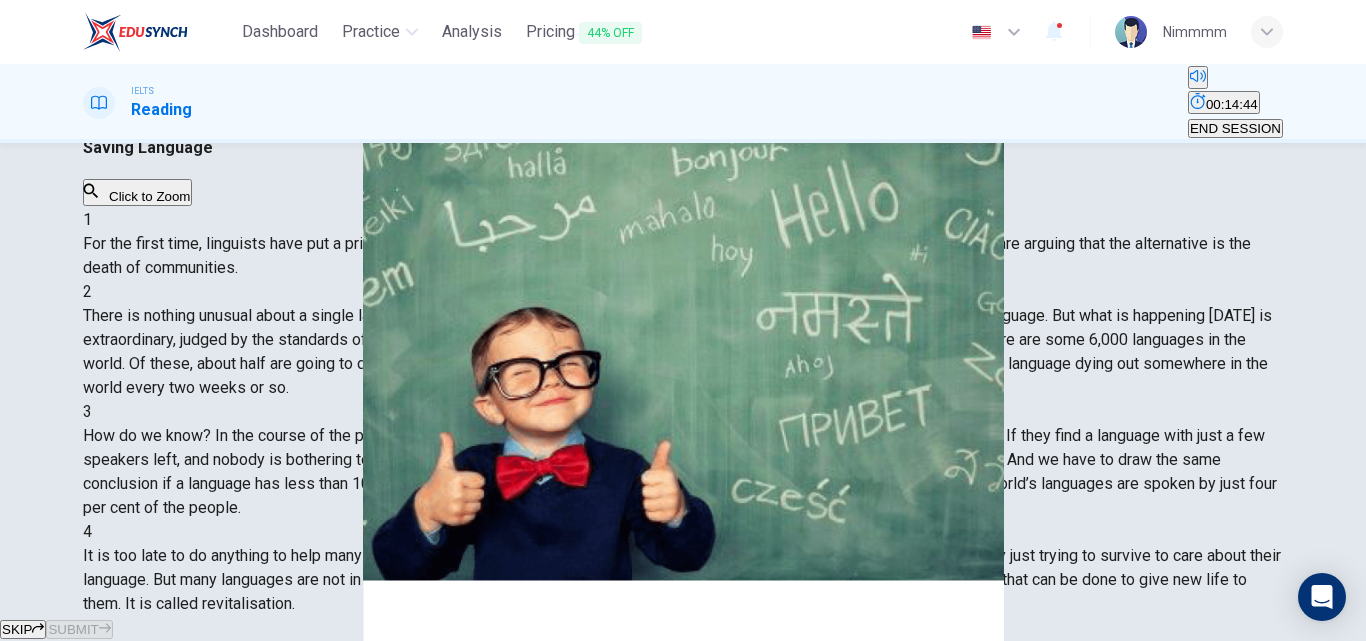 click on "B" at bounding box center (454, 73) 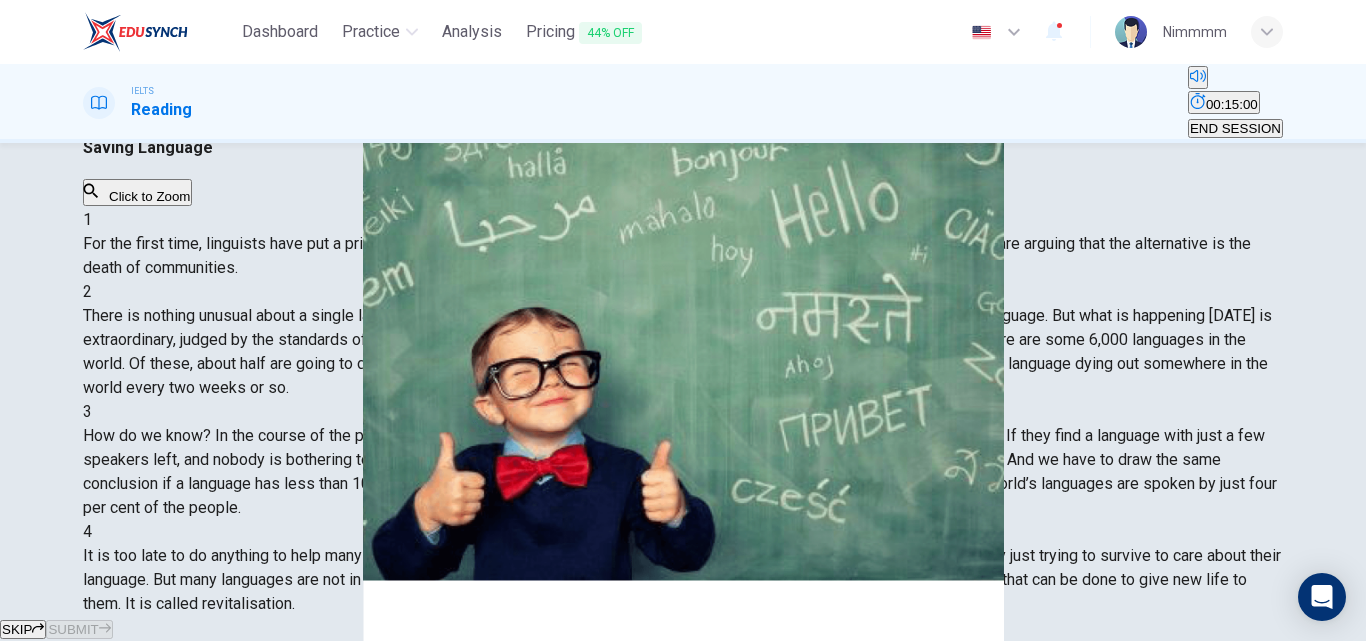 scroll, scrollTop: 0, scrollLeft: 0, axis: both 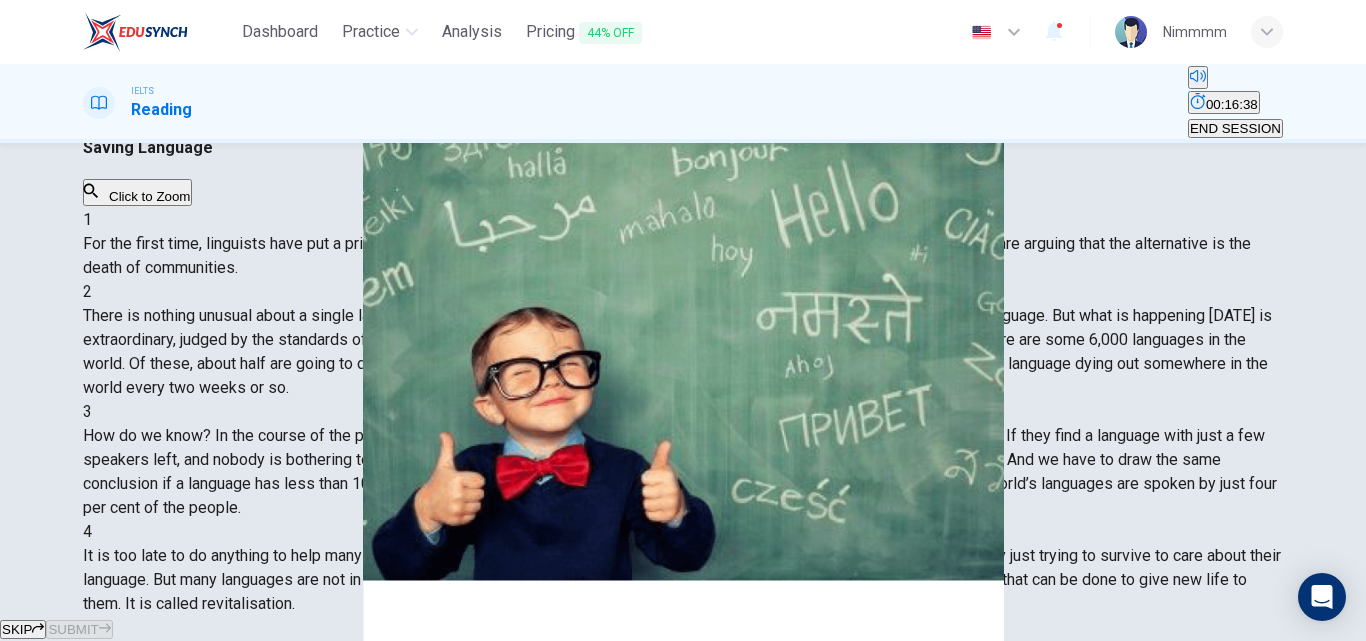 click on "Formal education procedures" at bounding box center [393, 124] 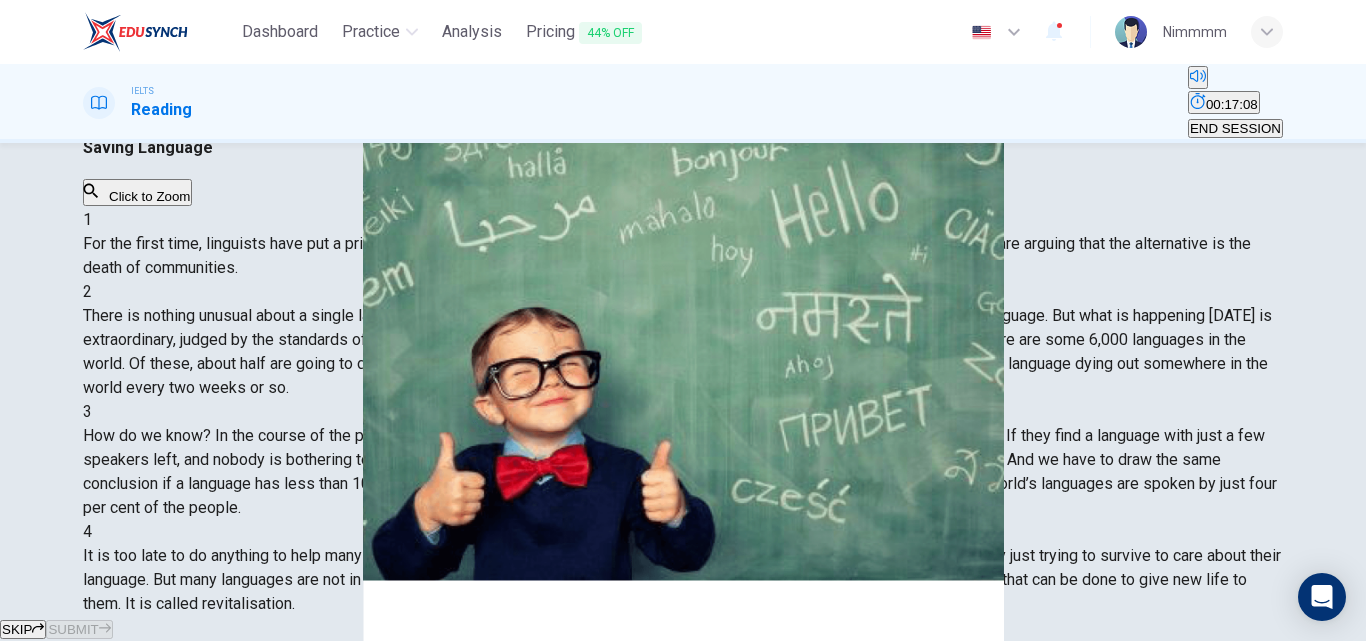 click on "Once a community realises that its language is in danger, it can start to introduce measures which can genuinely revitalise. The community itself must want to save its language. The culture of which it is a part must need to have a respect for minority languages. There needs to be funding, to support courses, materials, and teachers. And there need to be linguists, to get on with the basic task of putting the language down on paper. That’s the bottom line: getting the language documented - recorded, analysed, written down. People must be able to read and write if they and their language are to have a future in an increasingly computer-literate civilisation." at bounding box center (683, 687) 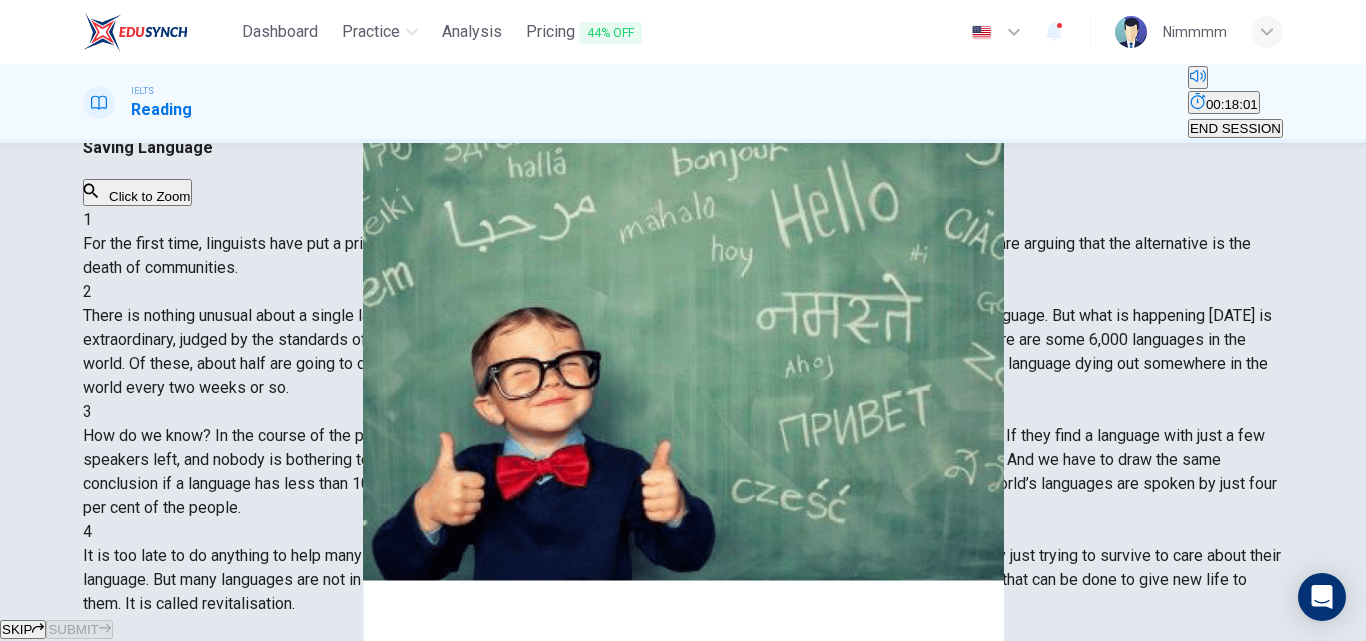 scroll, scrollTop: 870, scrollLeft: 0, axis: vertical 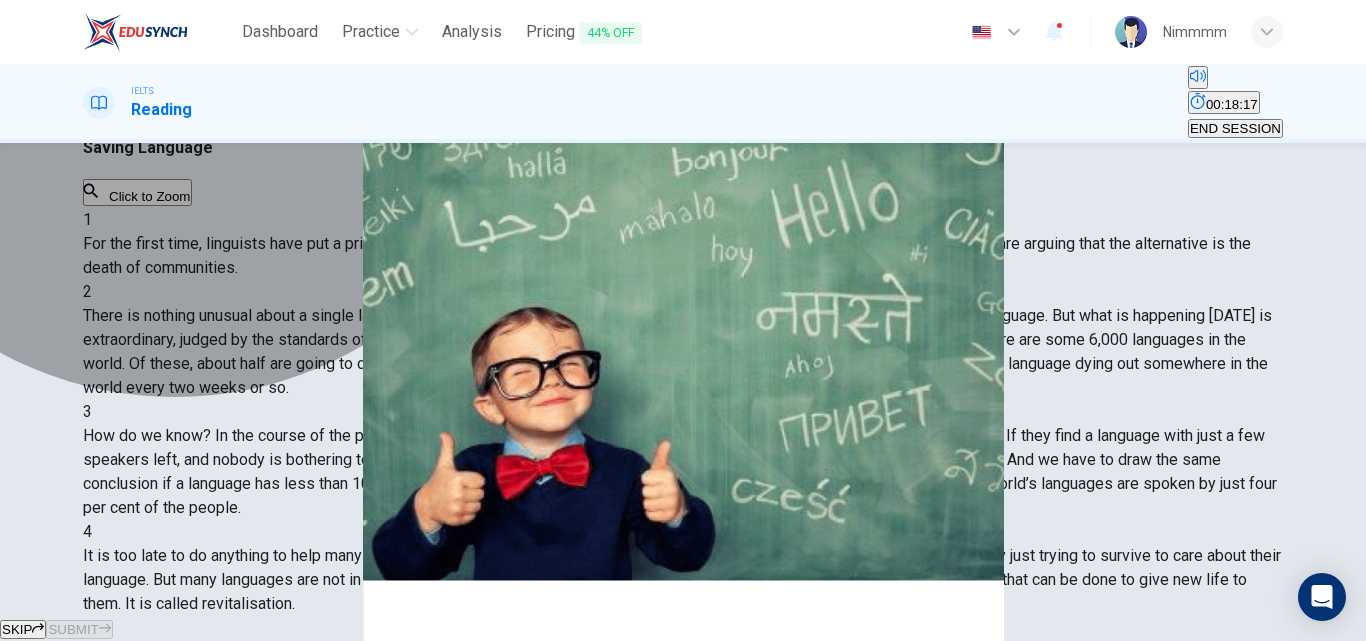 click on "On-the-spot help from language experts" at bounding box center [1075, 88] 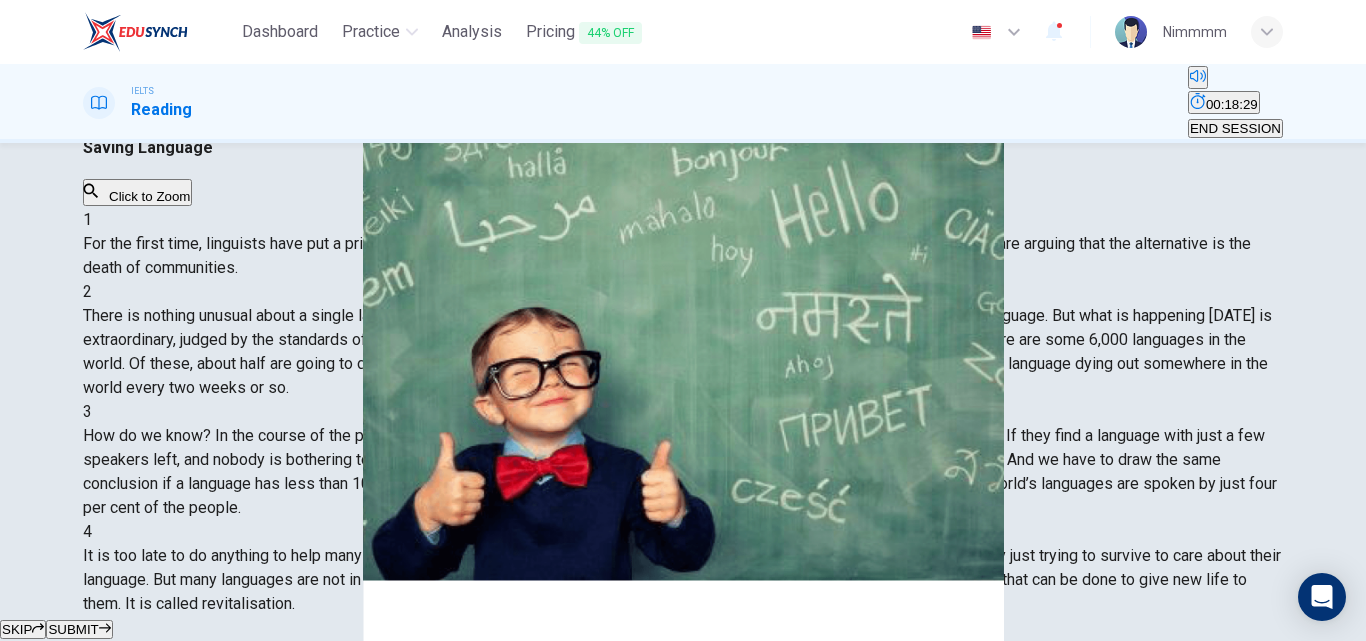 scroll, scrollTop: 119, scrollLeft: 0, axis: vertical 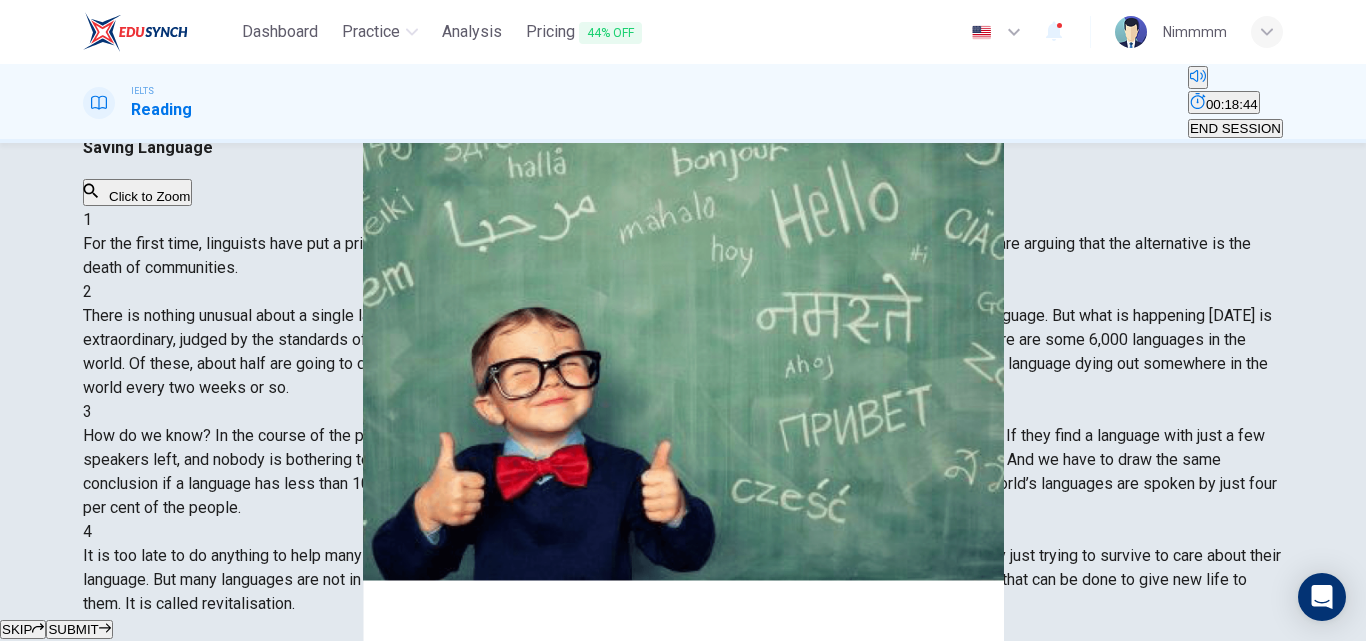 click on "SUBMIT" at bounding box center (73, 629) 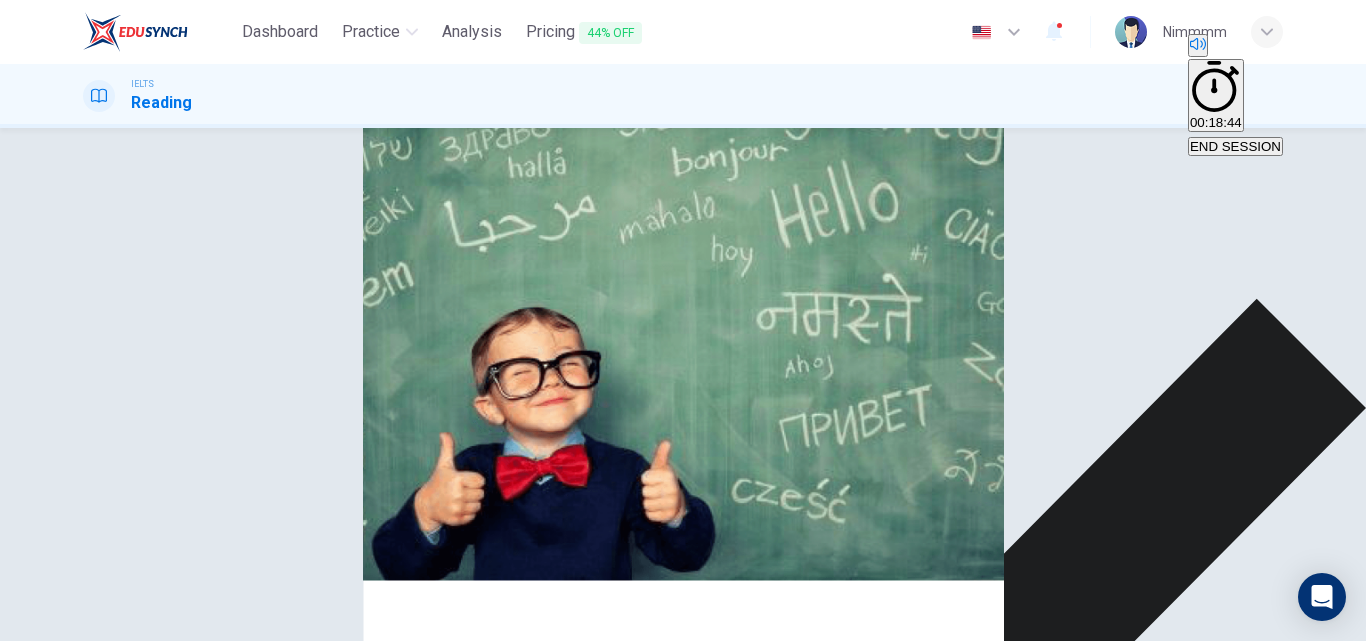 click 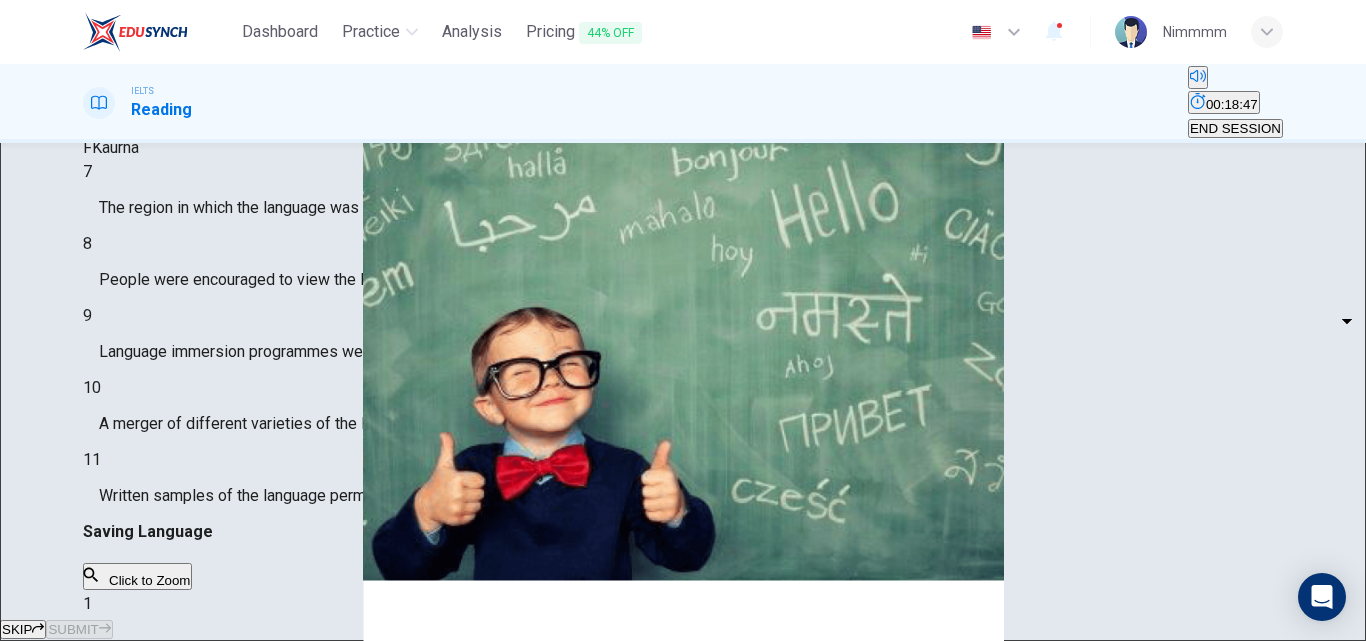 scroll, scrollTop: 0, scrollLeft: 0, axis: both 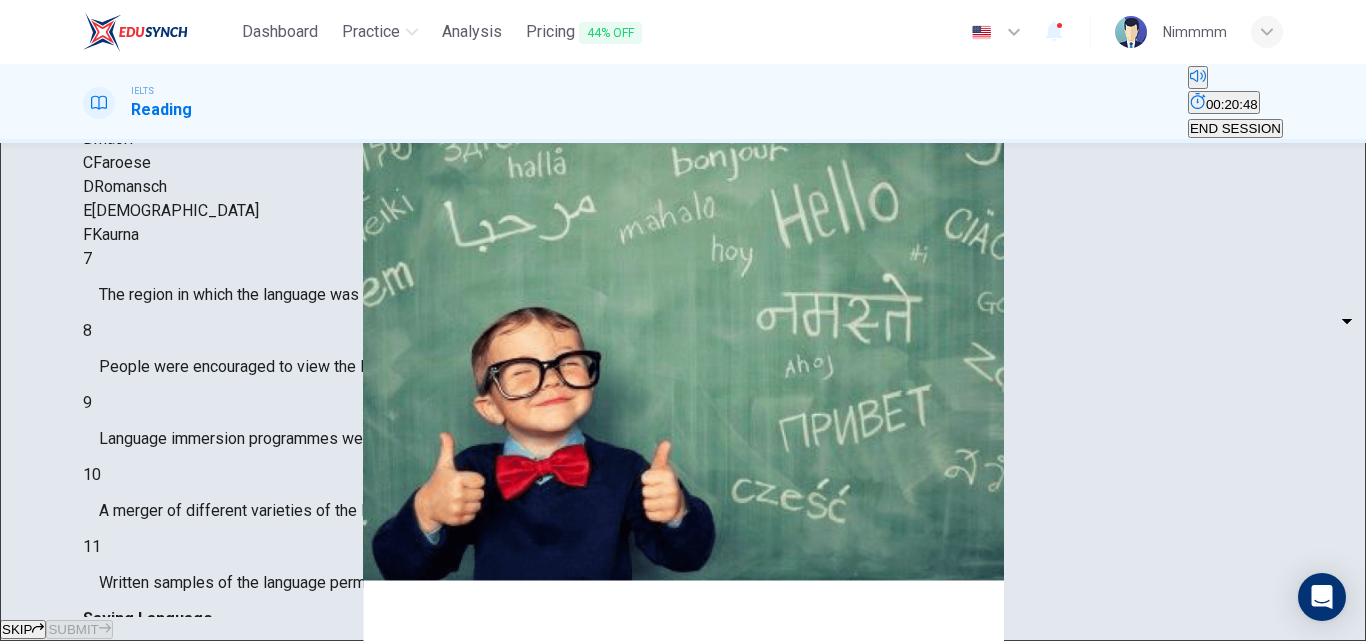 click on "Questions 7 - 11 Match the languages  A-F  with the statements below which describe how a language was saved.
Write your answers in the boxes below. A Welsh B Maori C Faroese D Romansch E Ainu F Kaurna 7 ​ ​ The region in which the language was spoken gained increased independence 8 ​ ​ People were encouraged to view the language with less prejudice 9 ​ ​ Language immersion programmes were set up for sectors of the population 10 ​ ​ A merger of different varieties of the language took place 11 ​ ​ Written samples of the language permitted its revitalisation" at bounding box center (683, 307) 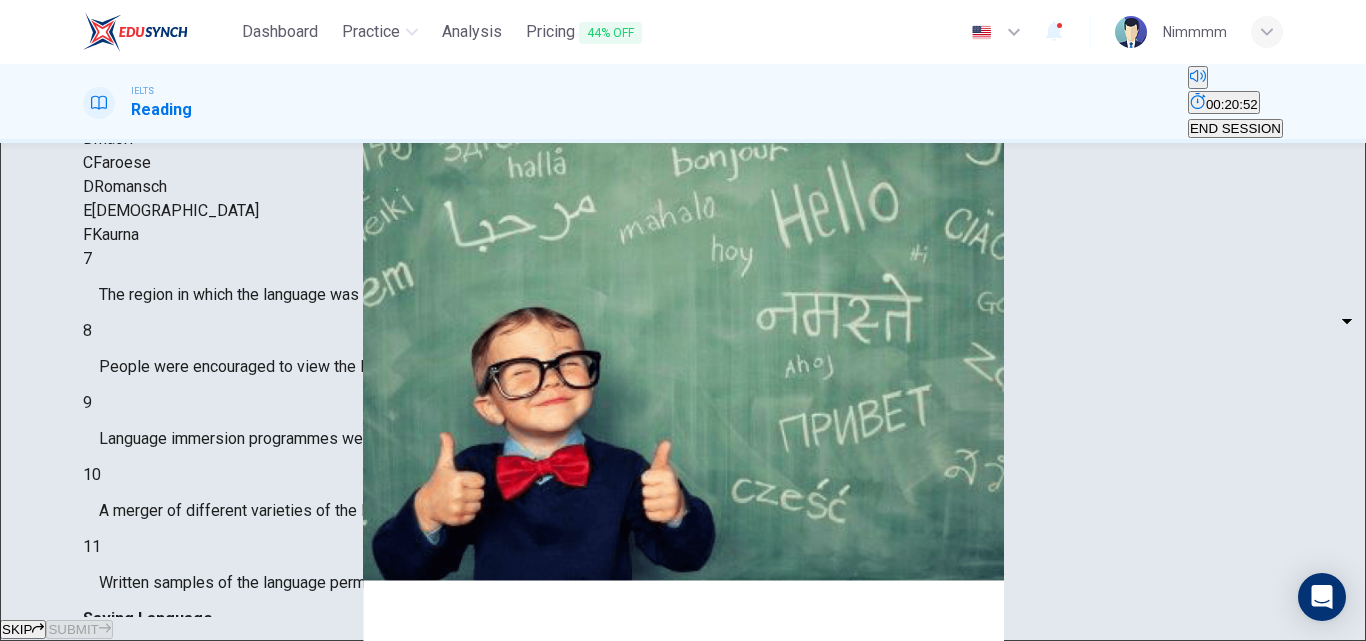 drag, startPoint x: 667, startPoint y: 477, endPoint x: 662, endPoint y: 528, distance: 51.24451 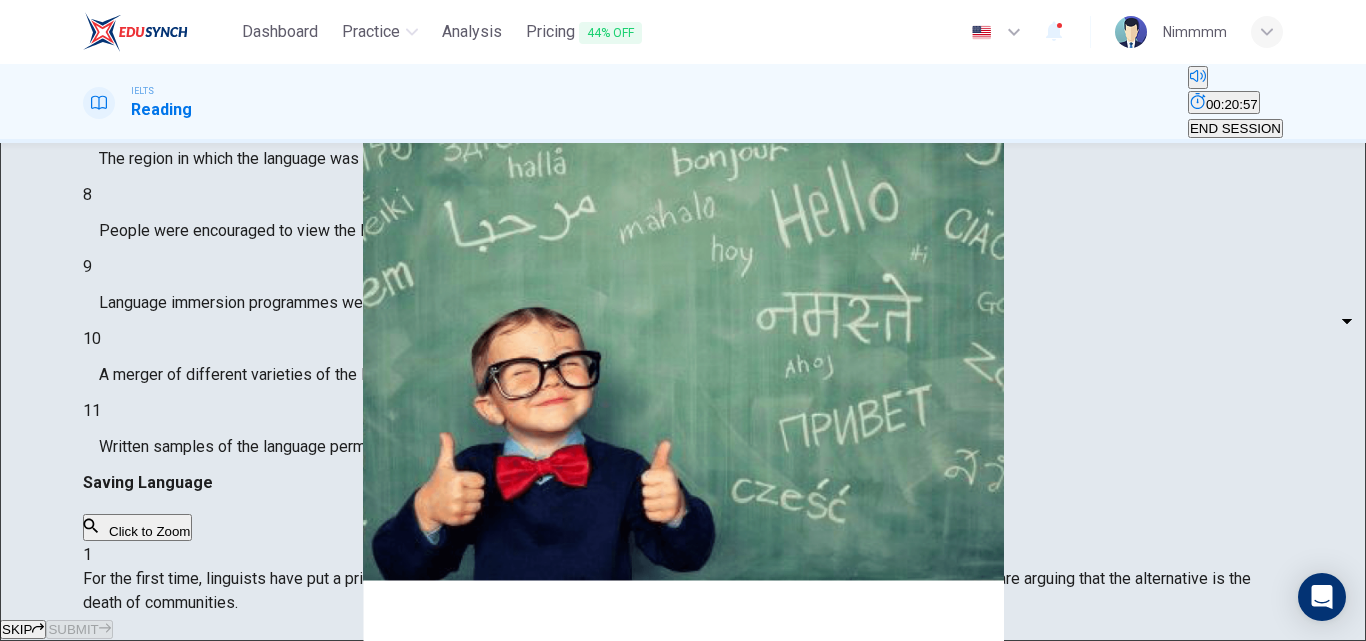 scroll, scrollTop: 342, scrollLeft: 0, axis: vertical 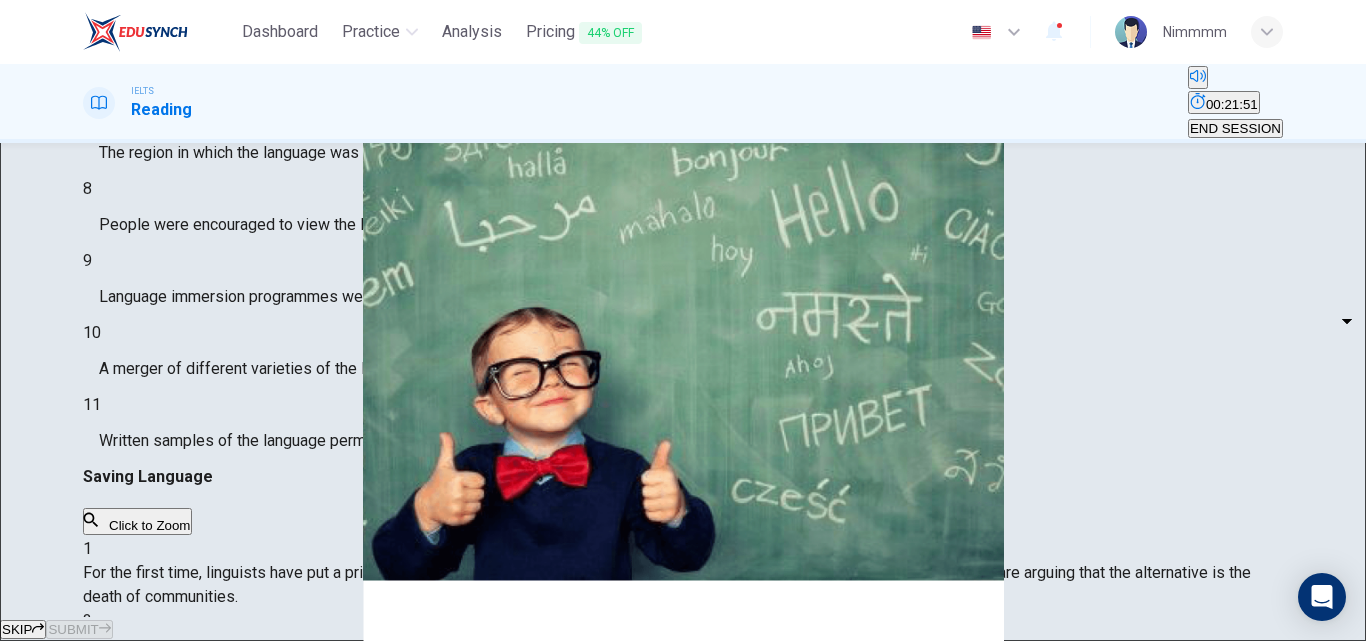 click on "CLICK TO ZOOM Click to Zoom 1 For the first time, linguists have put a price on language. To save a language from extinction isn’t cheap - but more and more people are arguing that the alternative is the death of communities. 2 There is nothing unusual about a single language dying. Communities have come and gone throughout history, and with them their language. But what is happening [DATE] is extraordinary, judged by the standards of the past. It is language extinction on a massive scale. According to the best estimates, there are some 6,000 languages in the world. Of these, about half are going to die out in the course of the next century: that’s 3,000 languages [DATE]. On average, there is a language dying out somewhere in the world every two weeks or so. 3 4 5 6 7 8 9 10 11 12" at bounding box center (683, 1197) 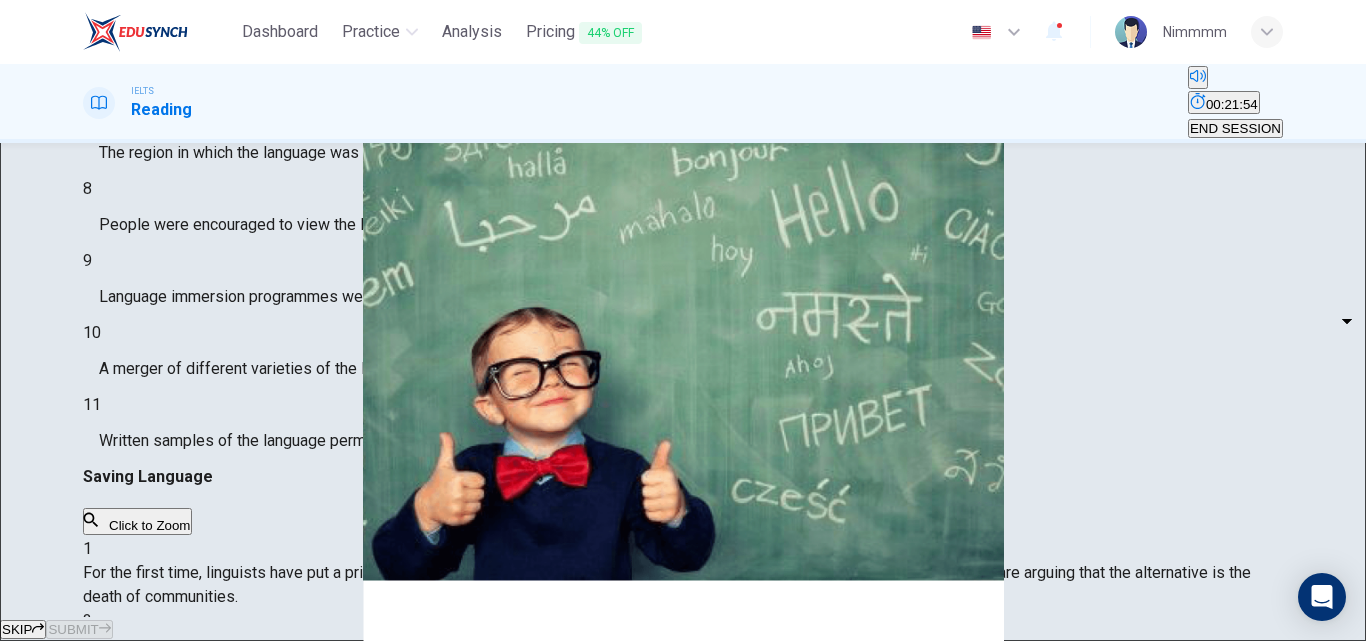 scroll, scrollTop: 2105, scrollLeft: 0, axis: vertical 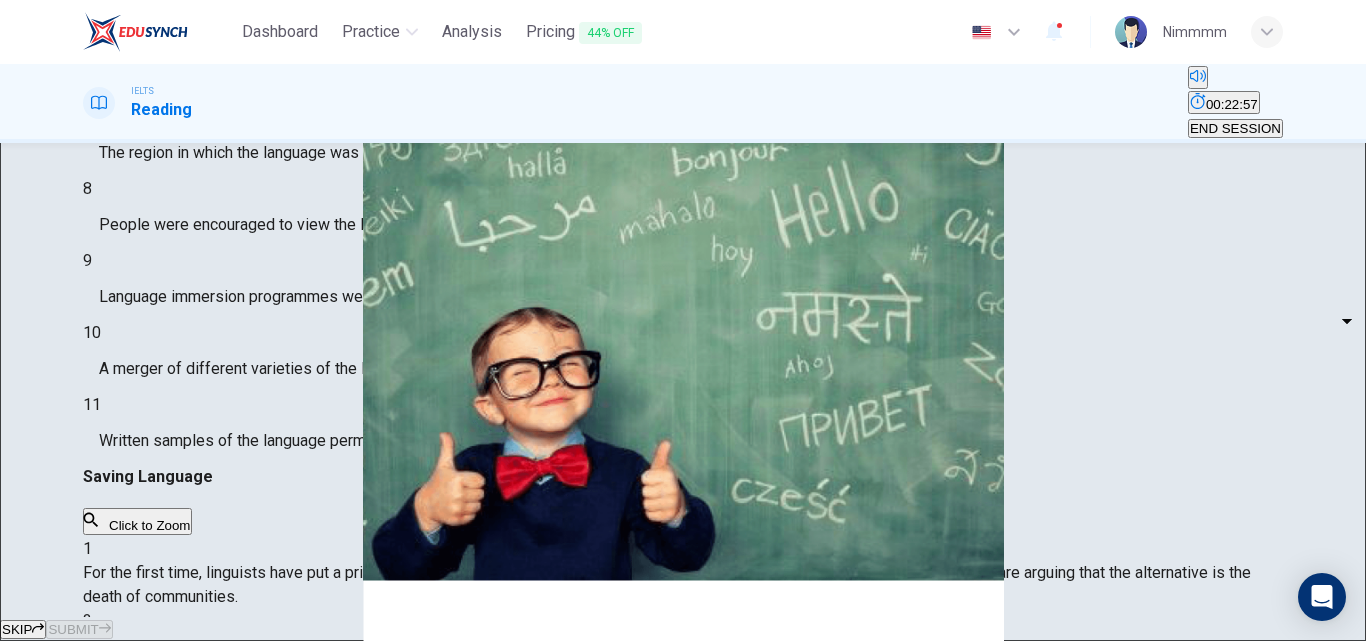 click on "Dashboard Practice Analysis Pricing 44% OFF English en ​ Nimmmm IELTS Reading 00:22:57 END SESSION Questions 7 - 11 Match the languages  A-F  with the statements below which describe how a language was saved.
Write your answers in the boxes below. A Welsh B Maori C Faroese D Romansch E Ainu F Kaurna 7 ​ ​ The region in which the language was spoken gained increased independence 8 ​ ​ People were encouraged to view the language with less prejudice 9 ​ ​ Language immersion programmes were set up for sectors of the population 10 ​ ​ A merger of different varieties of the language took place 11 ​ ​ Written samples of the language permitted its revitalisation Saving Language CLICK TO ZOOM Click to Zoom 1 For the first time, linguists have put a price on language. To save a language from extinction isn’t cheap - but more and more people are arguing that the alternative is the death of communities. 2 3 4 5 6 7 8 9 10 11 12 SKIP SUBMIT EduSynch - Online Language Proficiency Testing" at bounding box center [683, 320] 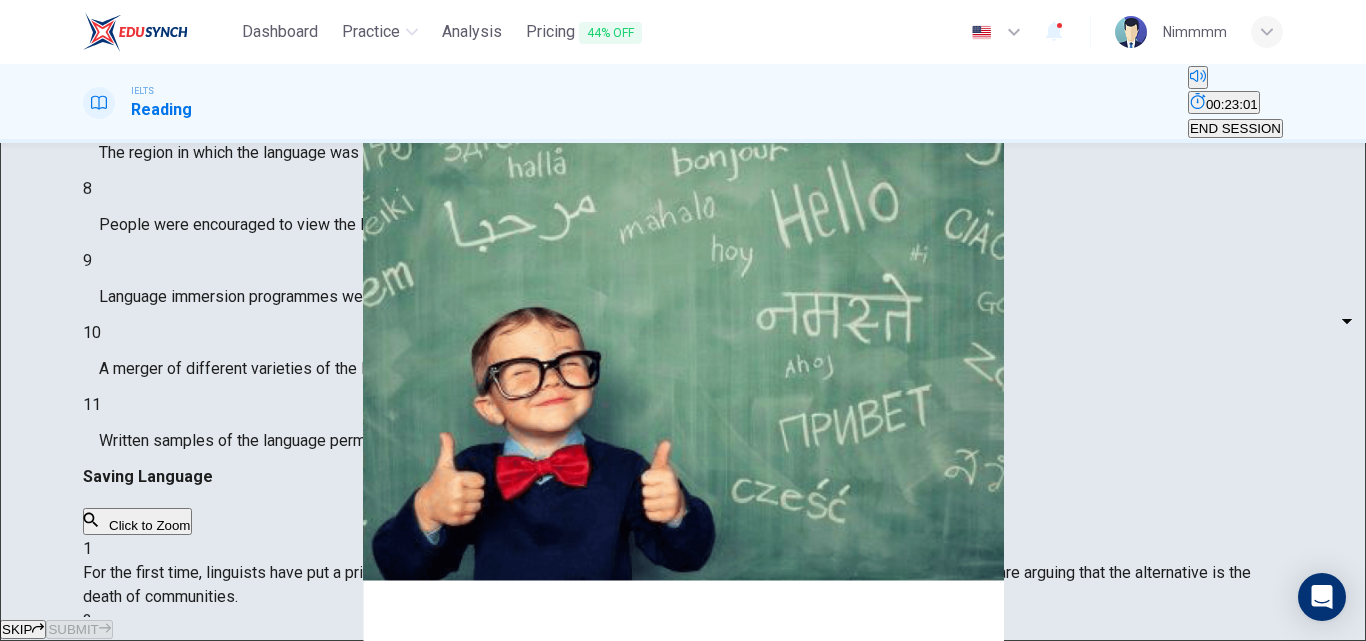 click on "F" at bounding box center [683, 773] 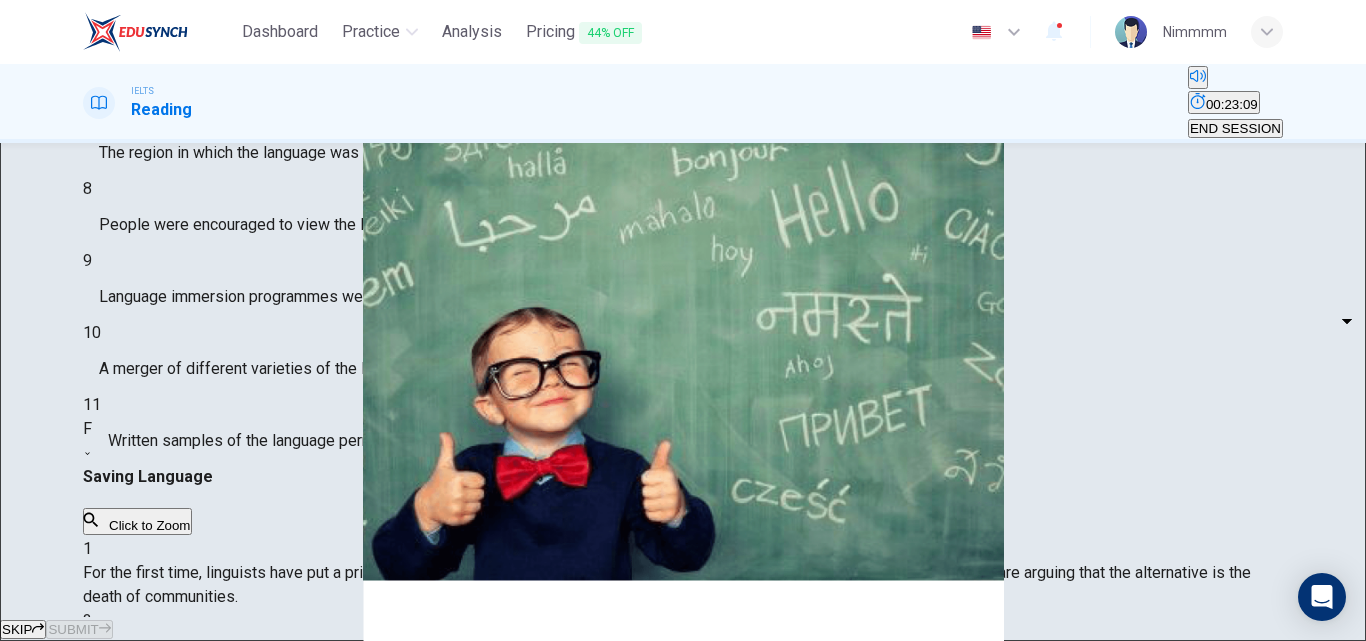 scroll, scrollTop: 2227, scrollLeft: 0, axis: vertical 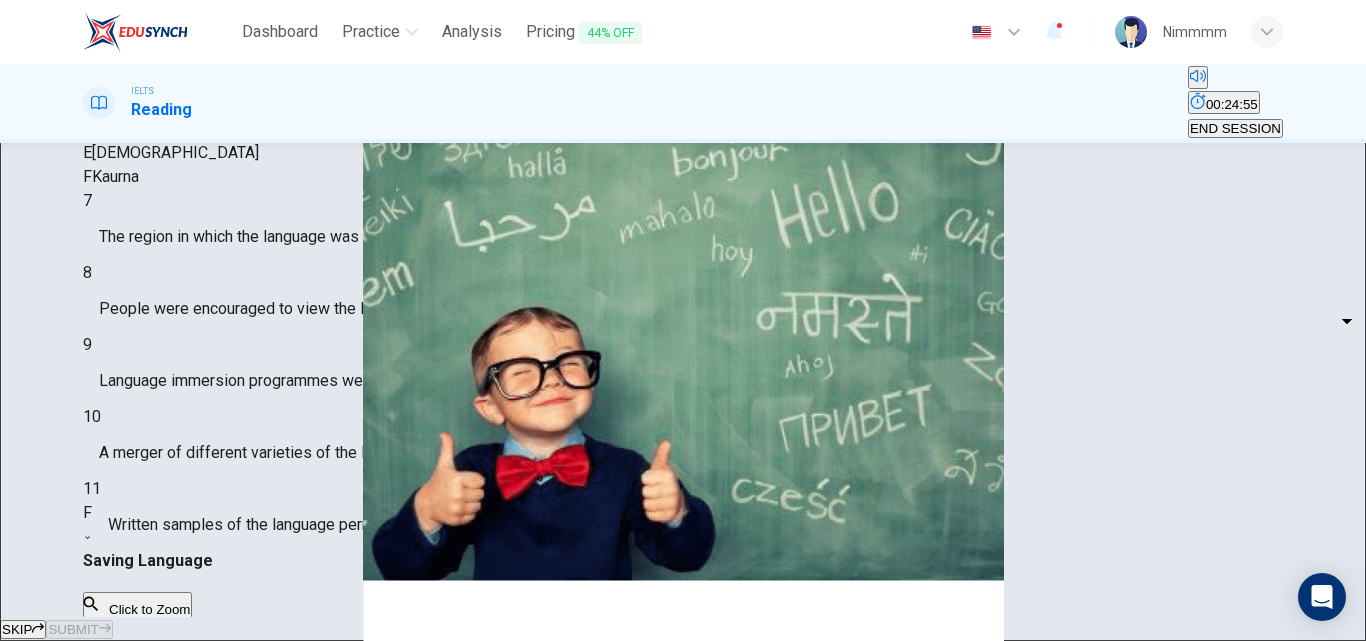 click on "Dashboard Practice Analysis Pricing 44% OFF English en ​ Nimmmm IELTS Reading 00:24:55 END SESSION Questions 7 - 11 Match the languages  A-F  with the statements below which describe how a language was saved.
Write your answers in the boxes below. A Welsh B Maori C Faroese D Romansch E Ainu F Kaurna 7 ​ ​ The region in which the language was spoken gained increased independence 8 ​ ​ People were encouraged to view the language with less prejudice 9 ​ ​ Language immersion programmes were set up for sectors of the population 10 ​ ​ A merger of different varieties of the language took place 11 F F ​ Written samples of the language permitted its revitalisation Saving Language CLICK TO ZOOM Click to Zoom 1 For the first time, linguists have put a price on language. To save a language from extinction isn’t cheap - but more and more people are arguing that the alternative is the death of communities. 2 3 4 5 6 7 8 9 10 11 12 SKIP SUBMIT EduSynch - Online Language Proficiency Testing" at bounding box center [683, 320] 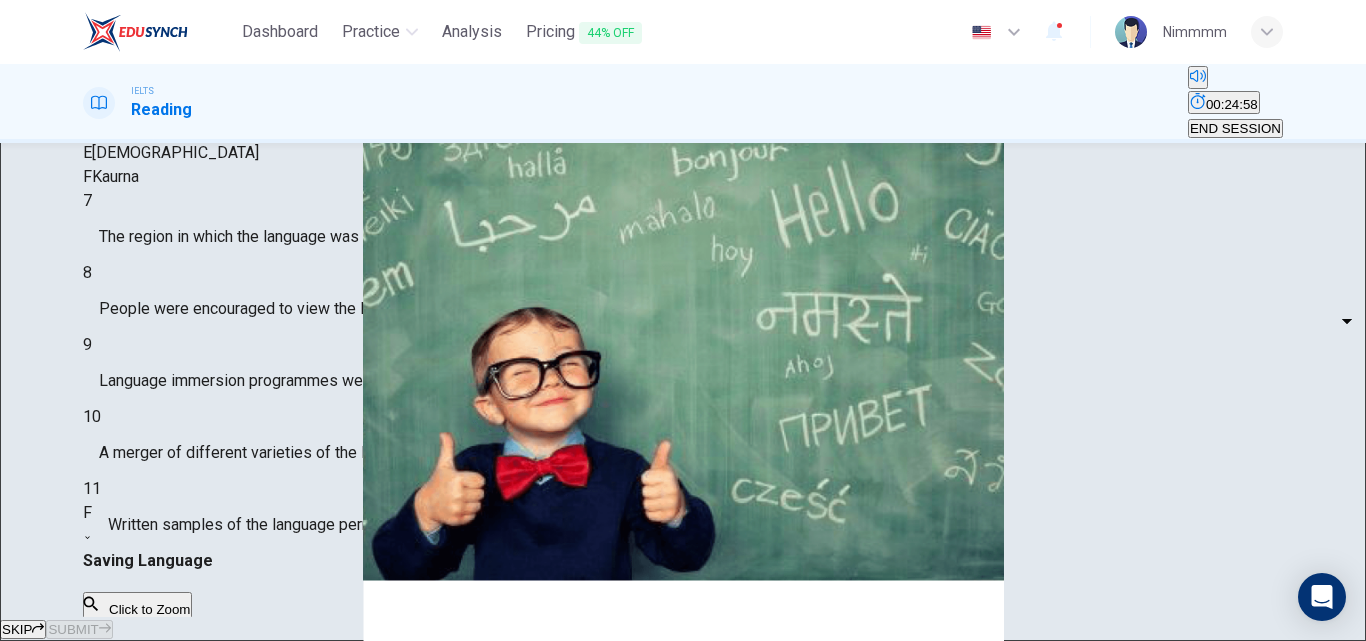 click on "D" at bounding box center [683, 725] 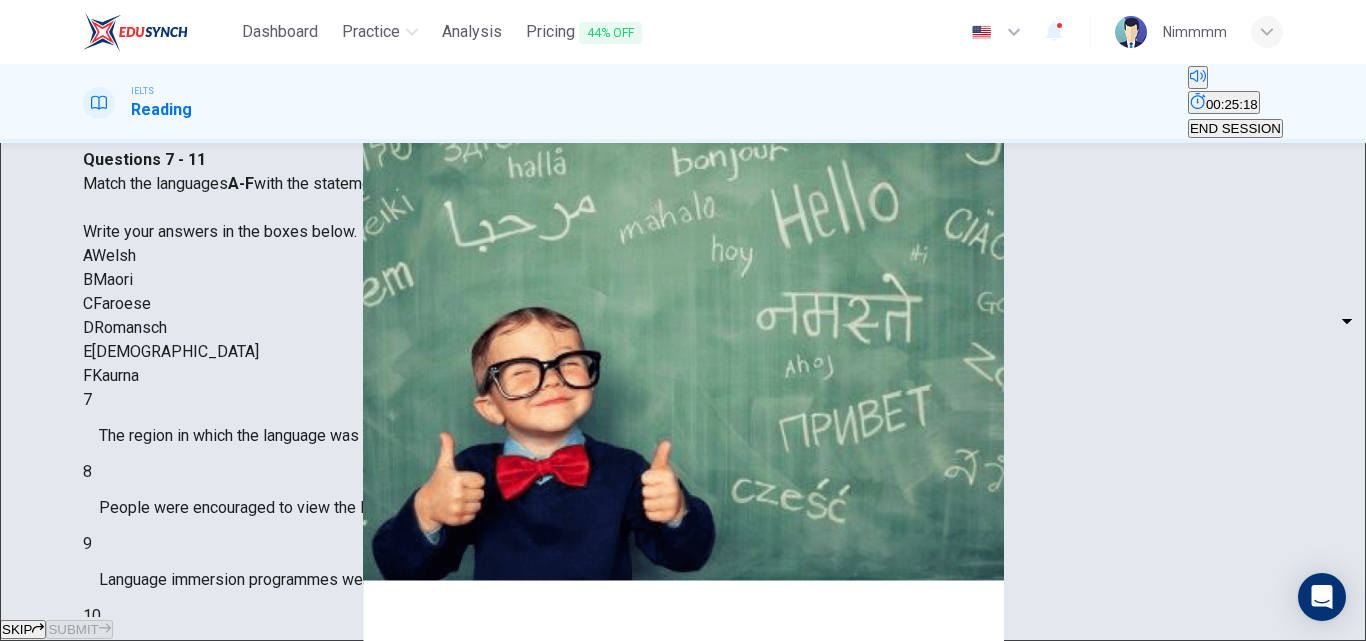 scroll, scrollTop: 57, scrollLeft: 0, axis: vertical 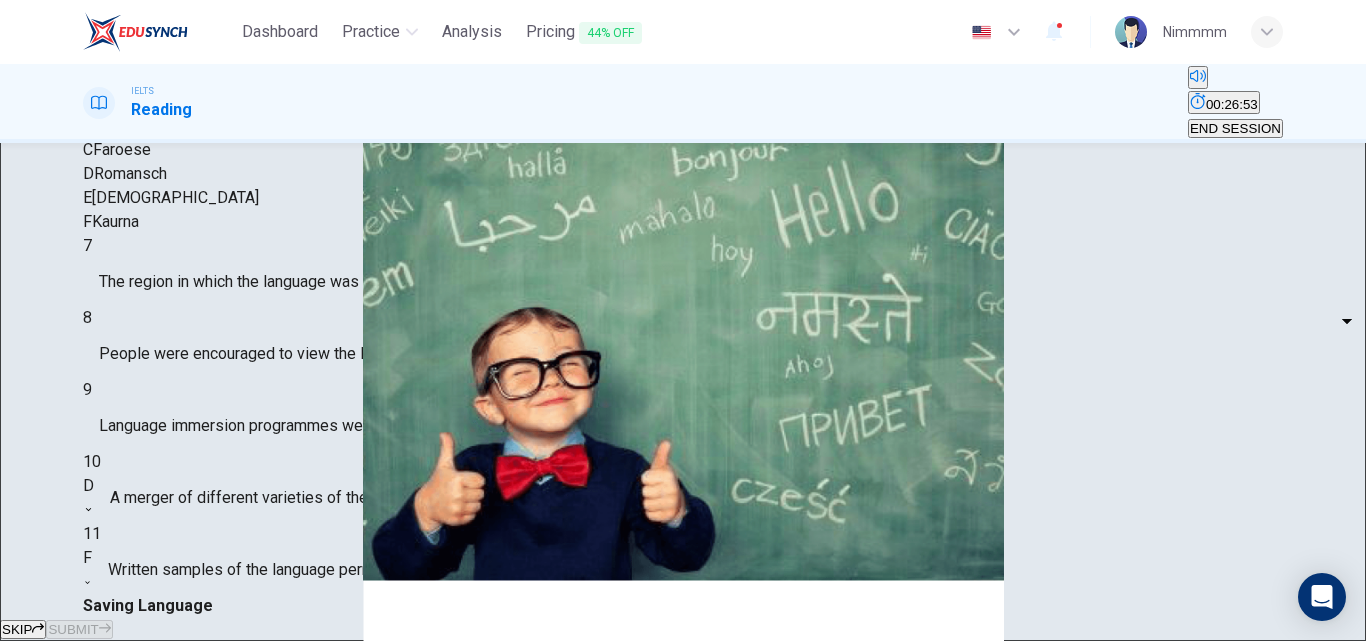 click on "Dashboard Practice Analysis Pricing 44% OFF English en ​ Nimmmm IELTS Reading 00:26:53 END SESSION Questions 7 - 11 Match the languages  A-F  with the statements below which describe how a language was saved.
Write your answers in the boxes below. A Welsh B Maori C Faroese D Romansch E Ainu F Kaurna 7 ​ ​ The region in which the language was spoken gained increased independence 8 ​ ​ People were encouraged to view the language with less prejudice 9 ​ ​ Language immersion programmes were set up for sectors of the population 10 D D ​ A merger of different varieties of the language took place 11 F F ​ Written samples of the language permitted its revitalisation Saving Language CLICK TO ZOOM Click to Zoom 1 For the first time, linguists have put a price on language. To save a language from extinction isn’t cheap - but more and more people are arguing that the alternative is the death of communities. 2 3 4 5 6 7 8 9 10 11 12 SKIP SUBMIT EduSynch - Online Language Proficiency Testing" at bounding box center (683, 320) 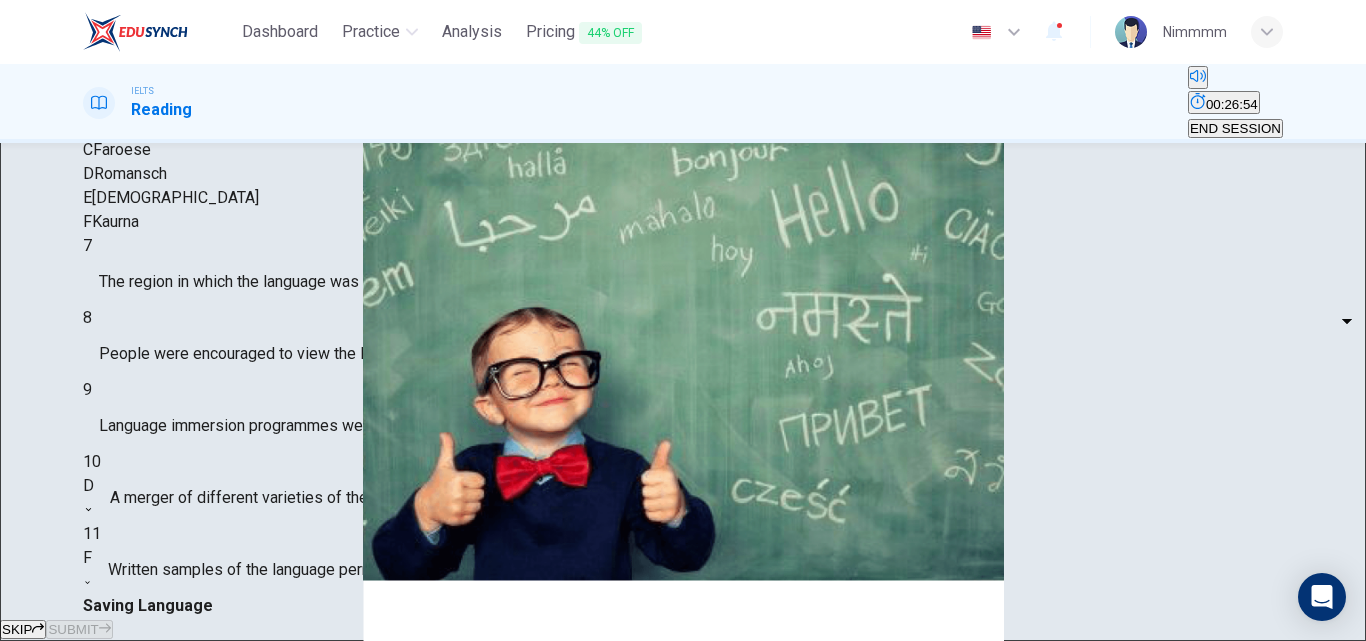 click on "B" at bounding box center [683, 677] 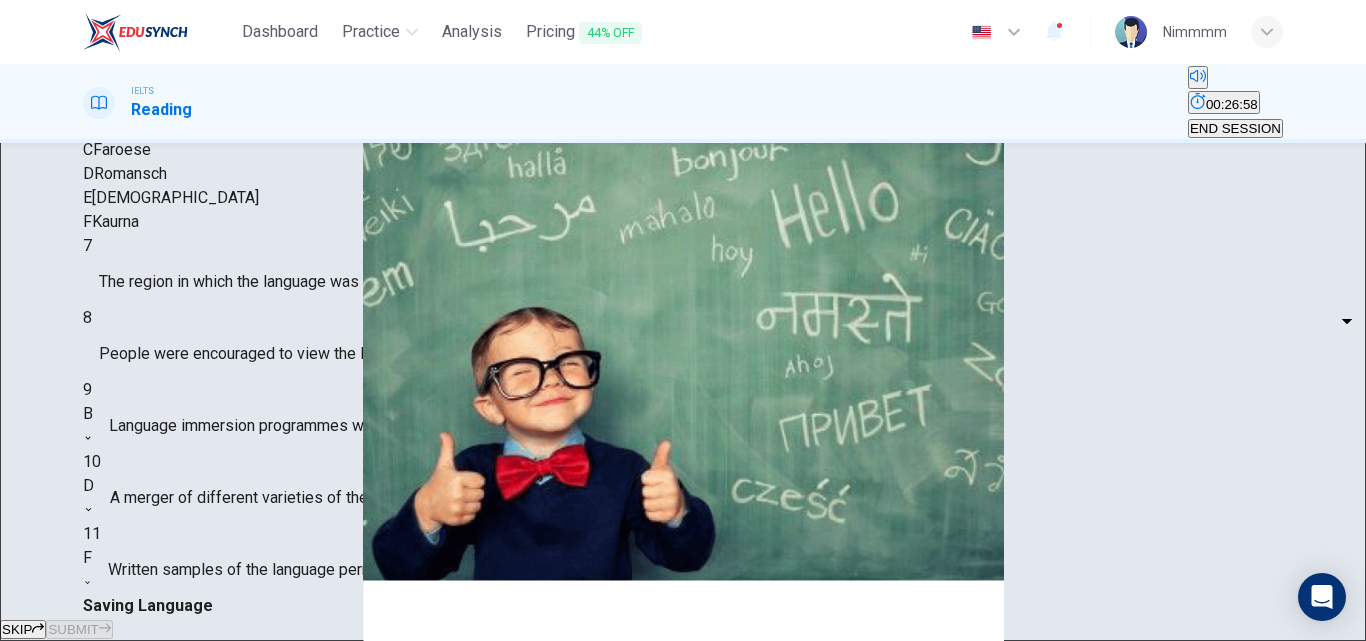 drag, startPoint x: 1315, startPoint y: 320, endPoint x: 813, endPoint y: 203, distance: 515.45416 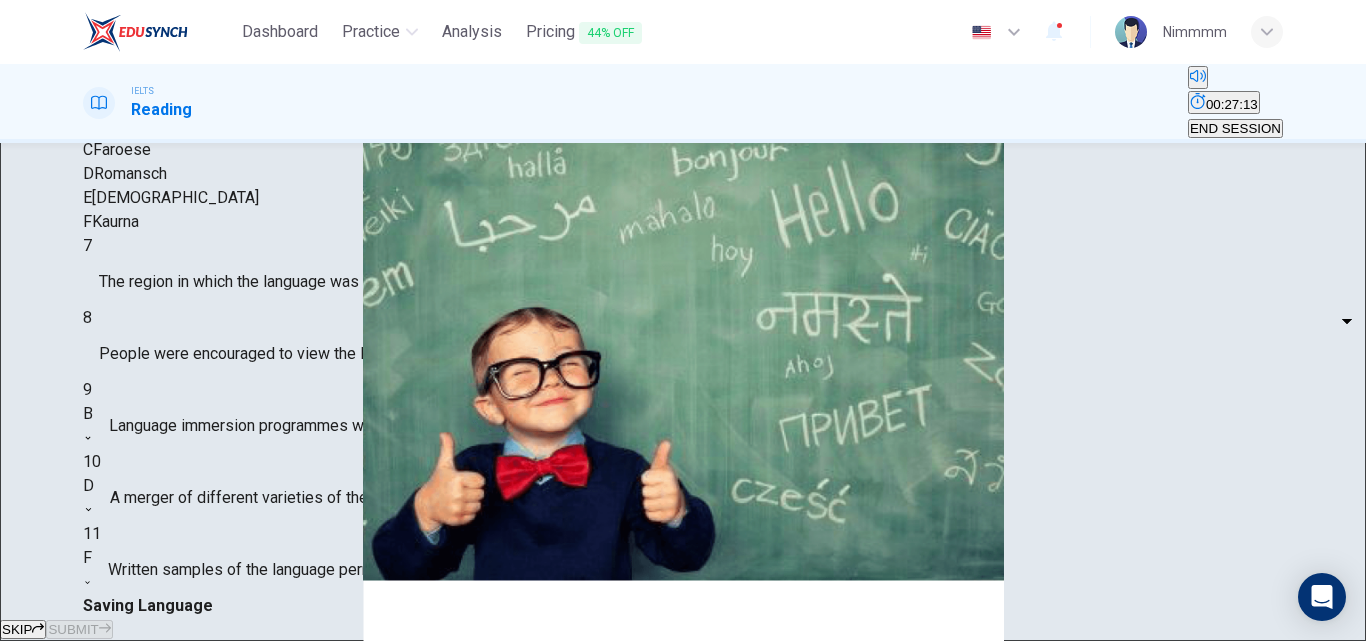 scroll, scrollTop: 1387, scrollLeft: 0, axis: vertical 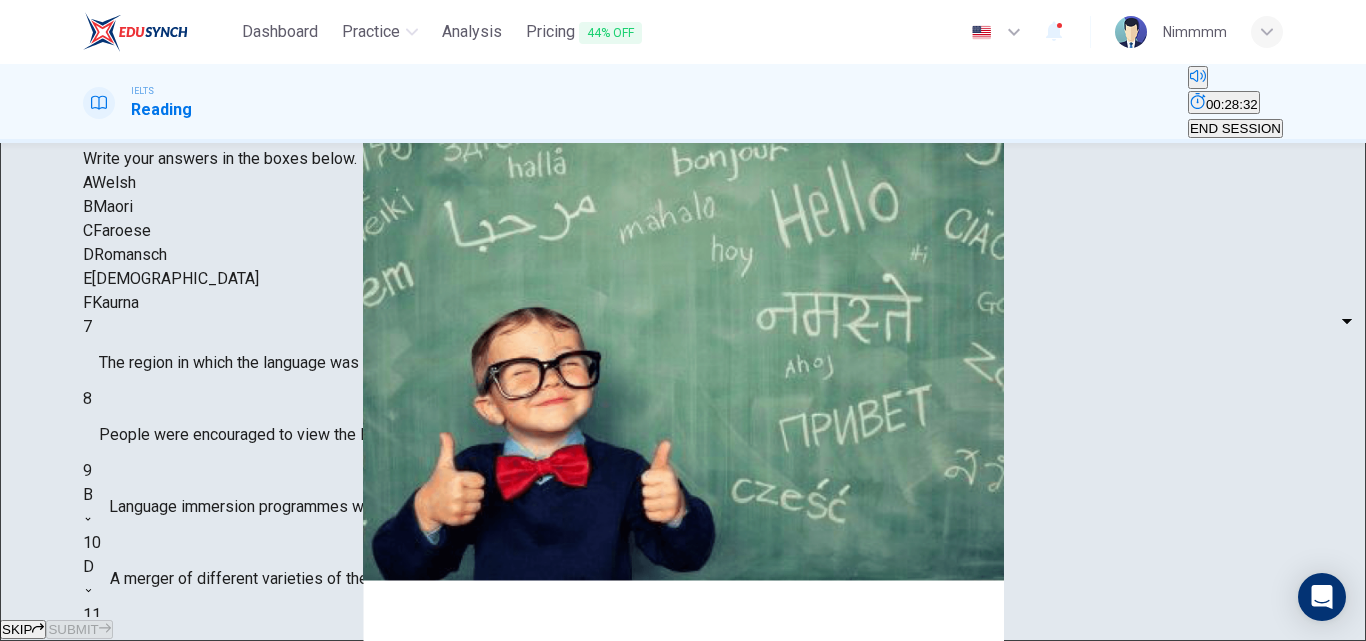 click on "Dashboard Practice Analysis Pricing 44% OFF English en ​ Nimmmm IELTS Reading 00:28:32 END SESSION Questions 7 - 11 Match the languages  A-F  with the statements below which describe how a language was saved.
Write your answers in the boxes below. A Welsh B Maori C Faroese D Romansch E Ainu F Kaurna 7 ​ ​ The region in which the language was spoken gained increased independence 8 ​ ​ People were encouraged to view the language with less prejudice 9 B B ​ Language immersion programmes were set up for sectors of the population 10 D D ​ A merger of different varieties of the language took place 11 F F ​ Written samples of the language permitted its revitalisation Saving Language CLICK TO ZOOM Click to Zoom 1 For the first time, linguists have put a price on language. To save a language from extinction isn’t cheap - but more and more people are arguing that the alternative is the death of communities. 2 3 4 5 6 7 8 9 10 11 12 SKIP SUBMIT EduSynch - Online Language Proficiency Testing" at bounding box center [683, 320] 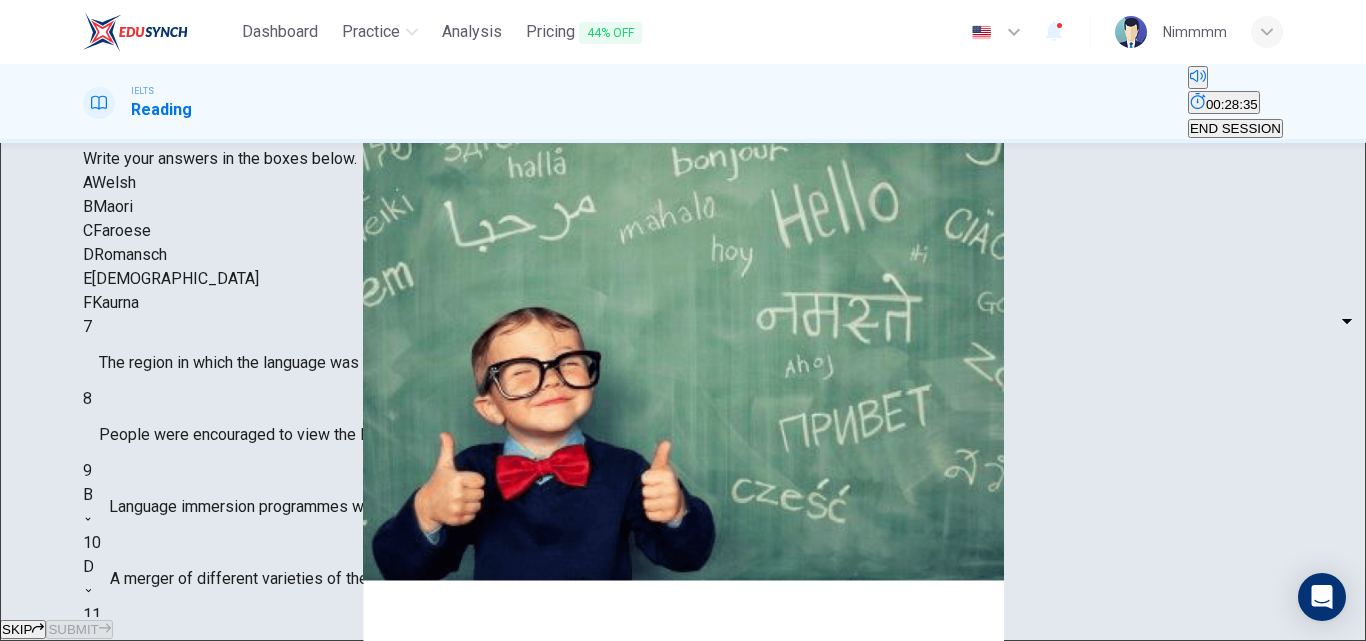 click on "A" at bounding box center [683, 653] 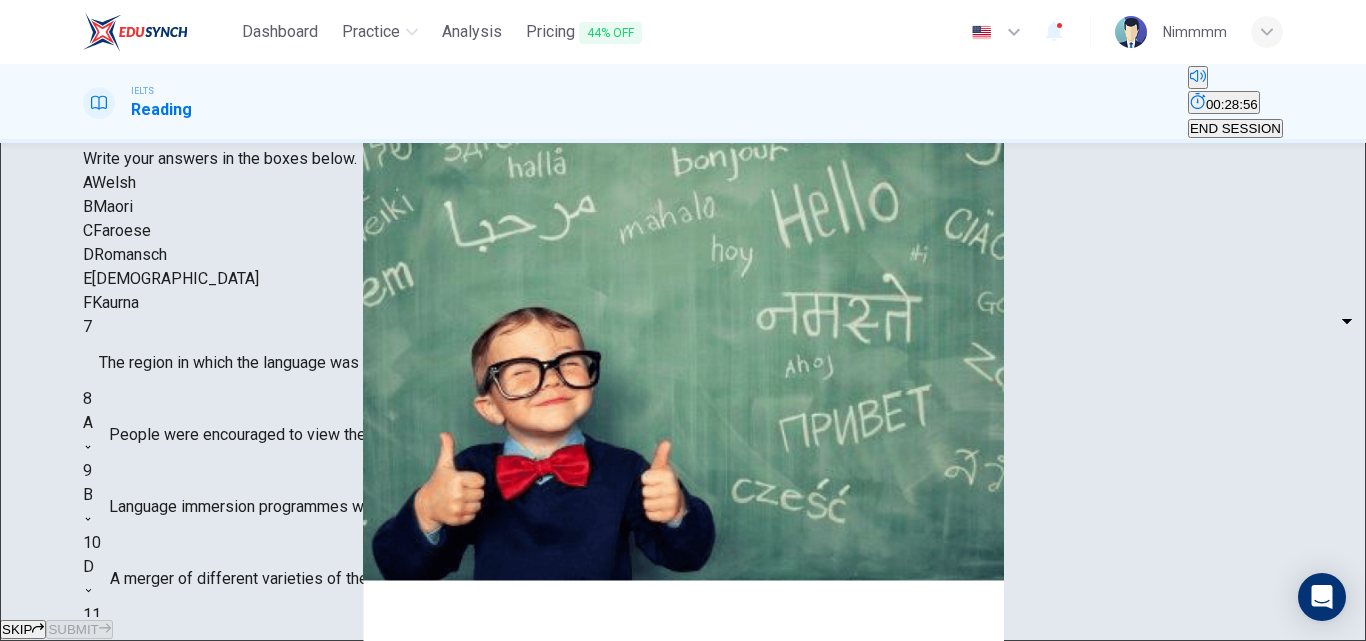 scroll, scrollTop: 133, scrollLeft: 0, axis: vertical 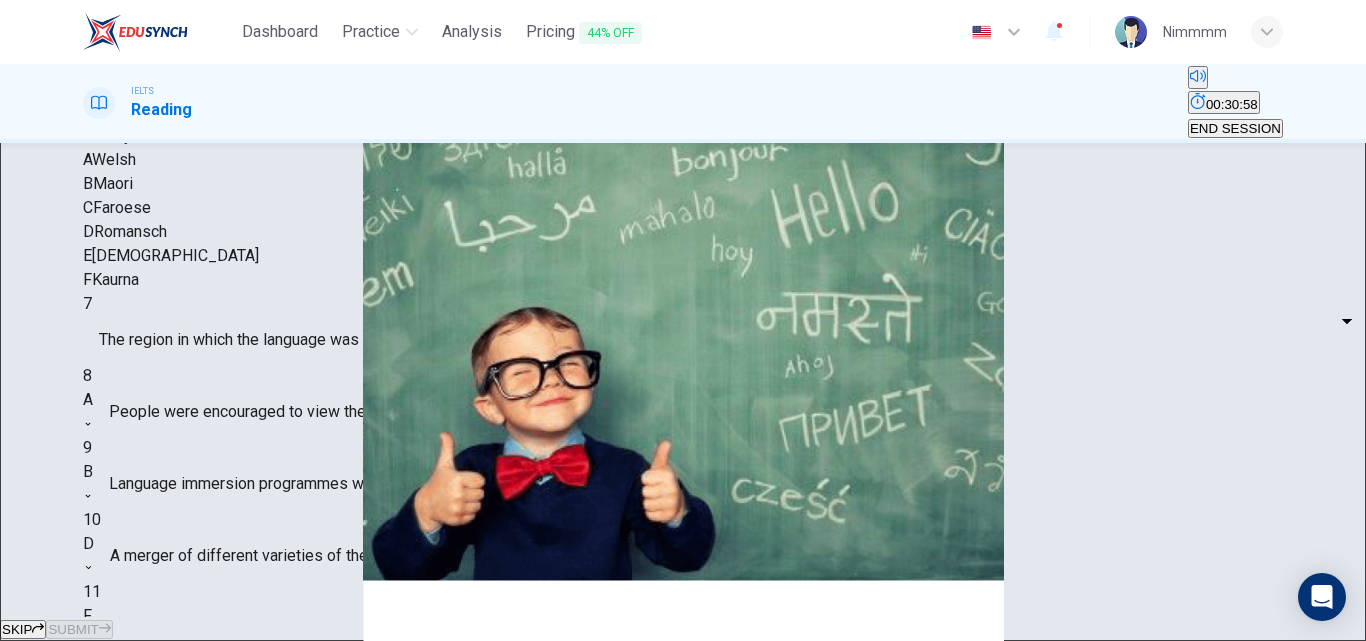 click on "Dashboard Practice Analysis Pricing 44% OFF English en ​ Nimmmm IELTS Reading 00:30:58 END SESSION Questions 7 - 11 Match the languages  A-F  with the statements below which describe how a language was saved.
Write your answers in the boxes below. A Welsh B Maori C Faroese D Romansch E Ainu F Kaurna 7 ​ ​ The region in which the language was spoken gained increased independence 8 A A ​ People were encouraged to view the language with less prejudice 9 B B ​ Language immersion programmes were set up for sectors of the population 10 D D ​ A merger of different varieties of the language took place 11 F F ​ Written samples of the language permitted its revitalisation Saving Language CLICK TO ZOOM Click to Zoom 1 For the first time, linguists have put a price on language. To save a language from extinction isn’t cheap - but more and more people are arguing that the alternative is the death of communities. 2 3 4 5 6 7 8 9 10 11 12 SKIP SUBMIT EduSynch - Online Language Proficiency Testing" at bounding box center [683, 320] 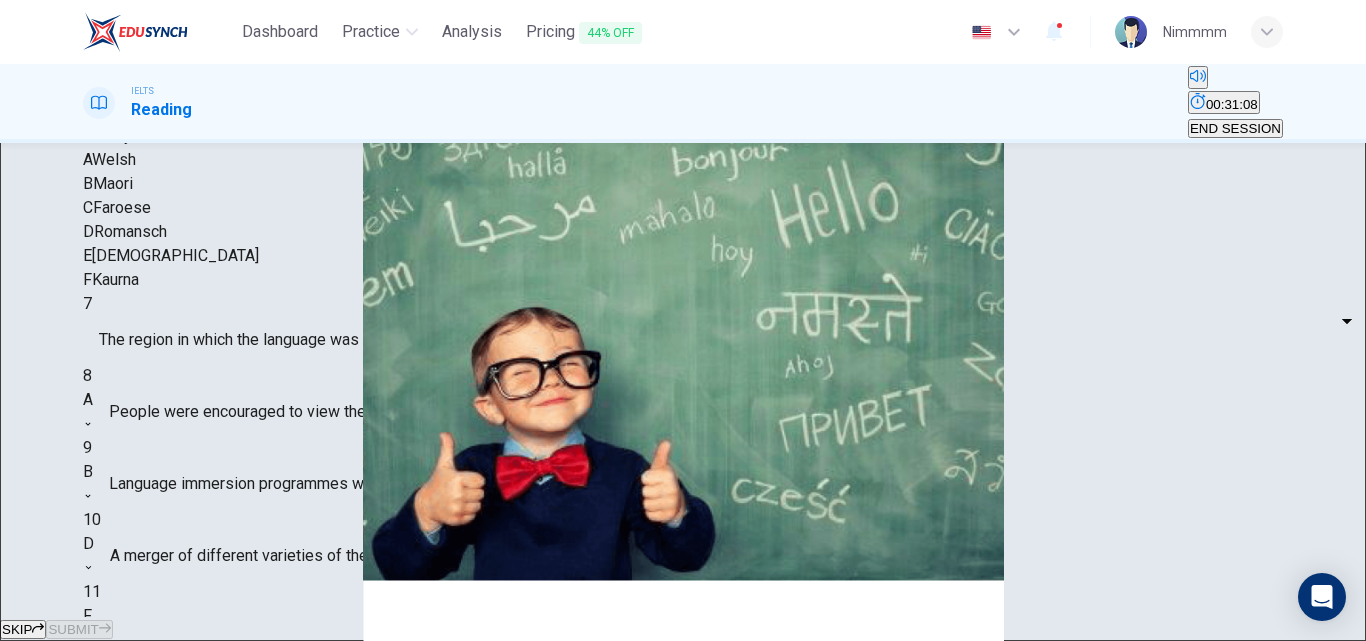 click on "B" at bounding box center [683, 677] 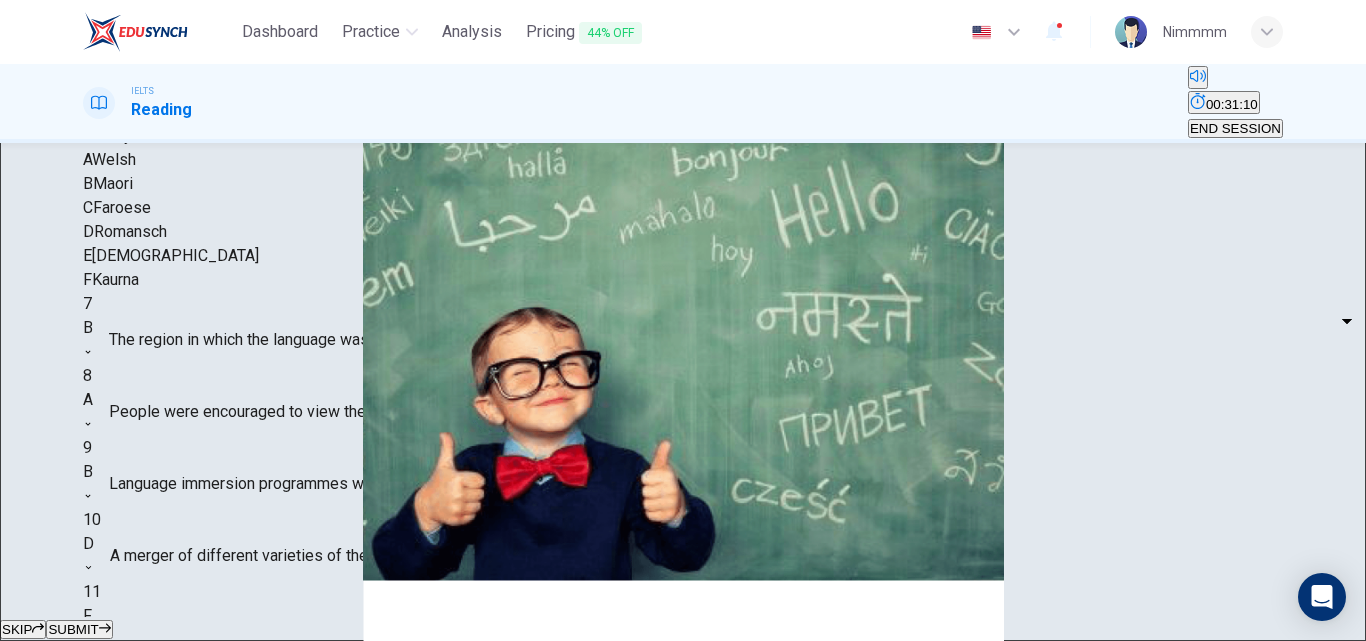 click on "SUBMIT" at bounding box center (73, 629) 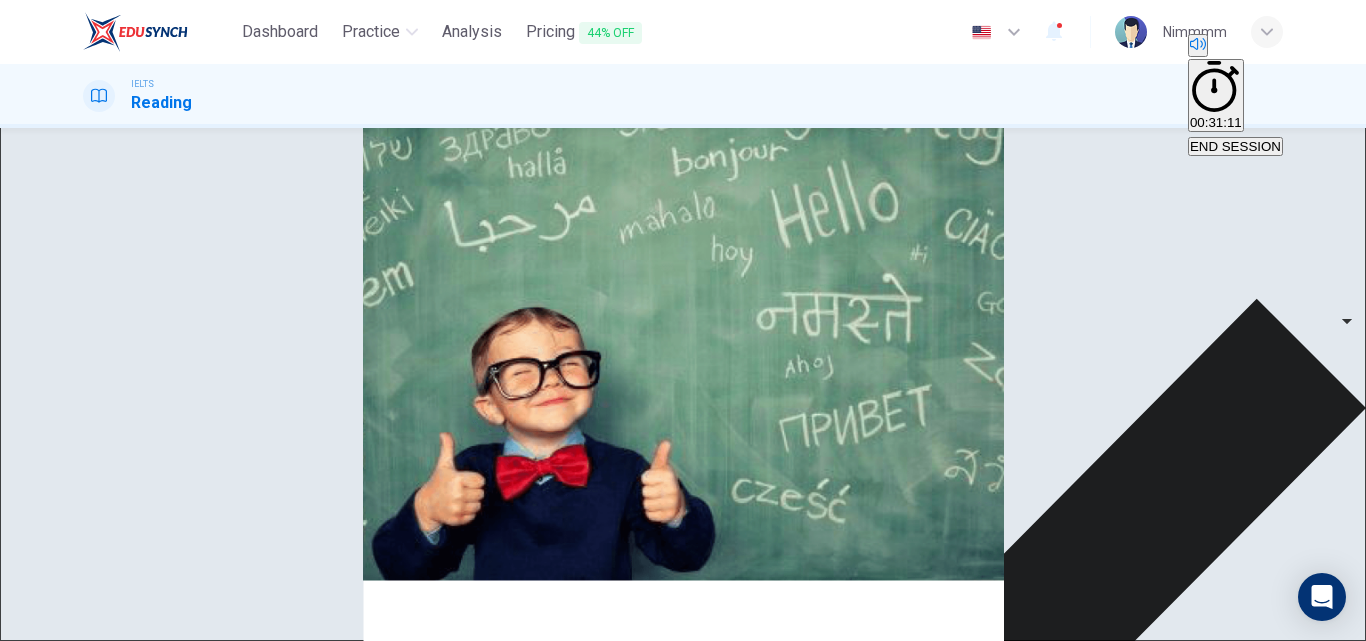 click on "NEXT" at bounding box center [20, 1585] 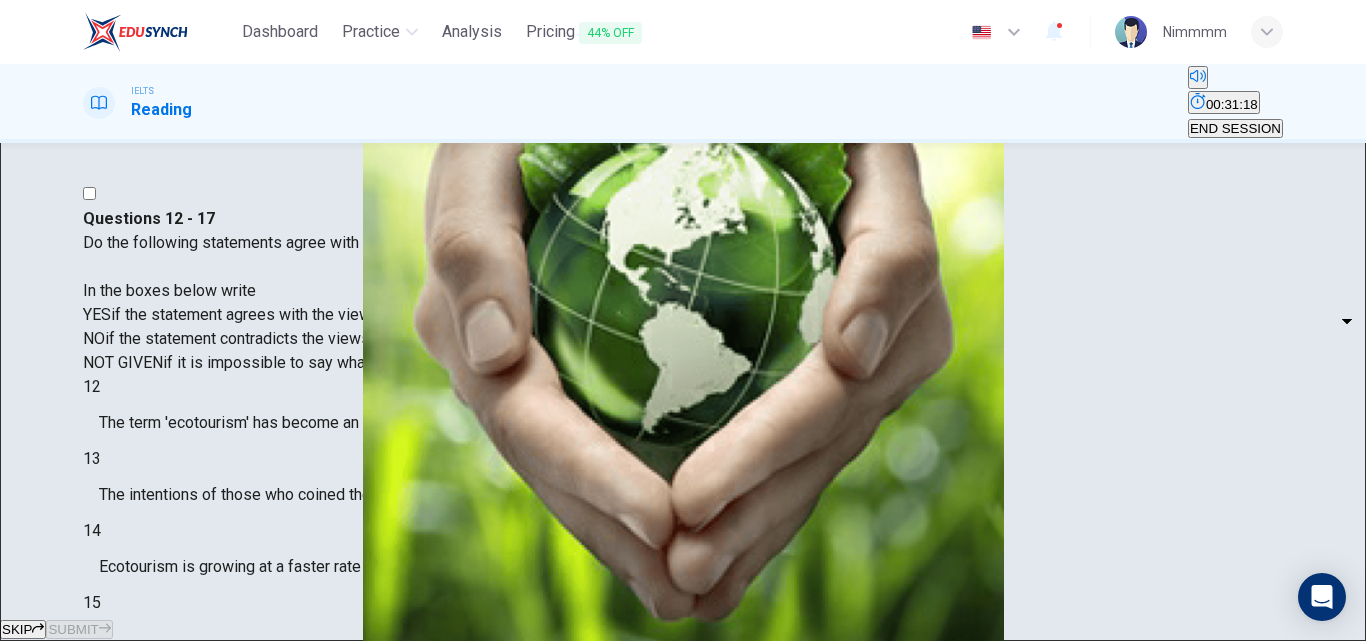 scroll, scrollTop: 0, scrollLeft: 0, axis: both 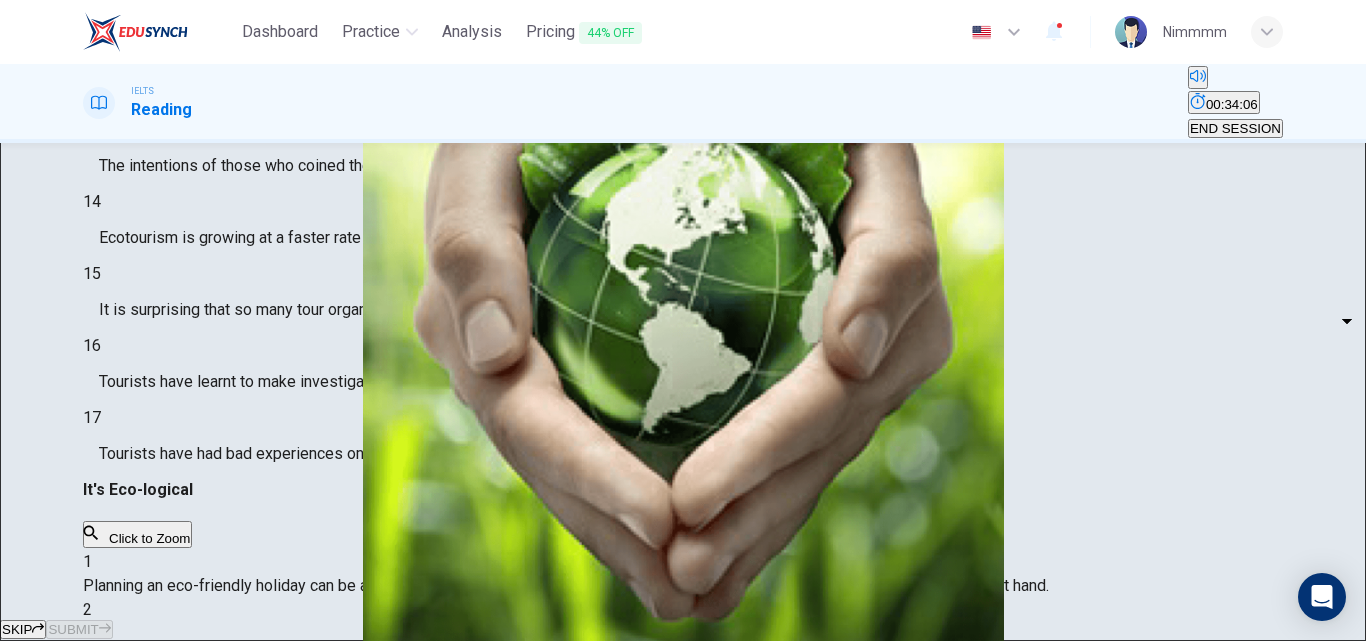 click on "Dashboard Practice Analysis Pricing 44% OFF English en ​ Nimmmm IELTS Reading 00:34:06 END SESSION Questions 12 - 17 Do the following statements agree with the information given in the Reading Passage ?
In the boxes below write YES if the statement agrees with the views of the writer NO if the statement contradicts the views of the writer NOT GIVEN if it is impossible to say what the writer thinks about this 12 ​ ​ The term 'ecotourism' has become an advertising gimmick 13 ​ ​ The intentions of those who coined the term 'ecotourism' were sincere 14 ​ ​ Ecotourism is growing at a faster rate than any other type of travel 15 ​ ​ It is surprising that so many tour organisations decided to become involved in ecotourism 16 ​ ​ Tourists have learnt to make investigations about tour operators before using them 17 ​ ​ Tourists have had bad experiences on ecotour holidays It's Eco-logical CLICK TO ZOOM Click to Zoom 1 2 3 4 5 6 7 8 SKIP SUBMIT EduSynch - Online Language Proficiency Testing" at bounding box center [683, 320] 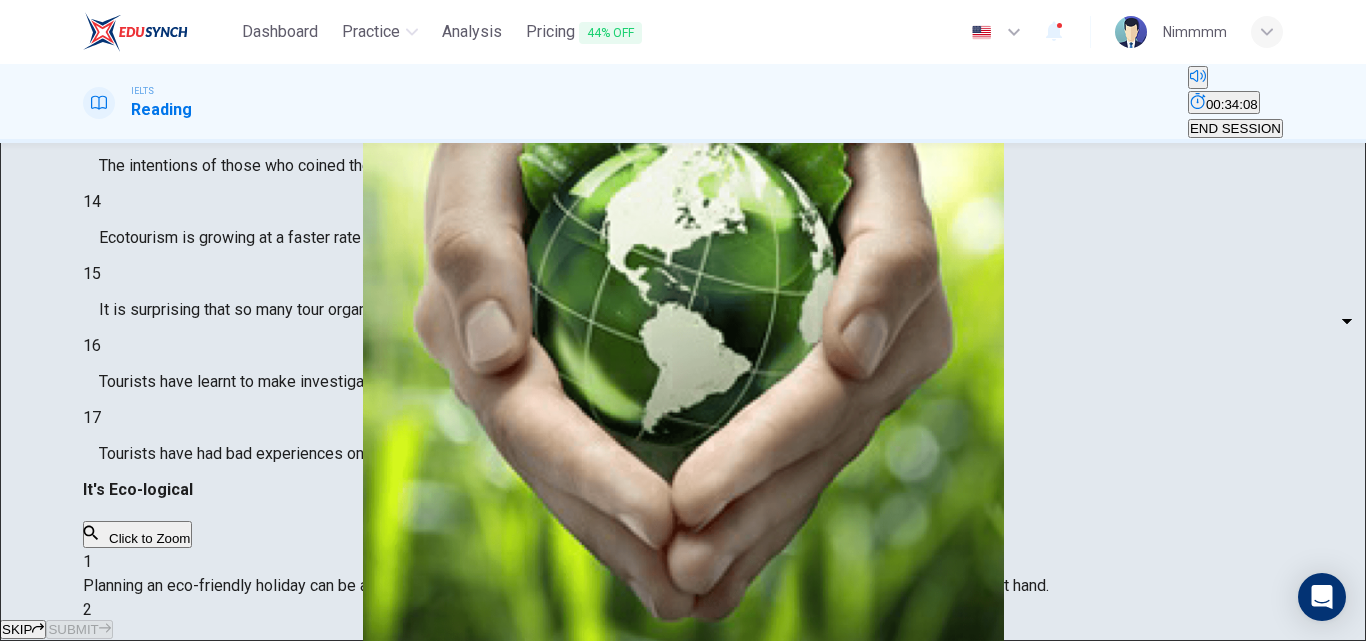 click on "YES" at bounding box center (683, 653) 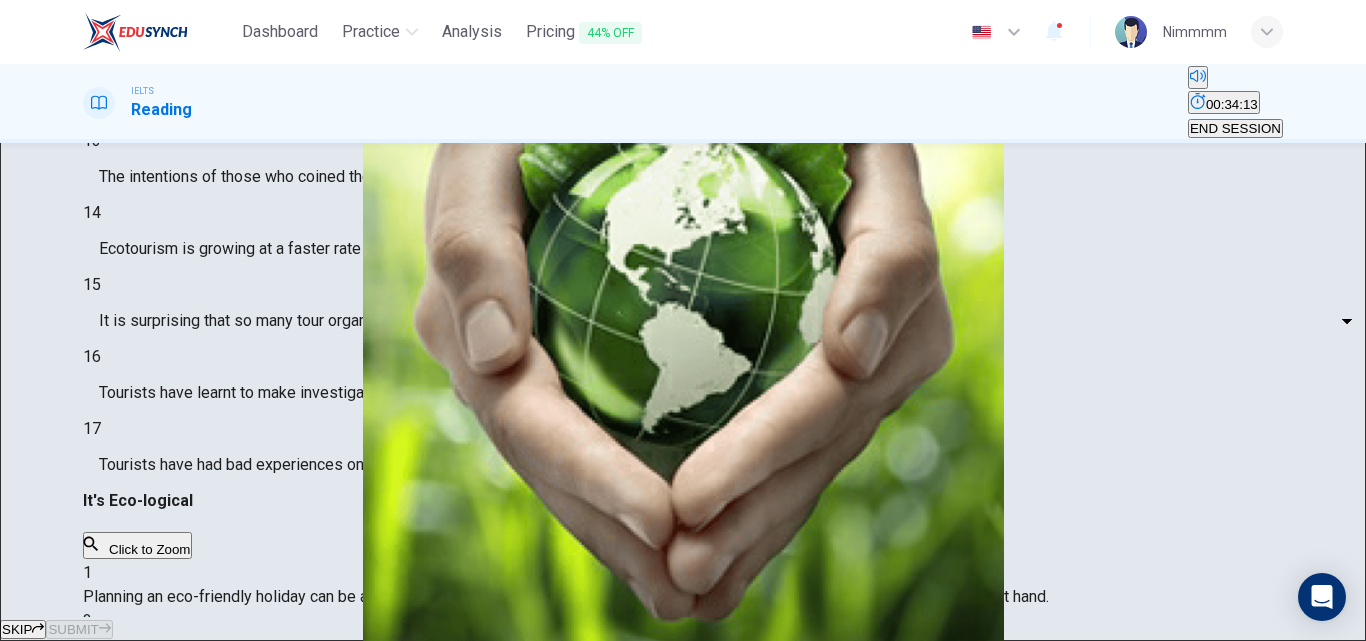 scroll, scrollTop: 40, scrollLeft: 0, axis: vertical 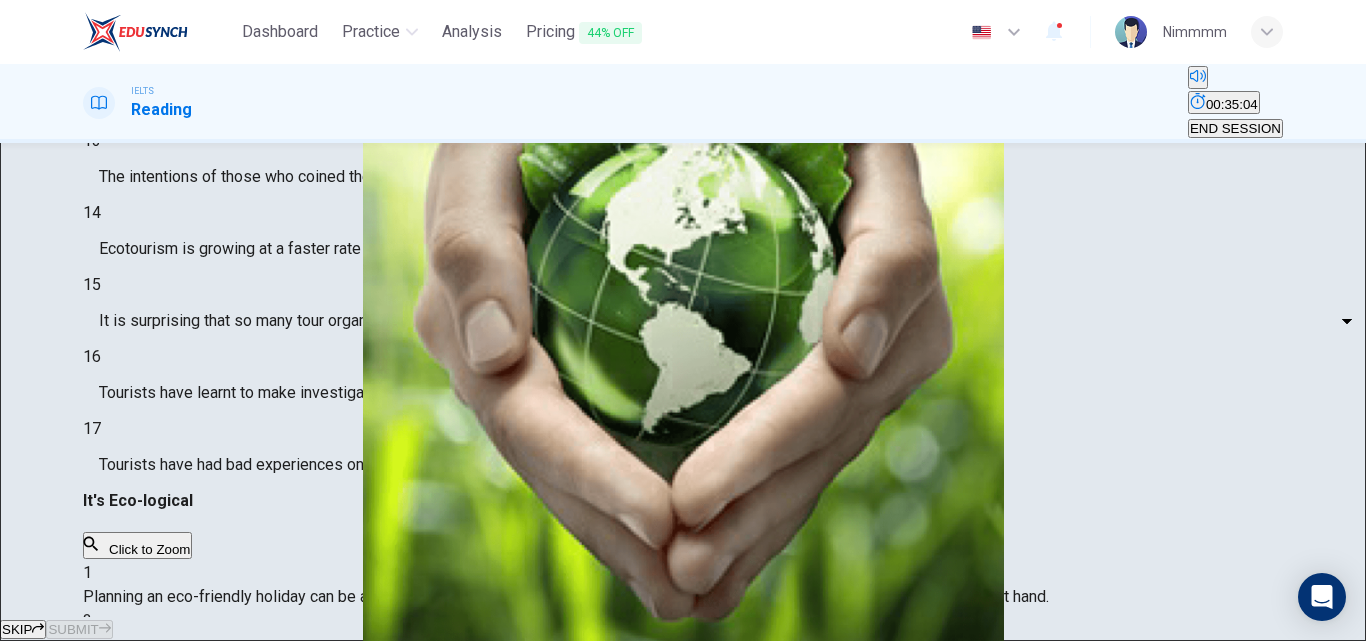 click on "Dashboard Practice Analysis Pricing 44% OFF English en ​ Nimmmm IELTS Reading 00:35:04 END SESSION Questions 12 - 17 Do the following statements agree with the information given in the Reading Passage ?
In the boxes below write YES if the statement agrees with the views of the writer NO if the statement contradicts the views of the writer NOT GIVEN if it is impossible to say what the writer thinks about this 12 YES YES ​ The term 'ecotourism' has become an advertising gimmick 13 ​ ​ The intentions of those who coined the term 'ecotourism' were sincere 14 ​ ​ Ecotourism is growing at a faster rate than any other type of travel 15 ​ ​ It is surprising that so many tour organisations decided to become involved in ecotourism 16 ​ ​ Tourists have learnt to make investigations about tour operators before using them 17 ​ ​ Tourists have had bad experiences on ecotour holidays It's Eco-logical CLICK TO ZOOM Click to Zoom 1 2 3 4 5 6 7 8 SKIP SUBMIT
Dashboard Practice Analysis Pricing" at bounding box center [683, 320] 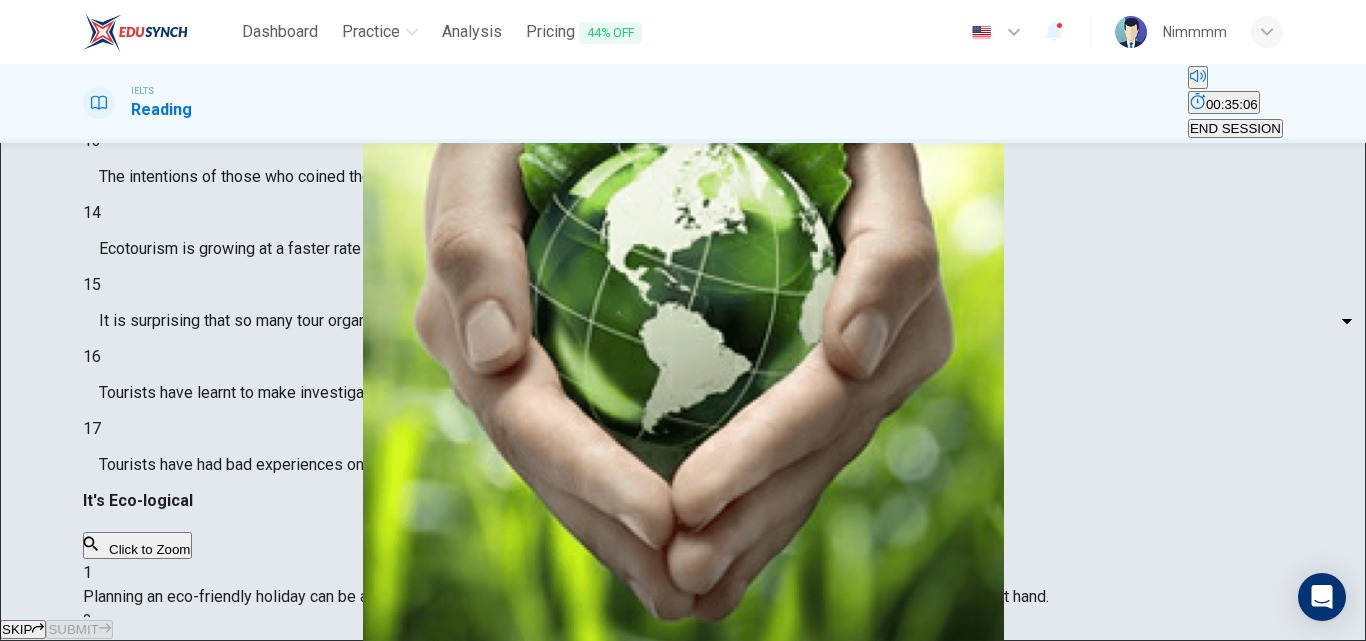 click on "YES" at bounding box center (683, 653) 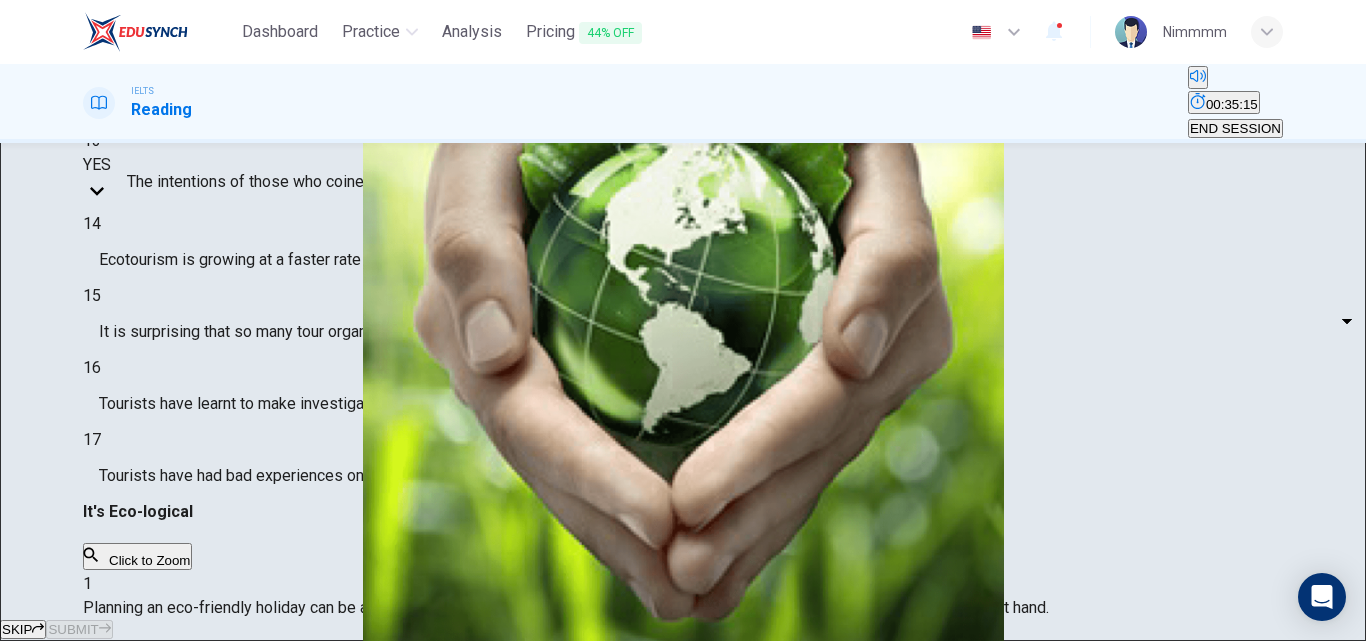 click on "12 YES YES ​ The term 'ecotourism' has become an advertising gimmick 13 YES YES ​ The intentions of those who coined the term 'ecotourism' were sincere 14 ​ ​ Ecotourism is growing at a faster rate than any other type of travel 15 ​ ​ It is surprising that so many tour organisations decided to become involved in ecotourism 16 ​ ​ Tourists have learnt to make investigations about tour operators before using them 17 ​ ​ Tourists have had bad experiences on ecotour holidays" at bounding box center [683, 273] 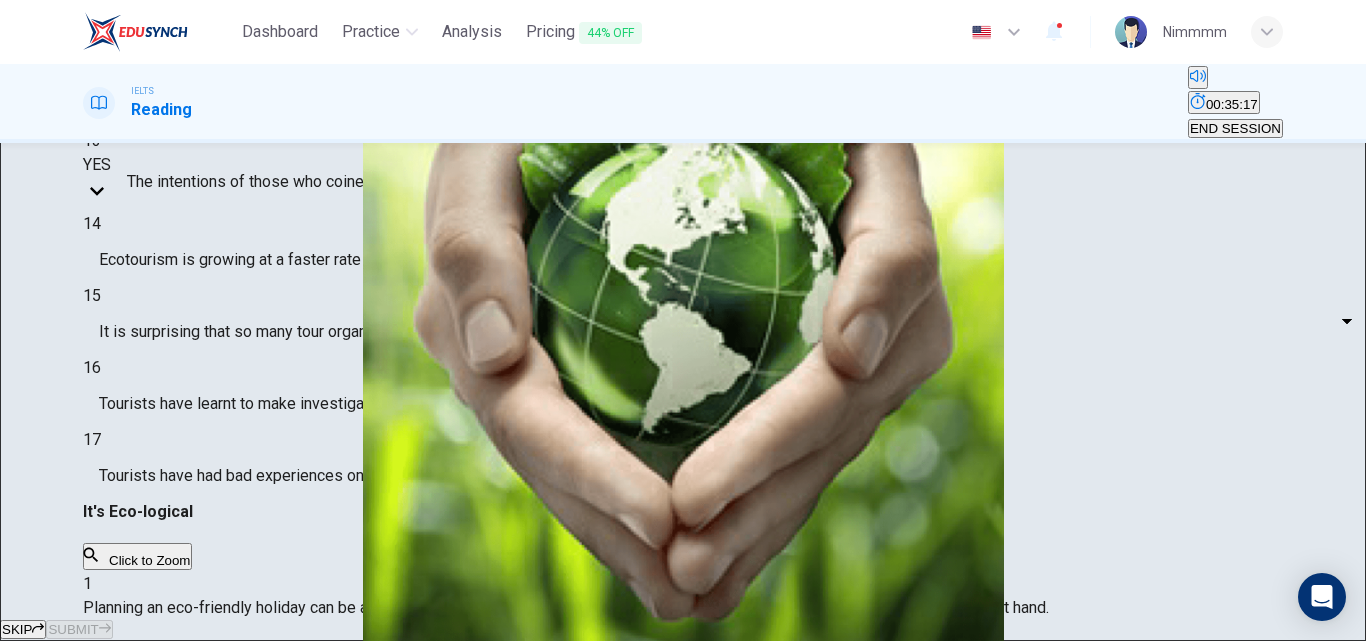 scroll, scrollTop: 160, scrollLeft: 0, axis: vertical 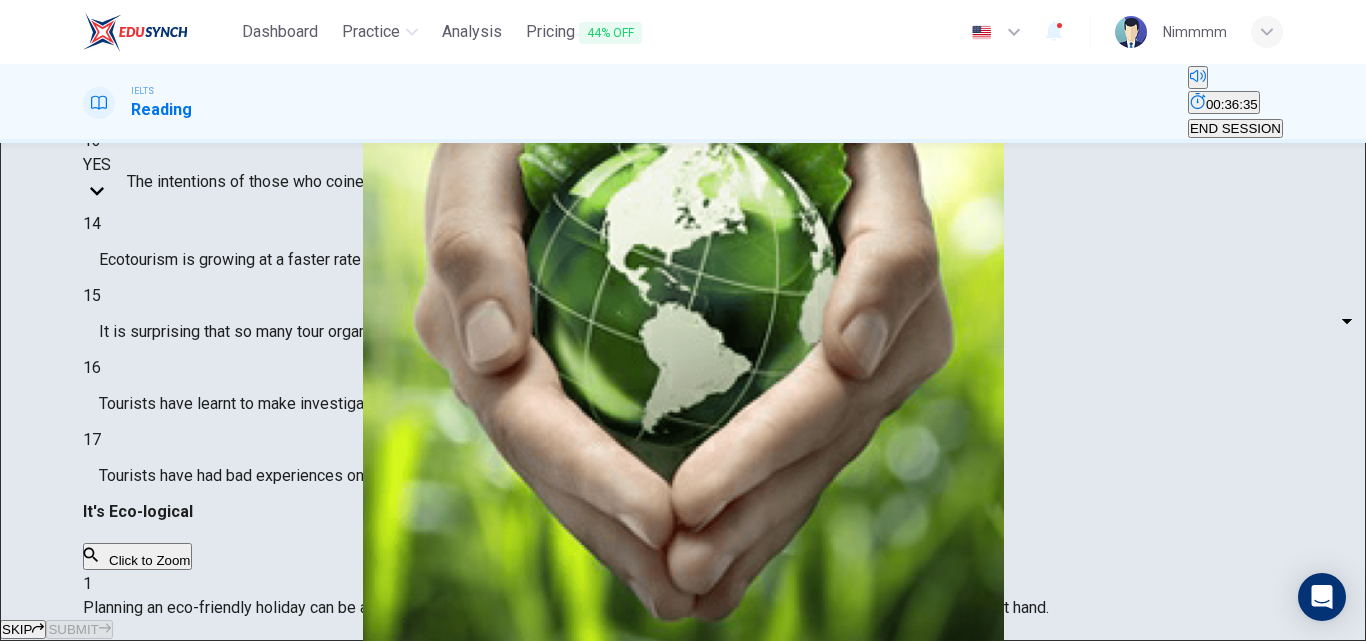 click on "Dashboard Practice Analysis Pricing 44% OFF English en ​ Nimmmm IELTS Reading 00:36:35 END SESSION Questions 12 - 17 Do the following statements agree with the information given in the Reading Passage ?
In the boxes below write YES if the statement agrees with the views of the writer NO if the statement contradicts the views of the writer NOT GIVEN if it is impossible to say what the writer thinks about this 12 YES YES ​ The term 'ecotourism' has become an advertising gimmick 13 YES YES ​ The intentions of those who coined the term 'ecotourism' were sincere 14 ​ ​ Ecotourism is growing at a faster rate than any other type of travel 15 ​ ​ It is surprising that so many tour organisations decided to become involved in ecotourism 16 ​ ​ Tourists have learnt to make investigations about tour operators before using them 17 ​ ​ Tourists have had bad experiences on ecotour holidays It's Eco-logical CLICK TO ZOOM Click to Zoom 1 2 3 4 5 6 7 8 SKIP SUBMIT
Dashboard Practice Analysis   2" at bounding box center (683, 320) 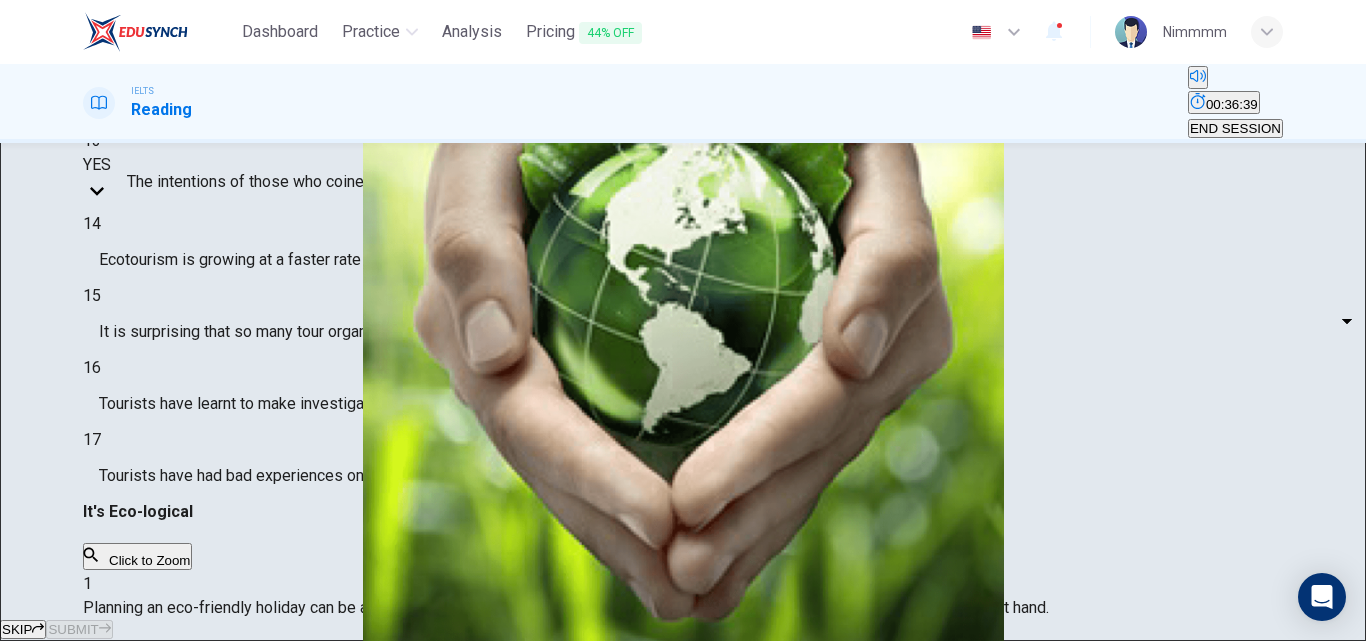 click on "NOT GIVEN" at bounding box center (683, 701) 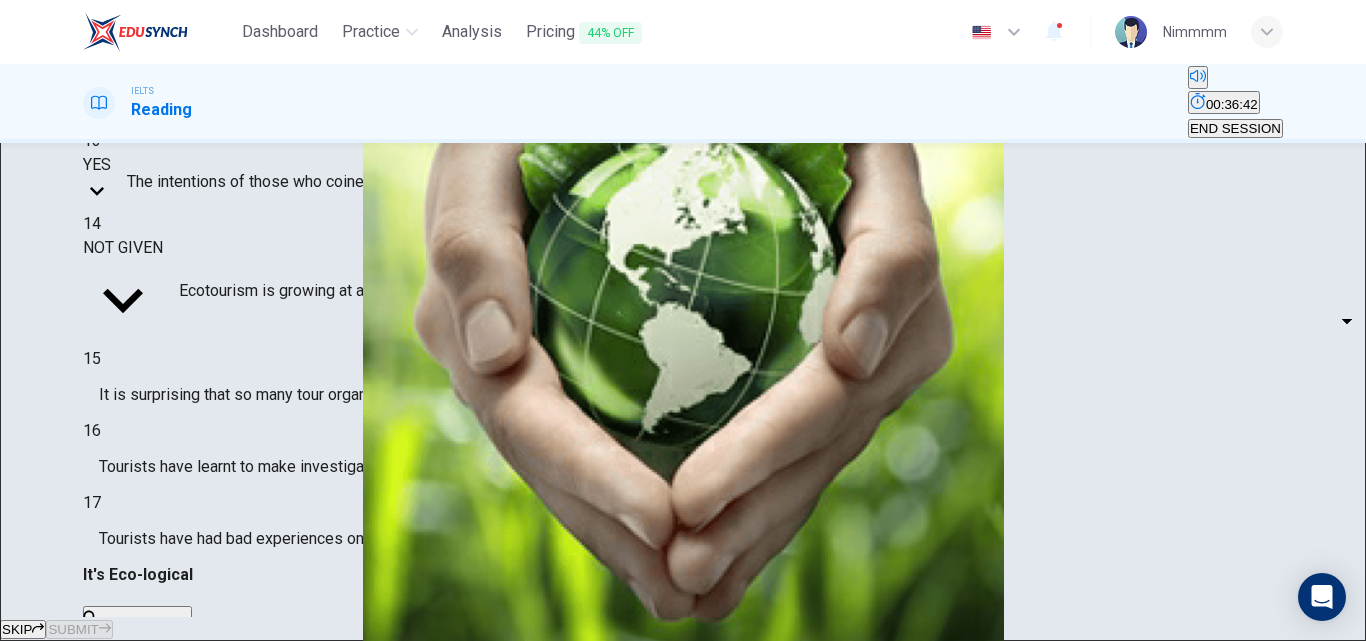 scroll, scrollTop: 320, scrollLeft: 0, axis: vertical 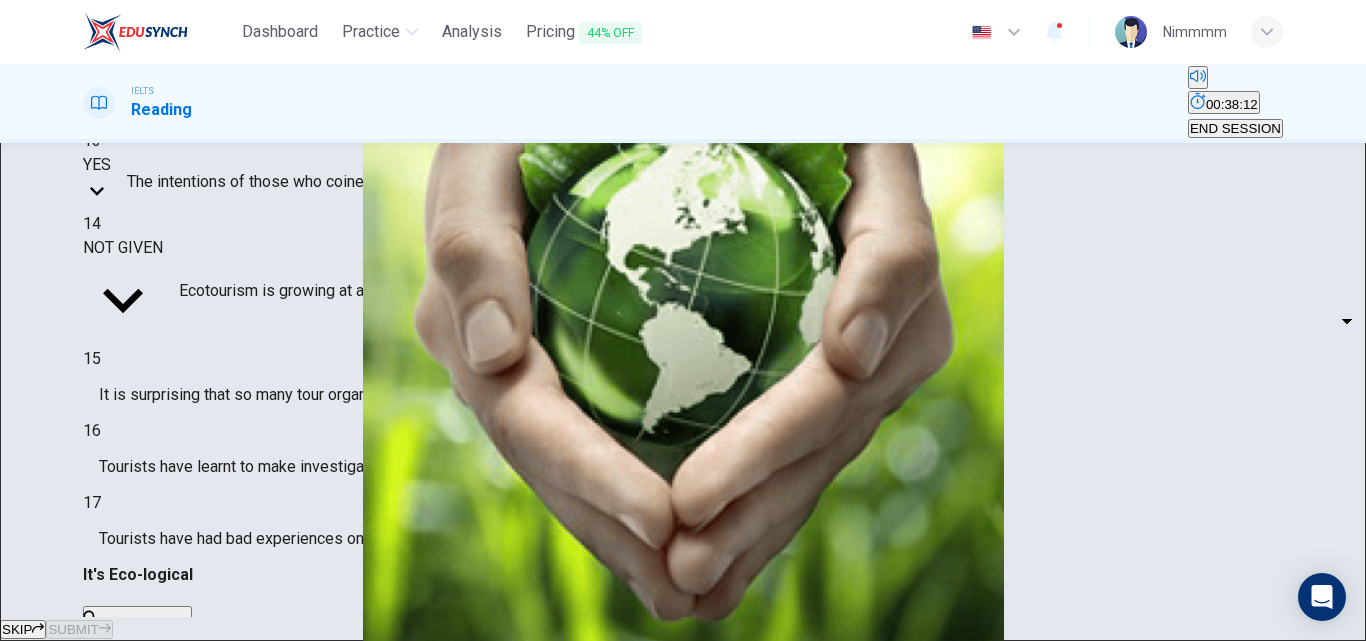 click on "Dashboard Practice Analysis Pricing 44% OFF English en ​ Nimmmm IELTS Reading 00:38:12 END SESSION Questions 12 - 17 Do the following statements agree with the information given in the Reading Passage ?
In the boxes below write YES if the statement agrees with the views of the writer NO if the statement contradicts the views of the writer NOT GIVEN if it is impossible to say what the writer thinks about this 12 YES YES ​ The term 'ecotourism' has become an advertising gimmick 13 YES YES ​ The intentions of those who coined the term 'ecotourism' were sincere 14 NOT GIVEN NOT GIVEN ​ Ecotourism is growing at a faster rate than any other type of travel 15 ​ ​ It is surprising that so many tour organisations decided to become involved in ecotourism 16 ​ ​ Tourists have learnt to make investigations about tour operators before using them 17 ​ ​ Tourists have had bad experiences on ecotour holidays It's Eco-logical CLICK TO ZOOM Click to Zoom 1 2 3 4 5 6 7 8 SKIP SUBMIT
Dashboard   2" at bounding box center (683, 320) 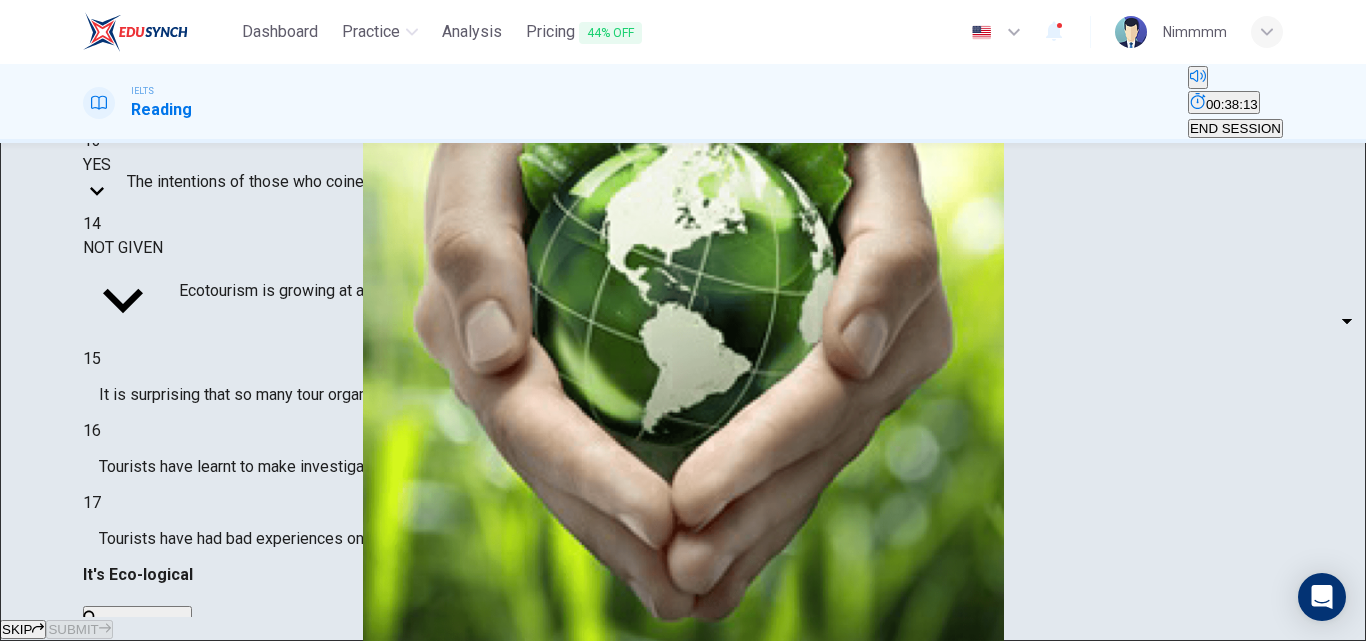 click on "NO" at bounding box center (683, 677) 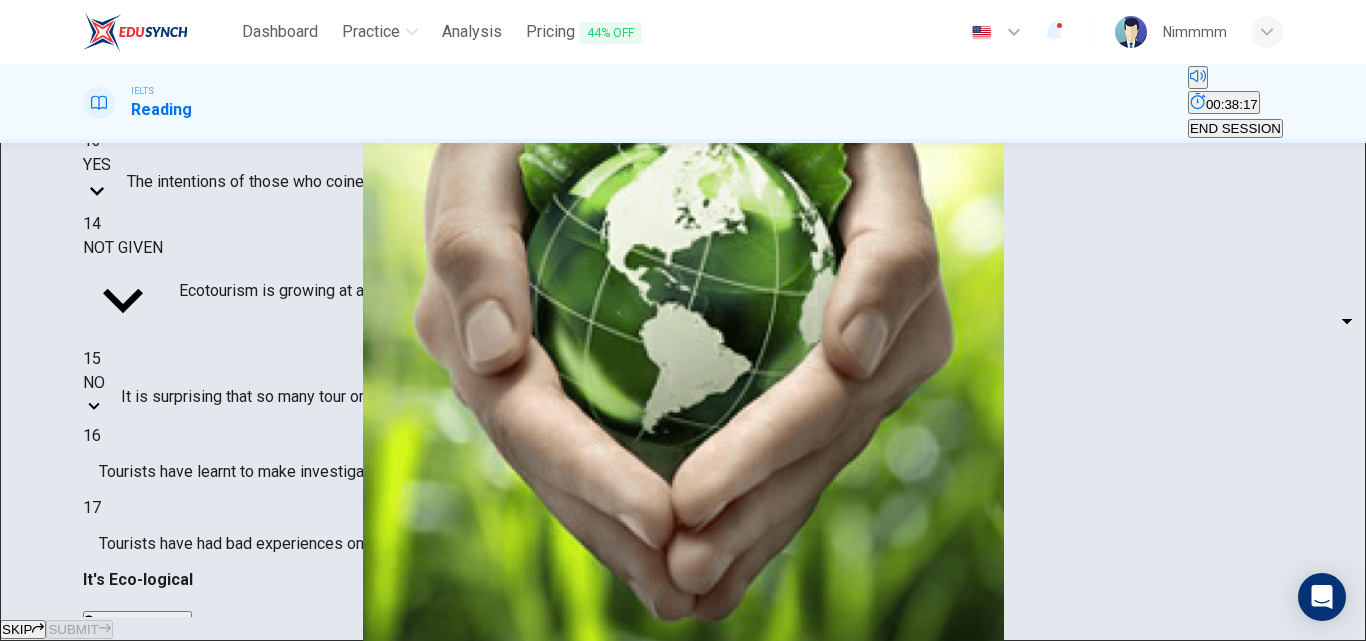 scroll, scrollTop: 81, scrollLeft: 0, axis: vertical 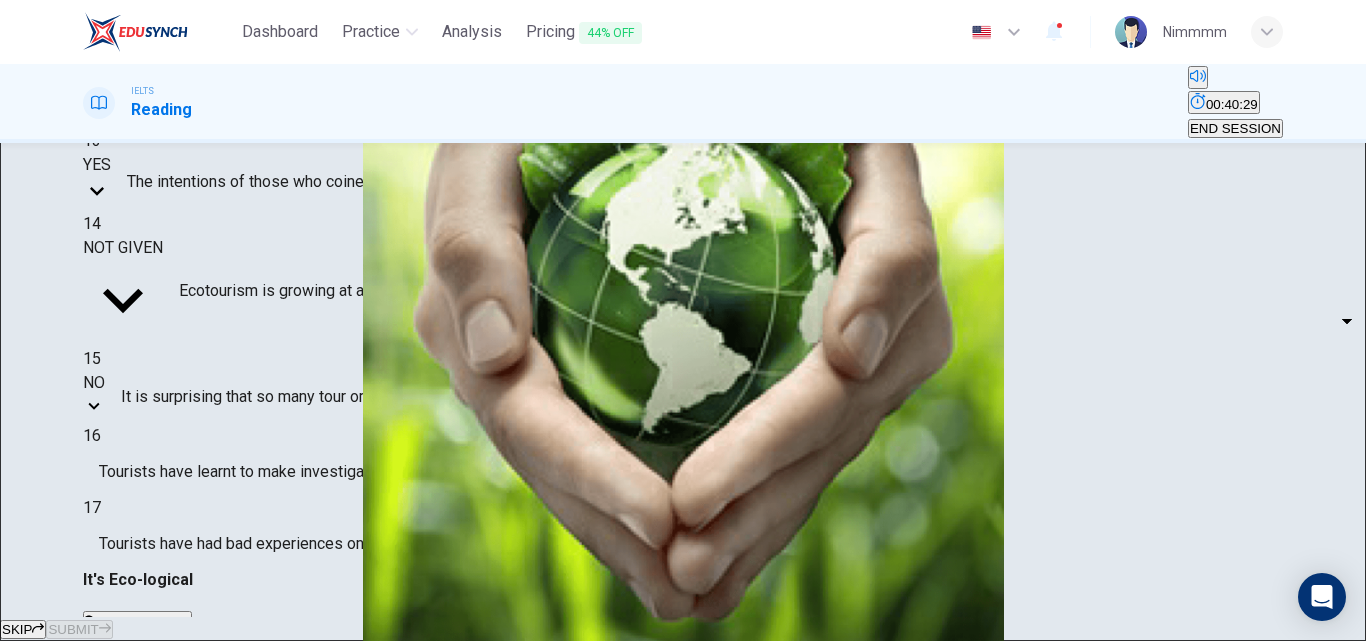click on "Dashboard Practice Analysis Pricing 44% OFF English en ​ Nimmmm IELTS Reading 00:40:29 END SESSION Questions 12 - 17 Do the following statements agree with the information given in the Reading Passage ?
In the boxes below write YES if the statement agrees with the views of the writer NO if the statement contradicts the views of the writer NOT GIVEN if it is impossible to say what the writer thinks about this 12 YES YES ​ The term 'ecotourism' has become an advertising gimmick 13 YES YES ​ The intentions of those who coined the term 'ecotourism' were sincere 14 NOT GIVEN NOT GIVEN ​ Ecotourism is growing at a faster rate than any other type of travel 15 NO NO ​ It is surprising that so many tour organisations decided to become involved in ecotourism 16 ​ ​ Tourists have learnt to make investigations about tour operators before using them 17 ​ ​ Tourists have had bad experiences on ecotour holidays It's Eco-logical CLICK TO ZOOM Click to Zoom 1 2 3 4 5 6 7 8 SKIP SUBMIT
Dashboard   2" at bounding box center (683, 320) 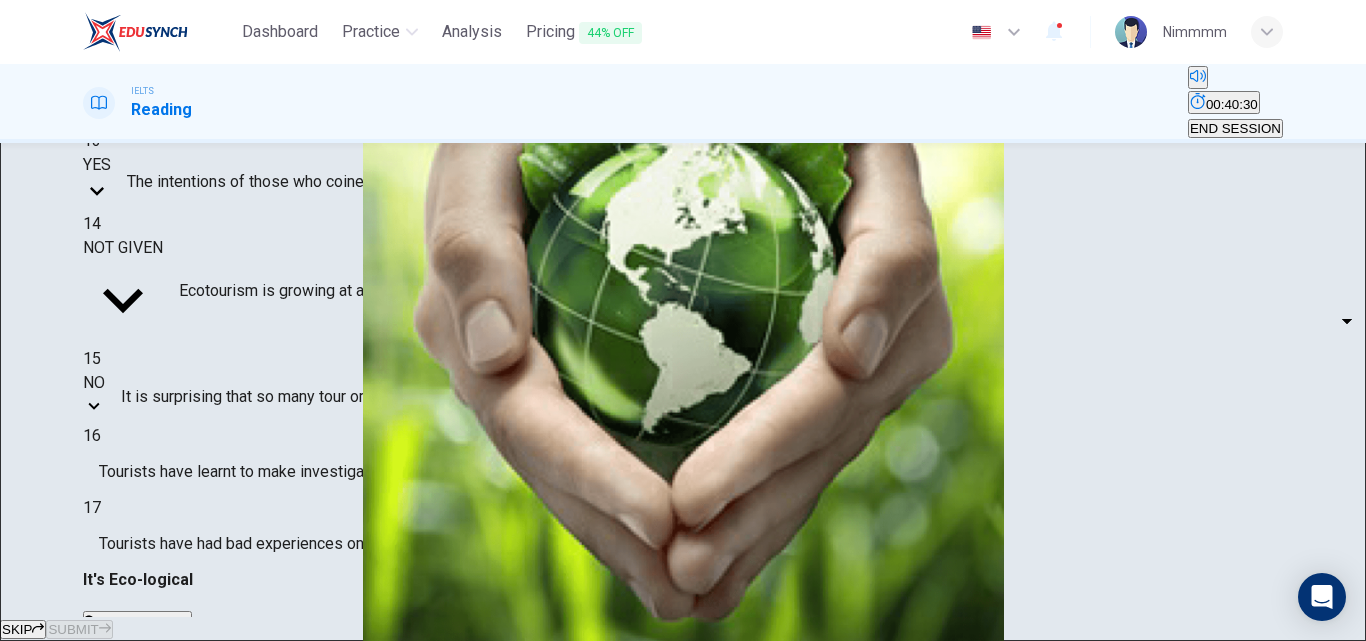 click on "YES" at bounding box center (683, 653) 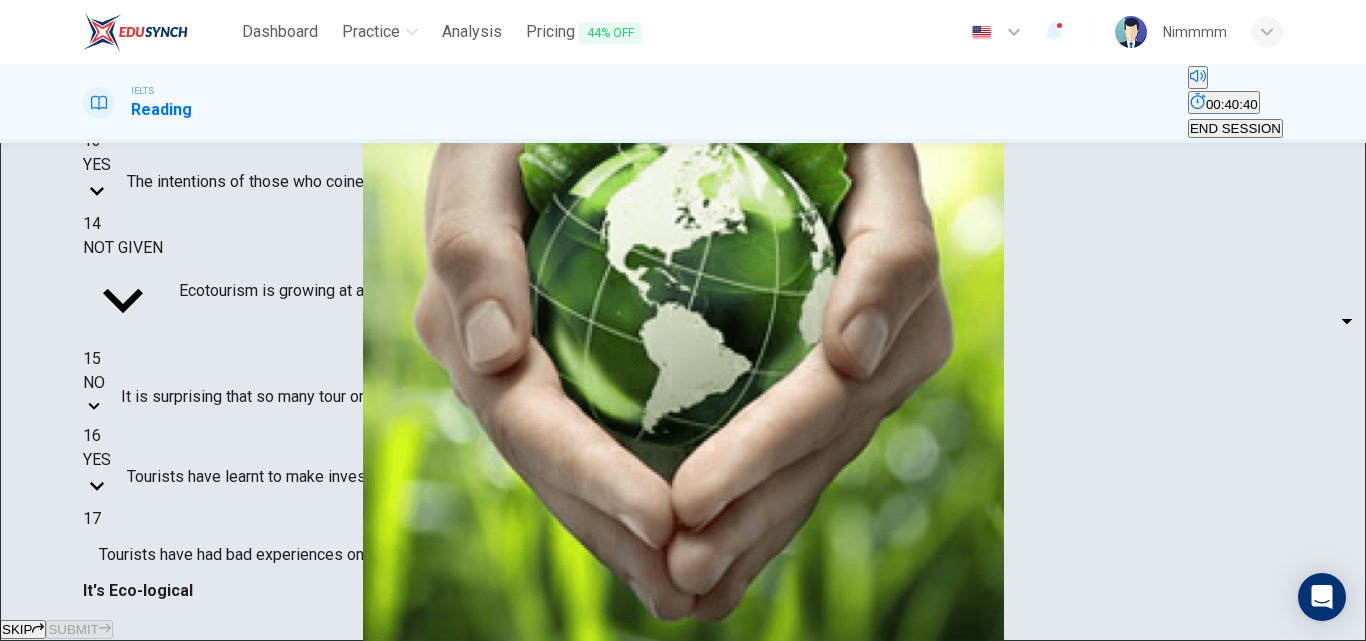 scroll, scrollTop: 600, scrollLeft: 0, axis: vertical 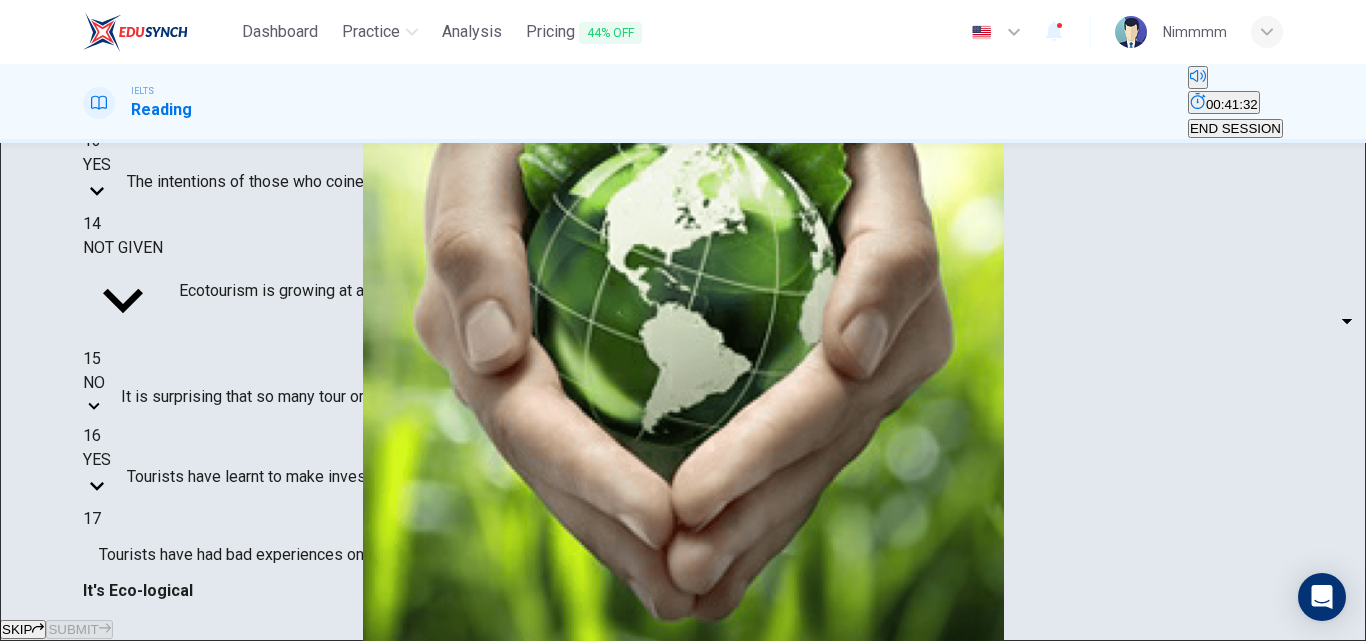click on "Dashboard Practice Analysis Pricing 44% OFF English en ​ Nimmmm IELTS Reading 00:41:32 END SESSION Questions 12 - 17 Do the following statements agree with the information given in the Reading Passage ?
In the boxes below write YES if the statement agrees with the views of the writer NO if the statement contradicts the views of the writer NOT GIVEN if it is impossible to say what the writer thinks about this 12 YES YES ​ The term 'ecotourism' has become an advertising gimmick 13 YES YES ​ The intentions of those who coined the term 'ecotourism' were sincere 14 NOT GIVEN NOT GIVEN ​ Ecotourism is growing at a faster rate than any other type of travel 15 NO NO ​ It is surprising that so many tour organisations decided to become involved in ecotourism 16 YES YES ​ Tourists have learnt to make investigations about tour operators before using them 17 ​ ​ Tourists have had bad experiences on ecotour holidays It's Eco-logical CLICK TO ZOOM Click to Zoom 1 2 3 4 5 6 7 8 SKIP SUBMIT
Dashboard" at bounding box center (683, 320) 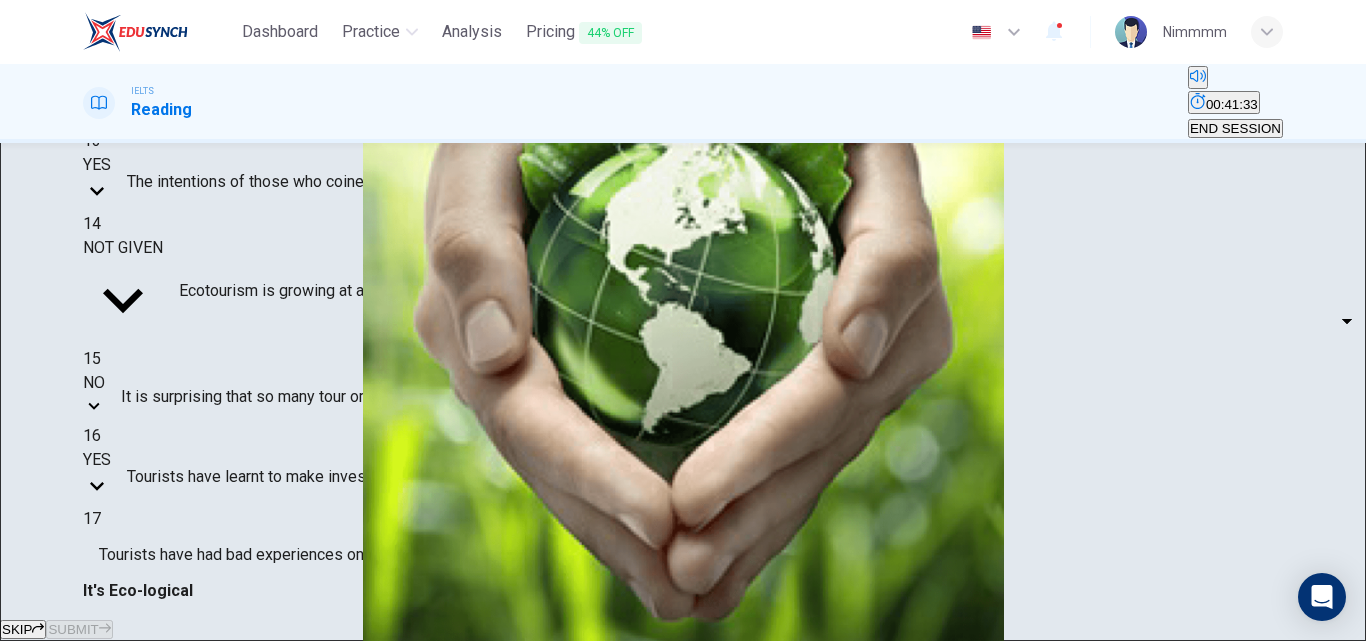 click on "NOT GIVEN" at bounding box center (683, 701) 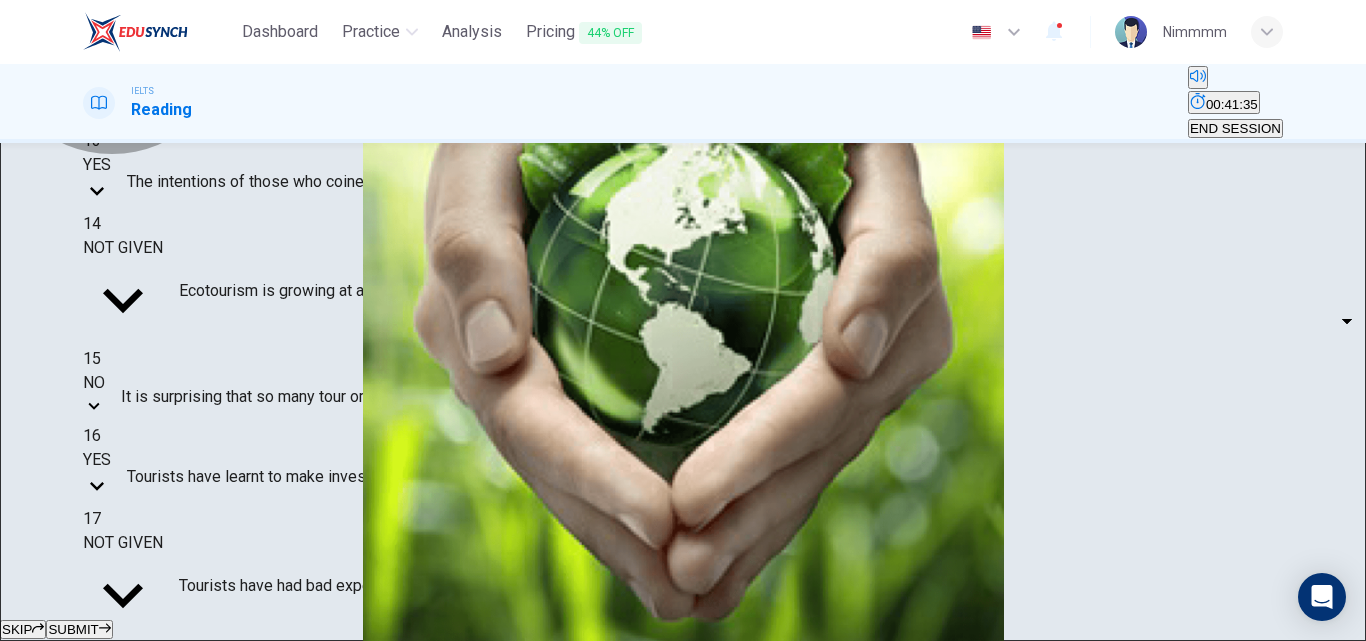 click on "SUBMIT" at bounding box center (79, 629) 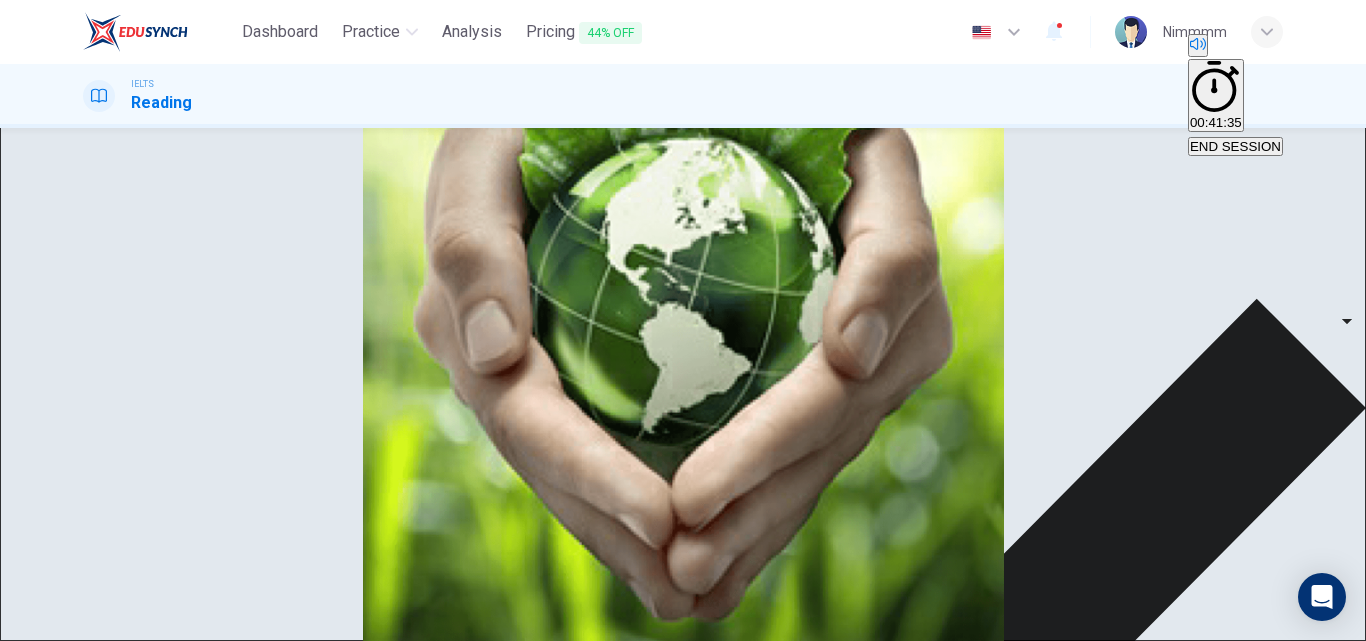 click on "NEXT" at bounding box center [26, 1585] 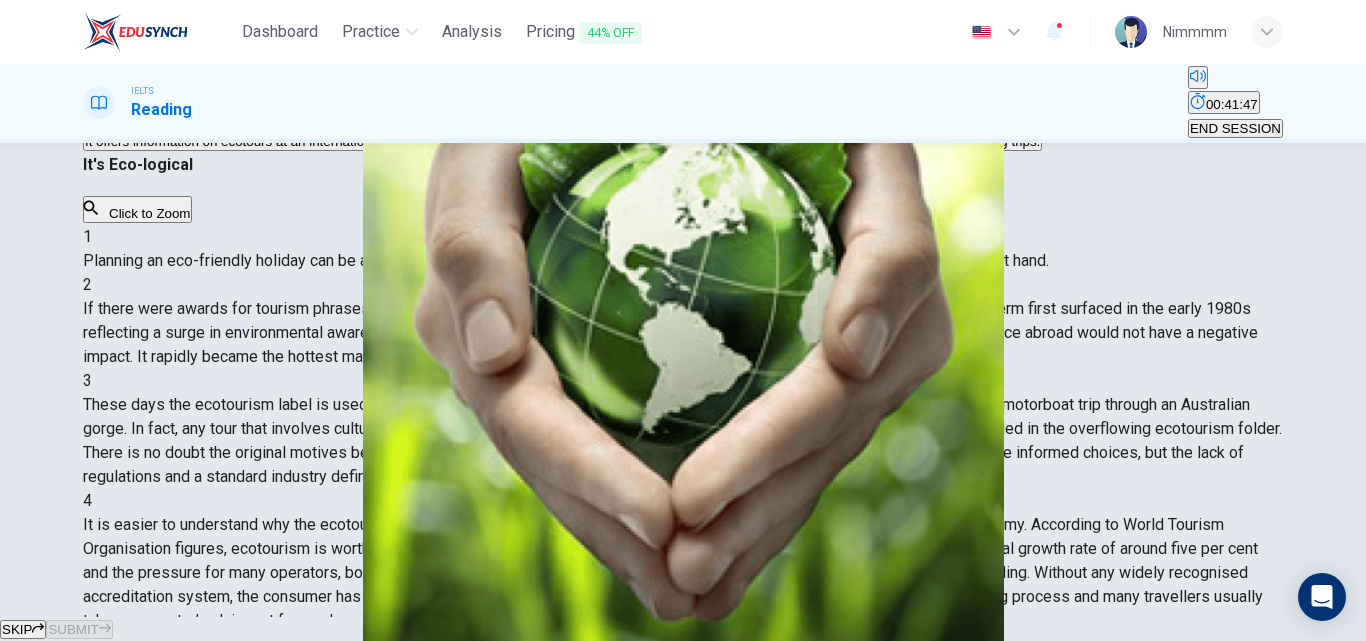 scroll, scrollTop: 342, scrollLeft: 0, axis: vertical 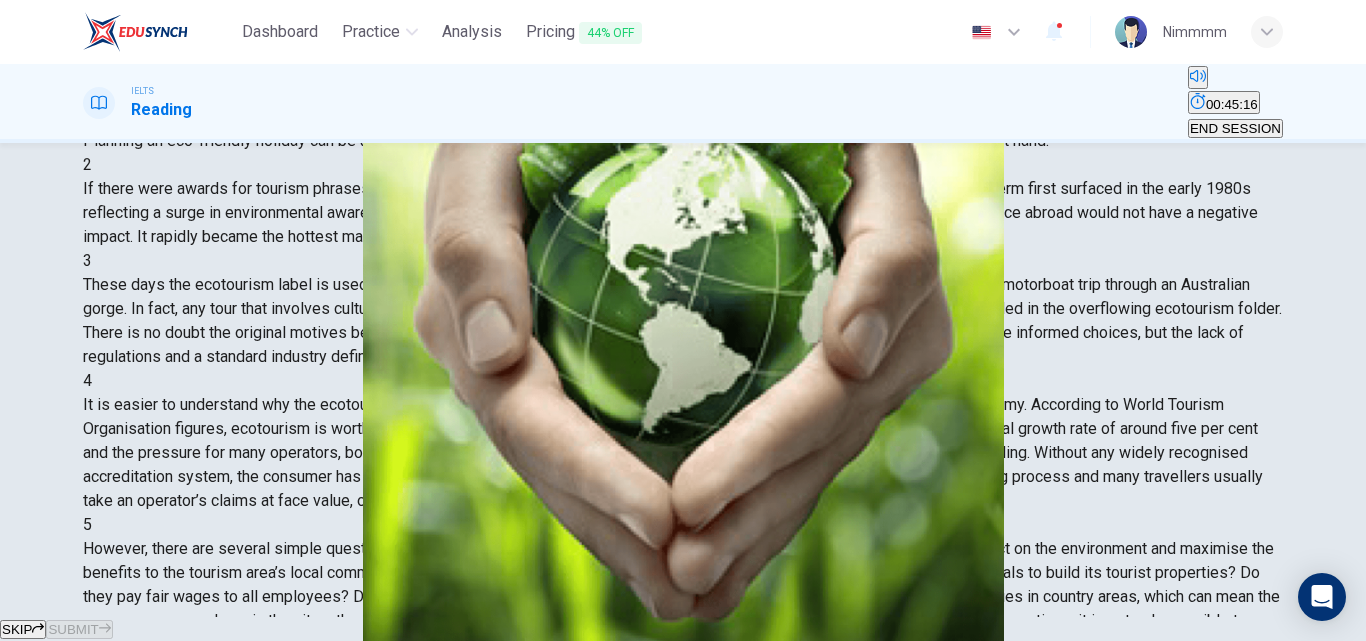drag, startPoint x: 667, startPoint y: 285, endPoint x: 671, endPoint y: 211, distance: 74.10803 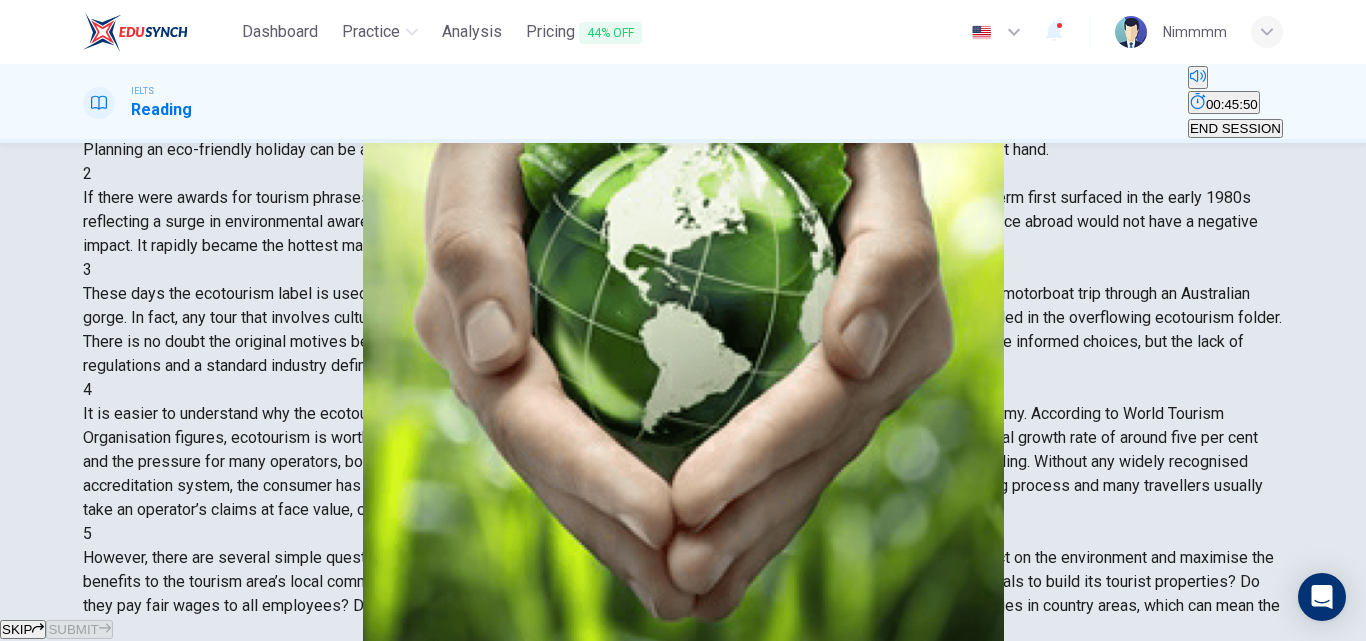 scroll, scrollTop: 342, scrollLeft: 0, axis: vertical 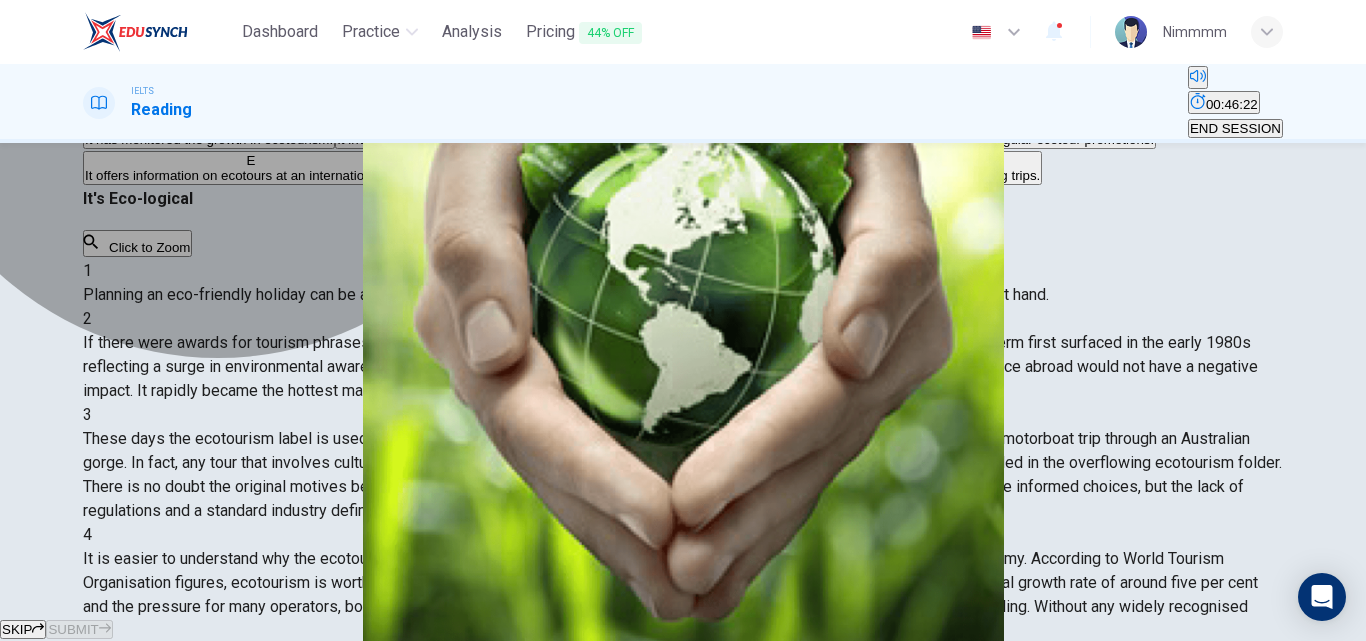 click on "It has monitored the growth in ecotourism." at bounding box center (209, 139) 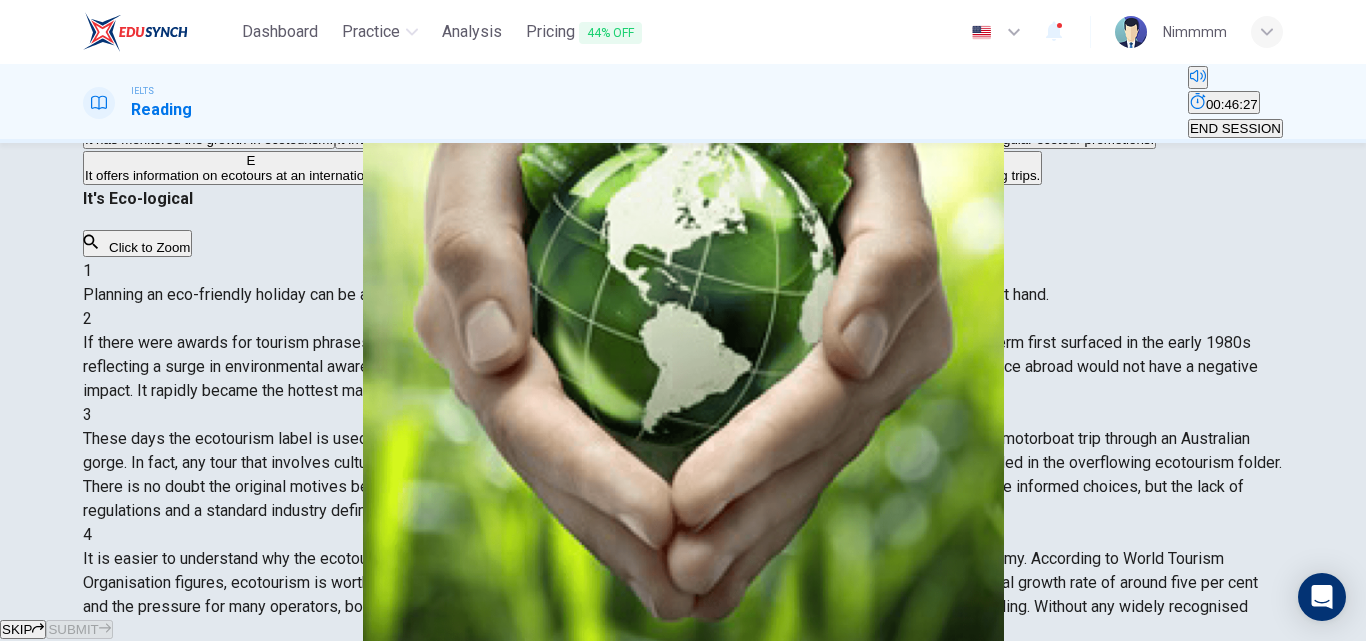 scroll, scrollTop: 1334, scrollLeft: 0, axis: vertical 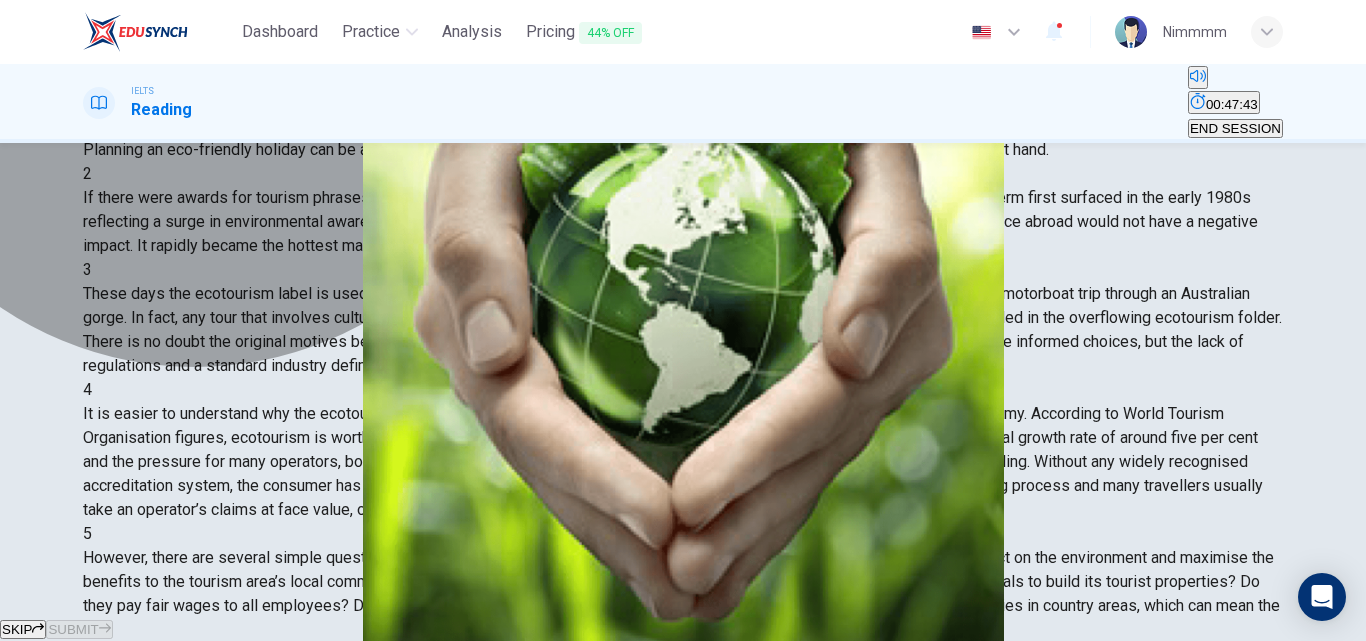 click on "It offers information on ecotours at an international level." at bounding box center (251, 30) 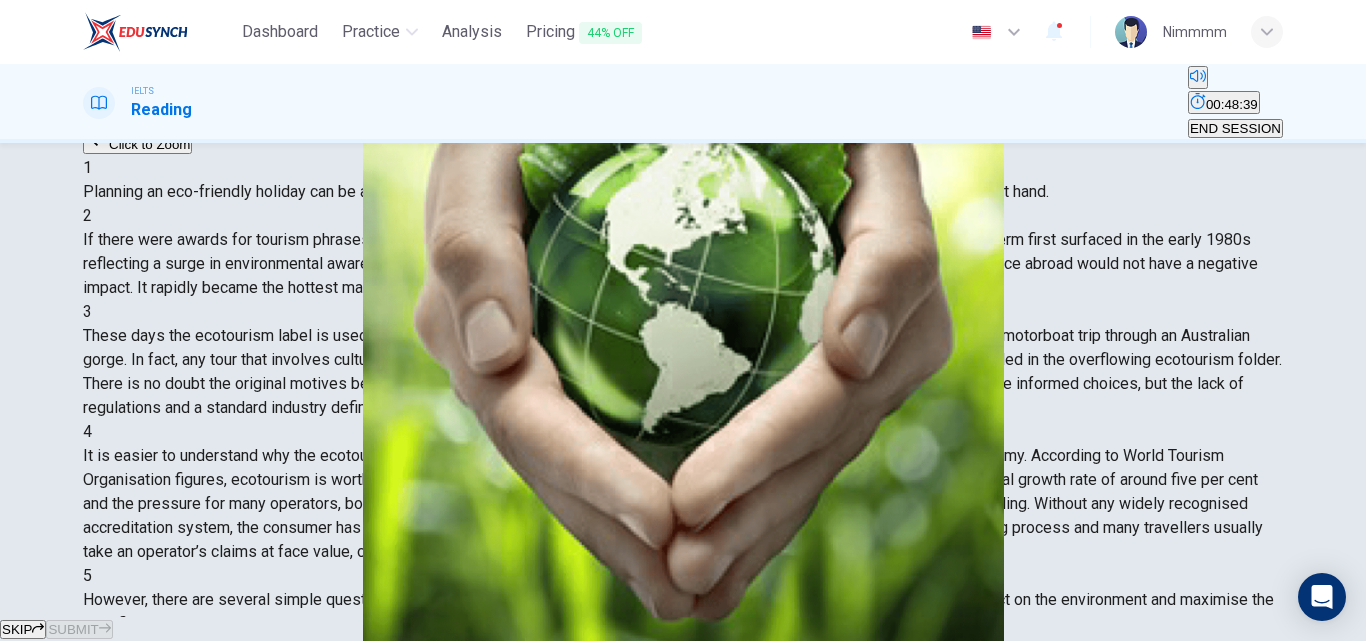 scroll, scrollTop: 333, scrollLeft: 0, axis: vertical 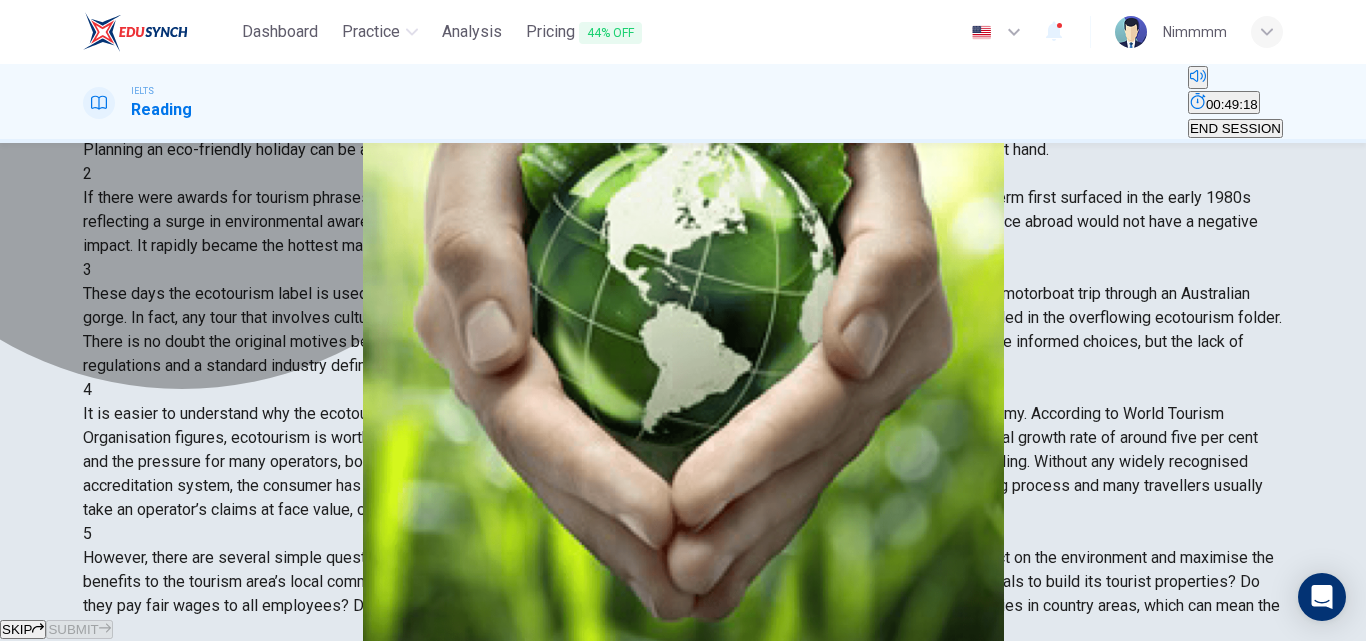 click on "It sets up regular ecotour promotions." at bounding box center (1043, -6) 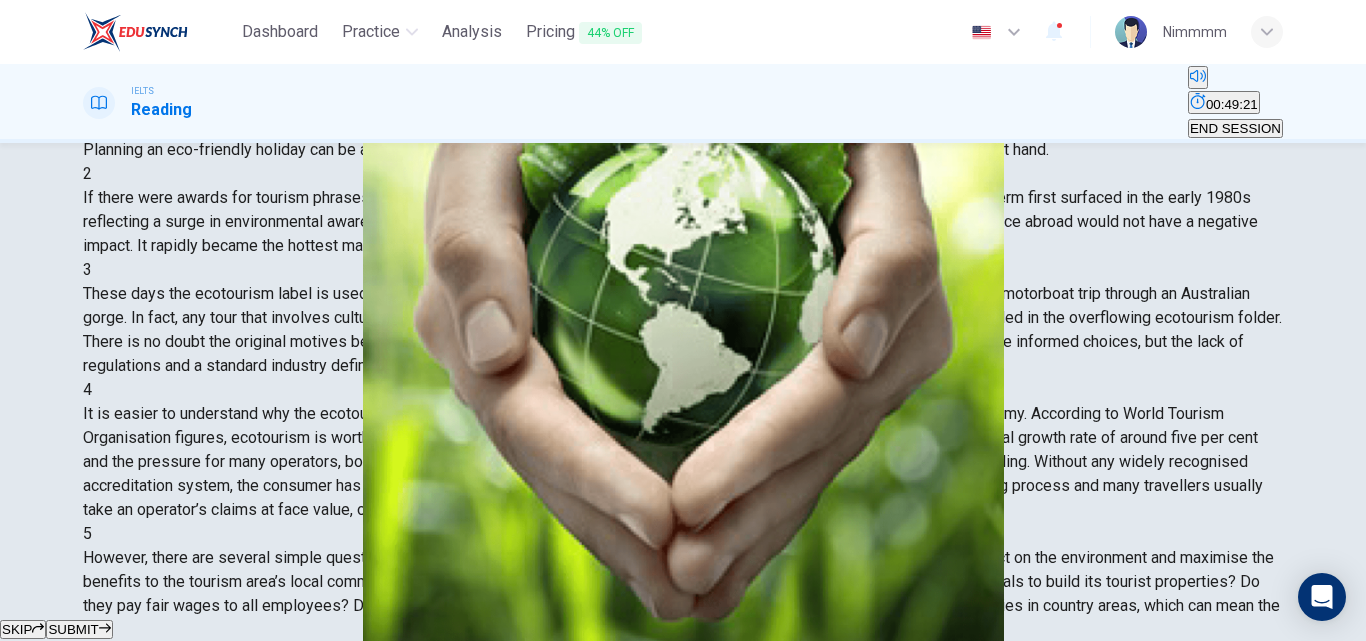 click on "SUBMIT" at bounding box center (73, 629) 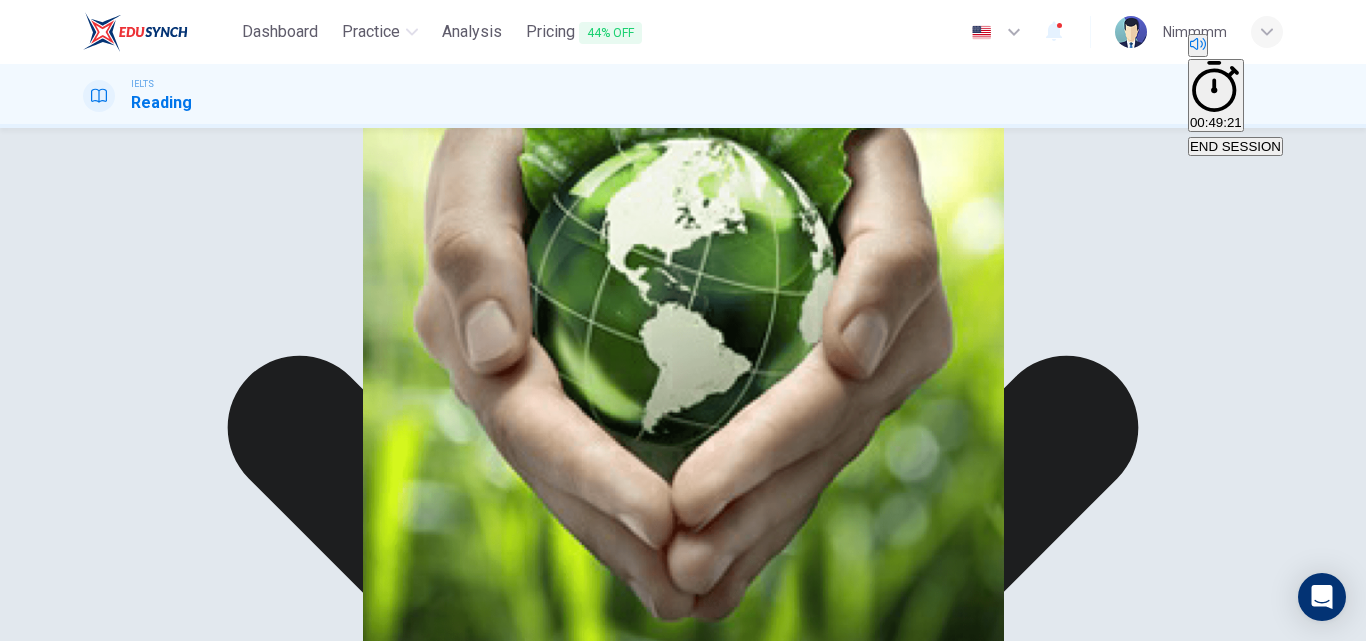 scroll, scrollTop: 0, scrollLeft: 0, axis: both 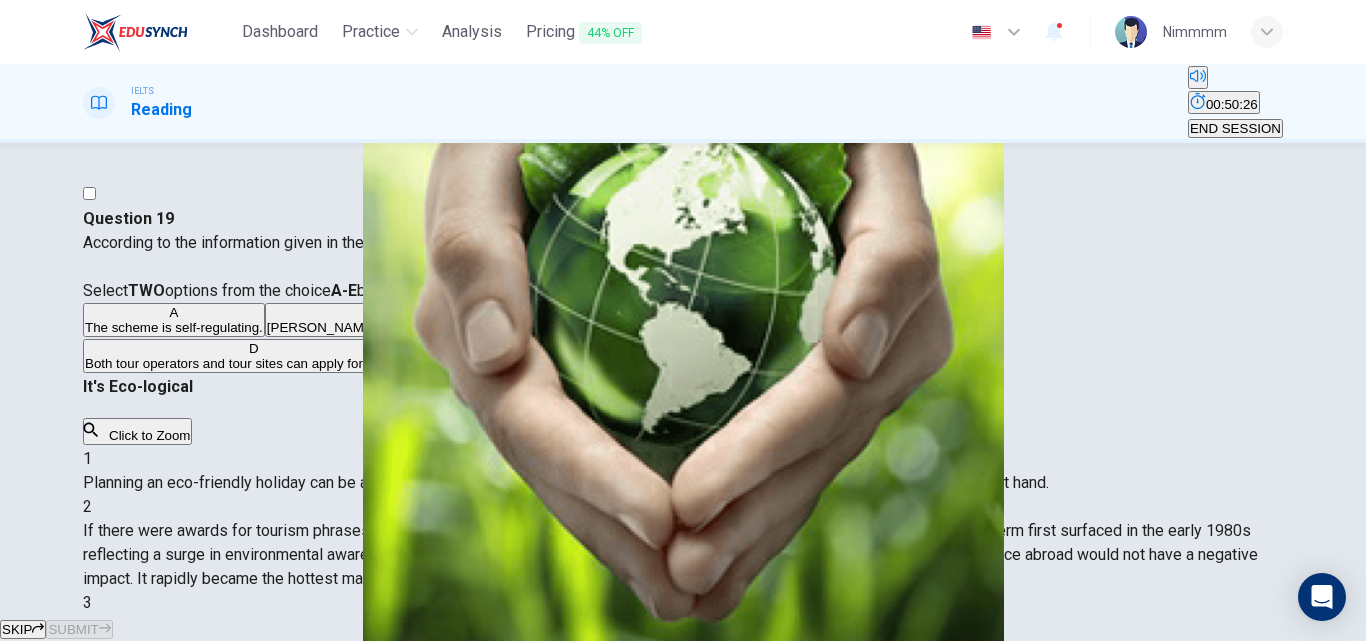 click on "CLICK TO ZOOM Click to Zoom 1 Planning an eco-friendly holiday can be a minefield for the well meaning traveller, says [PERSON_NAME]. But help is now at hand. 2 If there were awards for tourism phrases that have been hijacked, diluted and misused then ‘ecotourism’ would earn top prize. The term first surfaced in the early 1980s reflecting a surge in environmental awareness and a realisation by tour operators that many travellers wanted to believe their presence abroad would not have a negative impact. It rapidly became the hottest marketing tag a holiday could carry. 3 4 5 6 7 8" at bounding box center (683, 999) 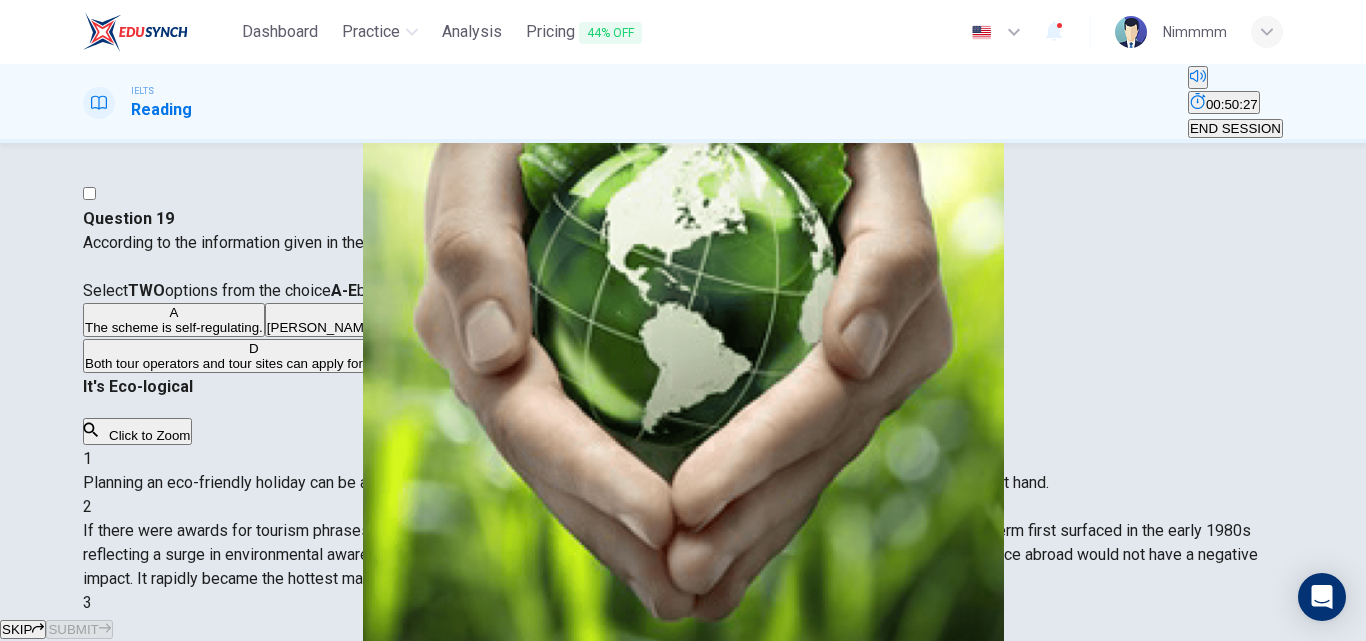 scroll, scrollTop: 1825, scrollLeft: 0, axis: vertical 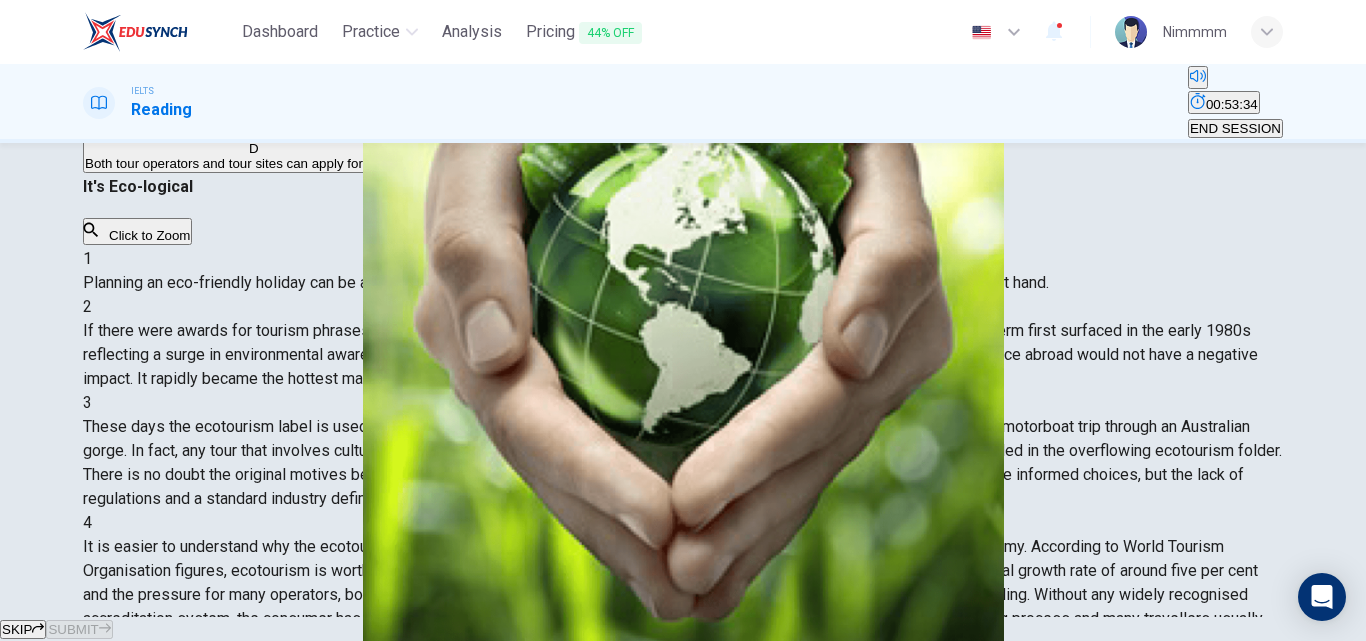 drag, startPoint x: 374, startPoint y: 298, endPoint x: 346, endPoint y: 376, distance: 82.8734 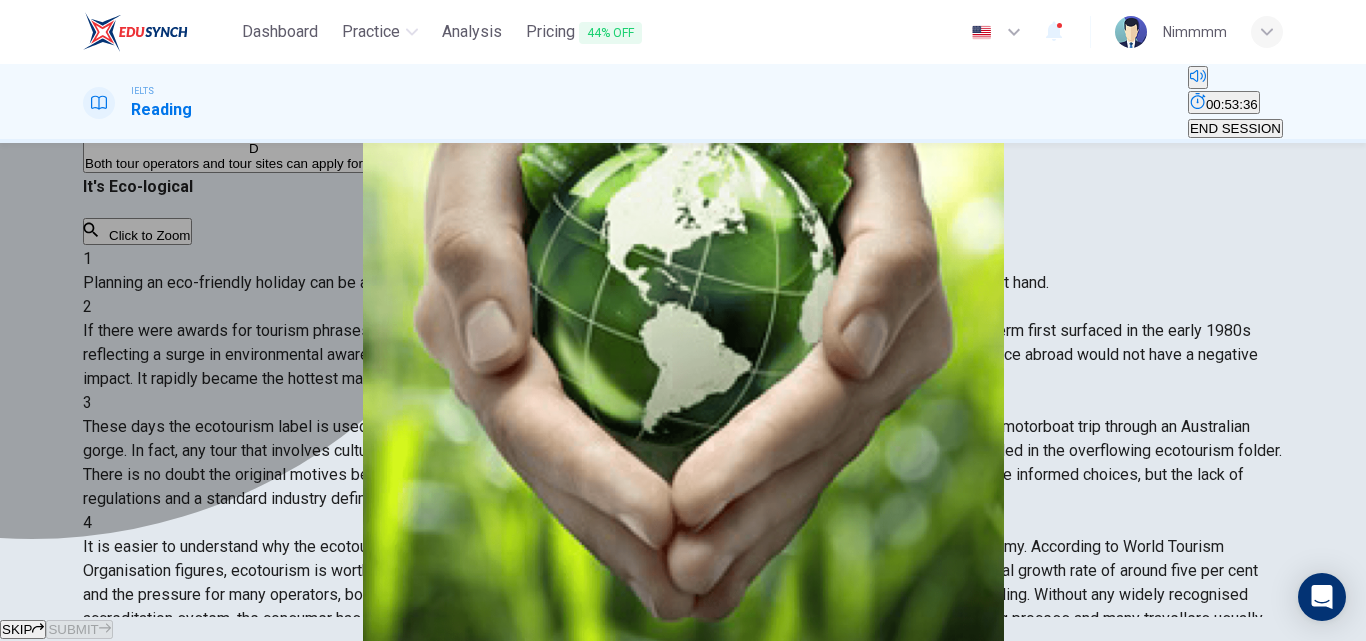 click on "C" at bounding box center (791, 112) 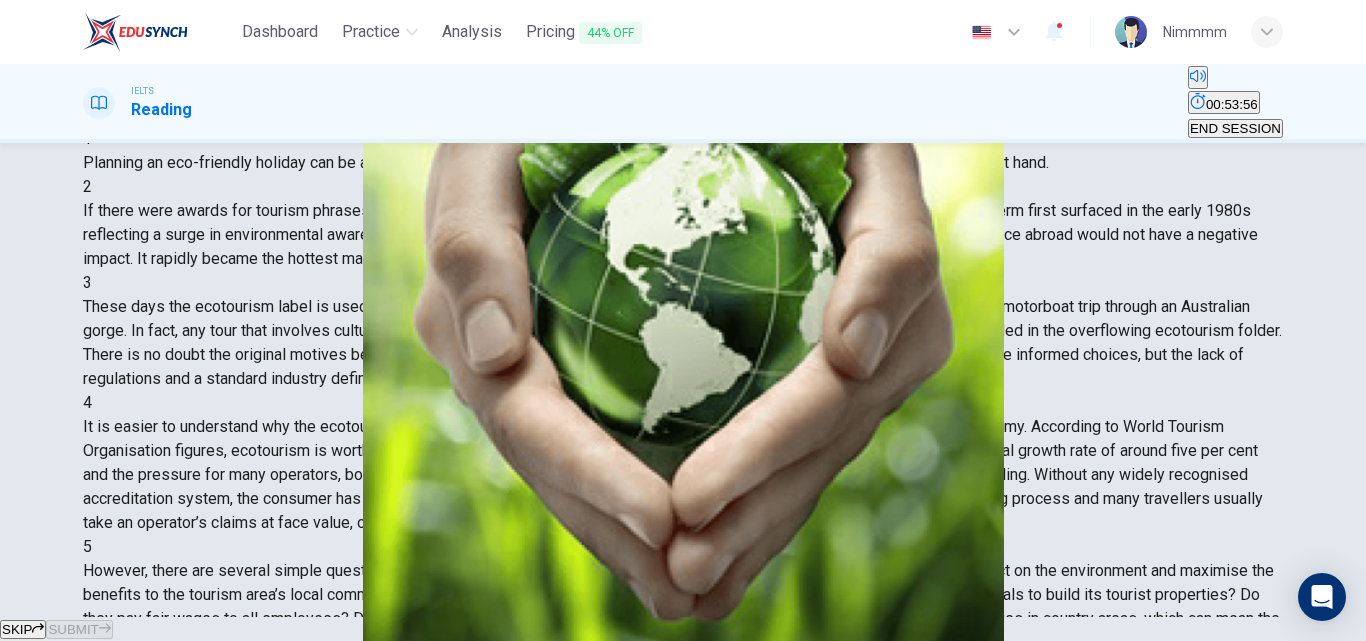 scroll, scrollTop: 342, scrollLeft: 0, axis: vertical 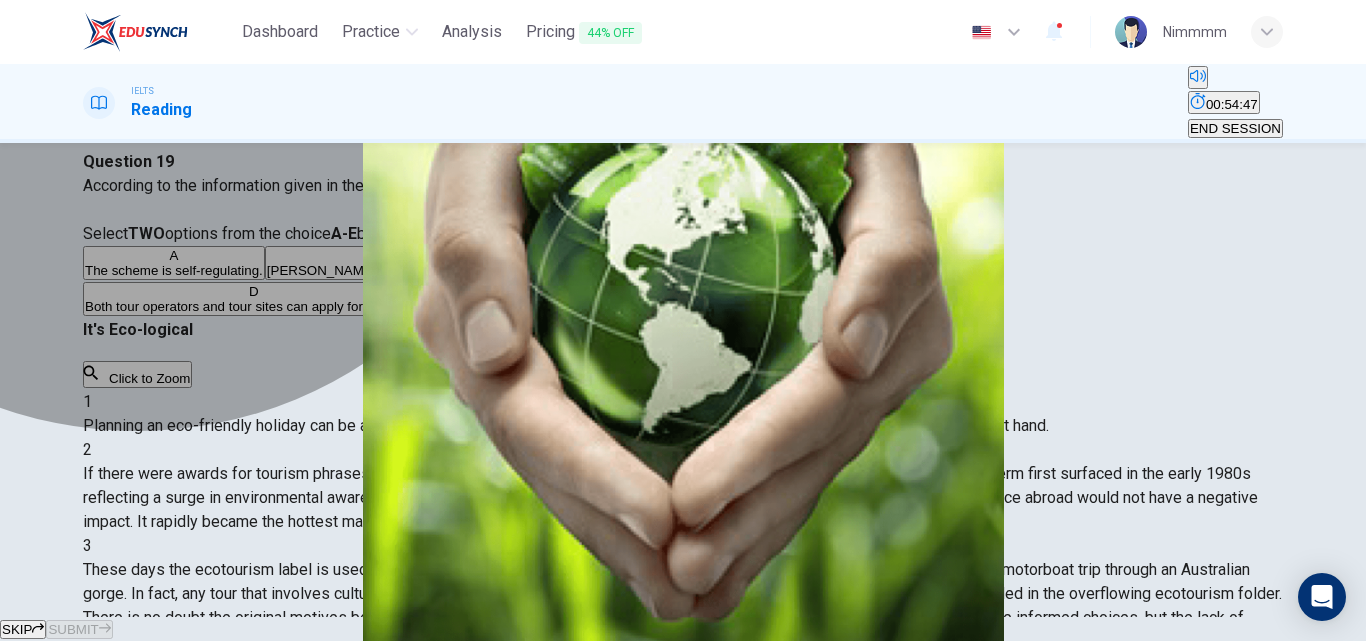 click on "The scheme is self-regulating." at bounding box center (174, 270) 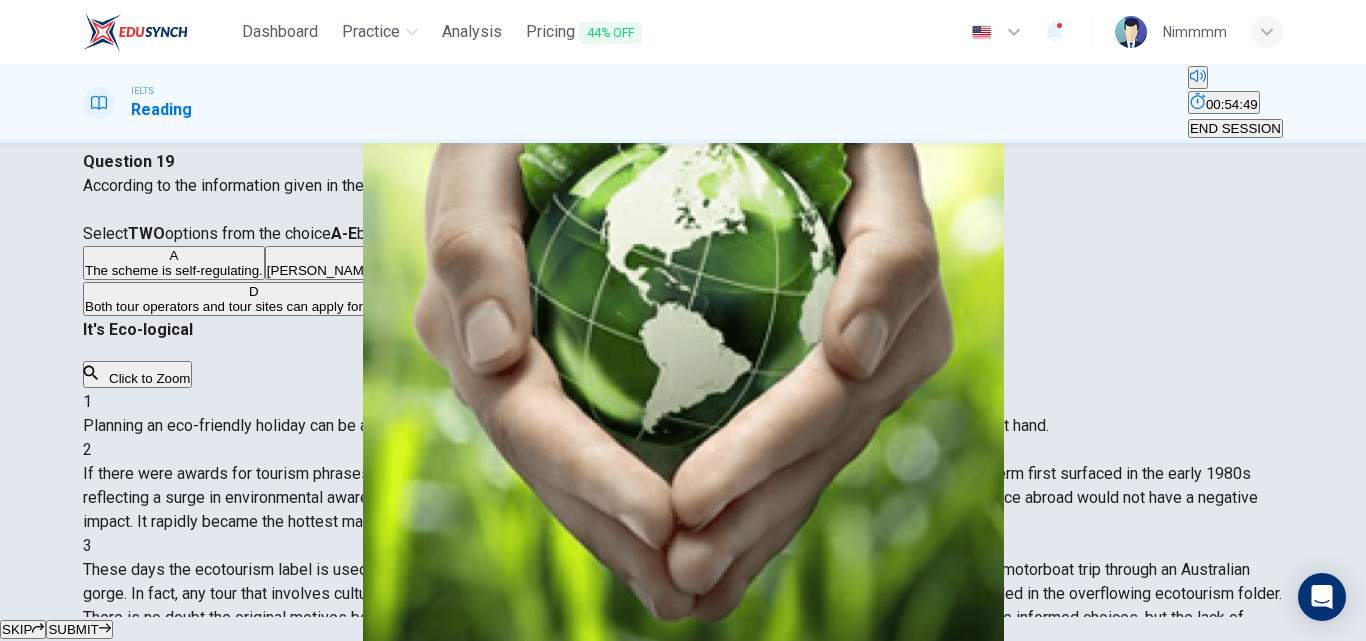click on "SUBMIT" at bounding box center (79, 629) 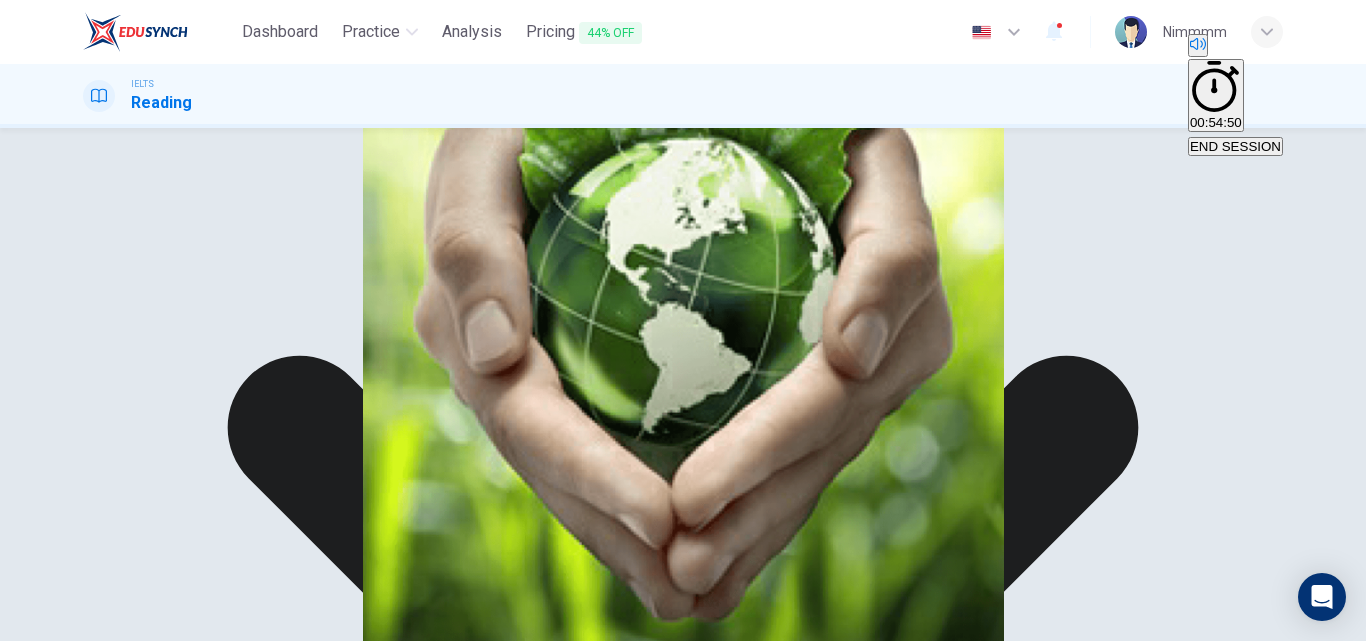 scroll, scrollTop: 217, scrollLeft: 0, axis: vertical 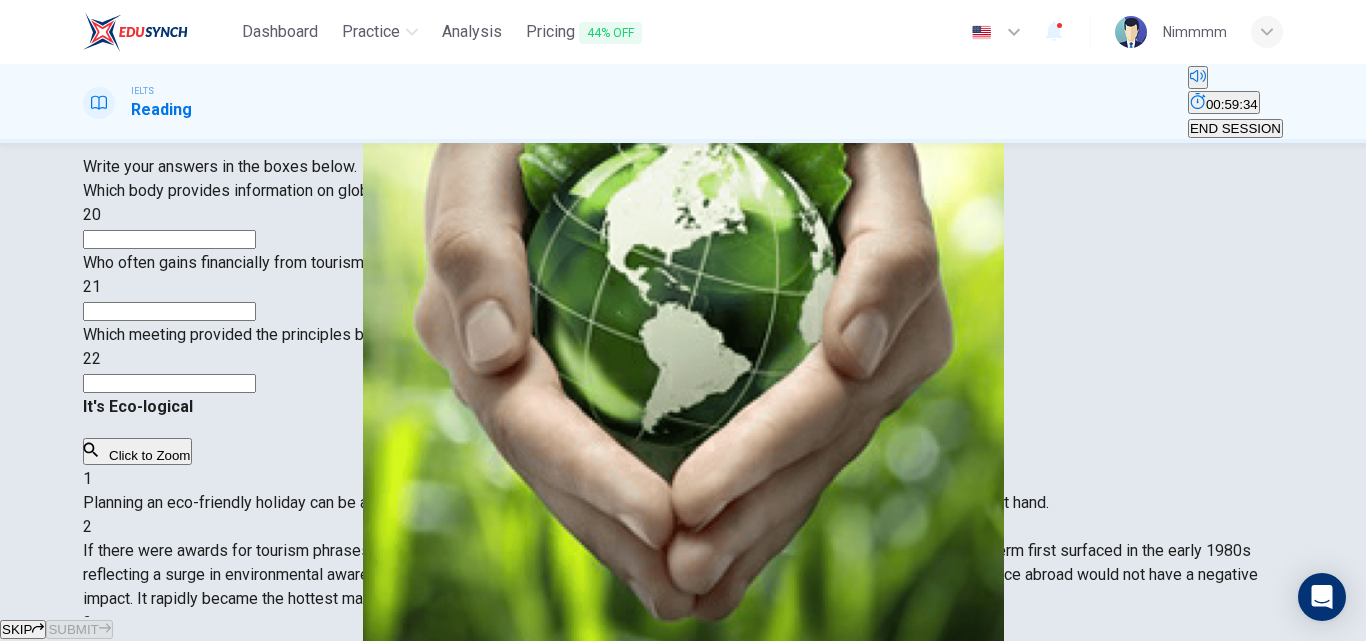 drag, startPoint x: 899, startPoint y: 287, endPoint x: 941, endPoint y: 313, distance: 49.396355 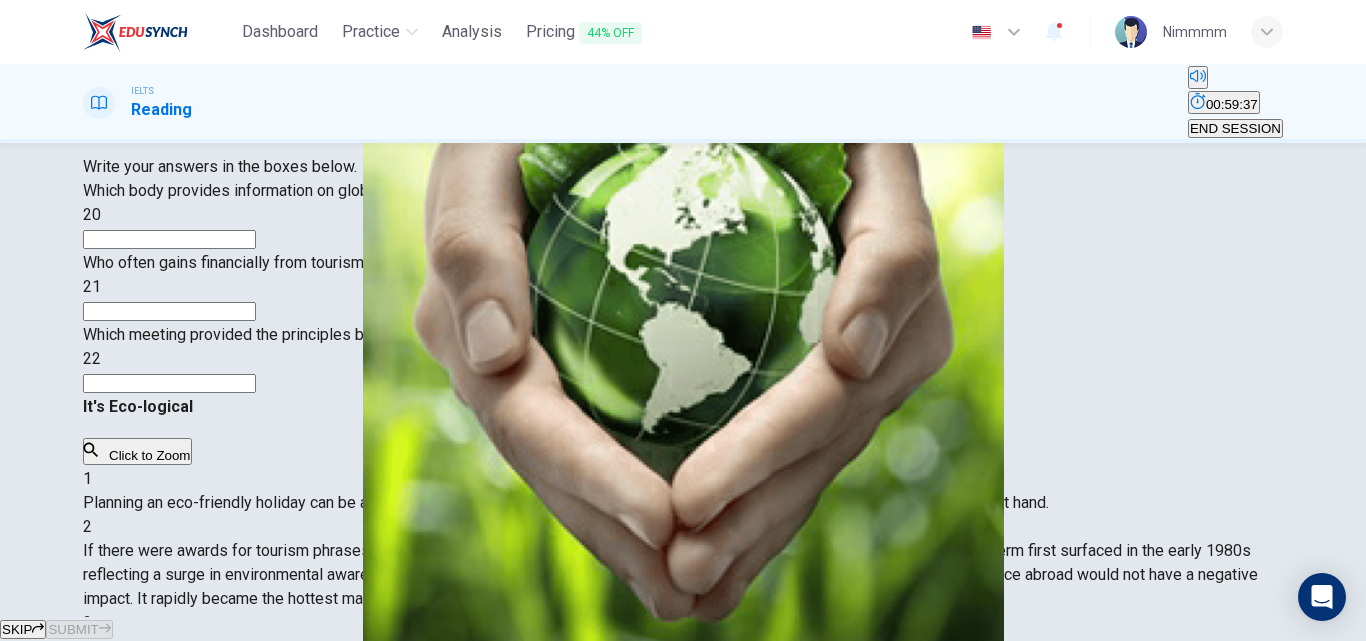 drag, startPoint x: 860, startPoint y: 301, endPoint x: 917, endPoint y: 300, distance: 57.00877 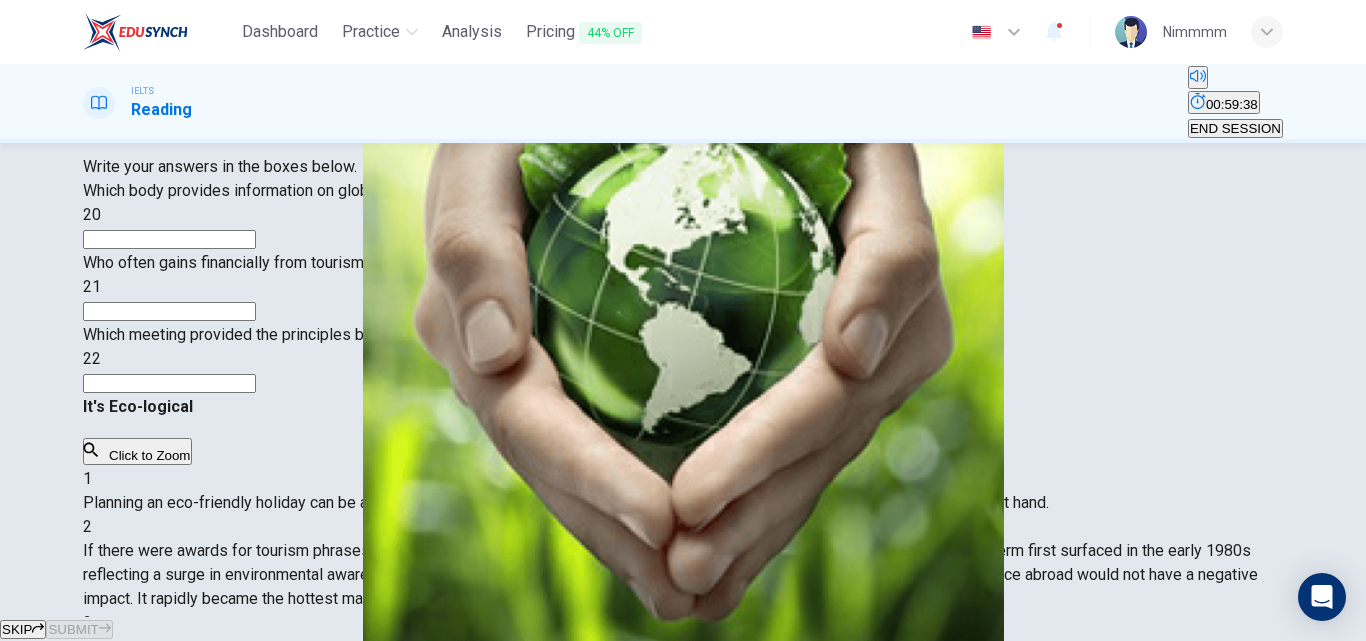 drag, startPoint x: 923, startPoint y: 267, endPoint x: 987, endPoint y: 270, distance: 64.070274 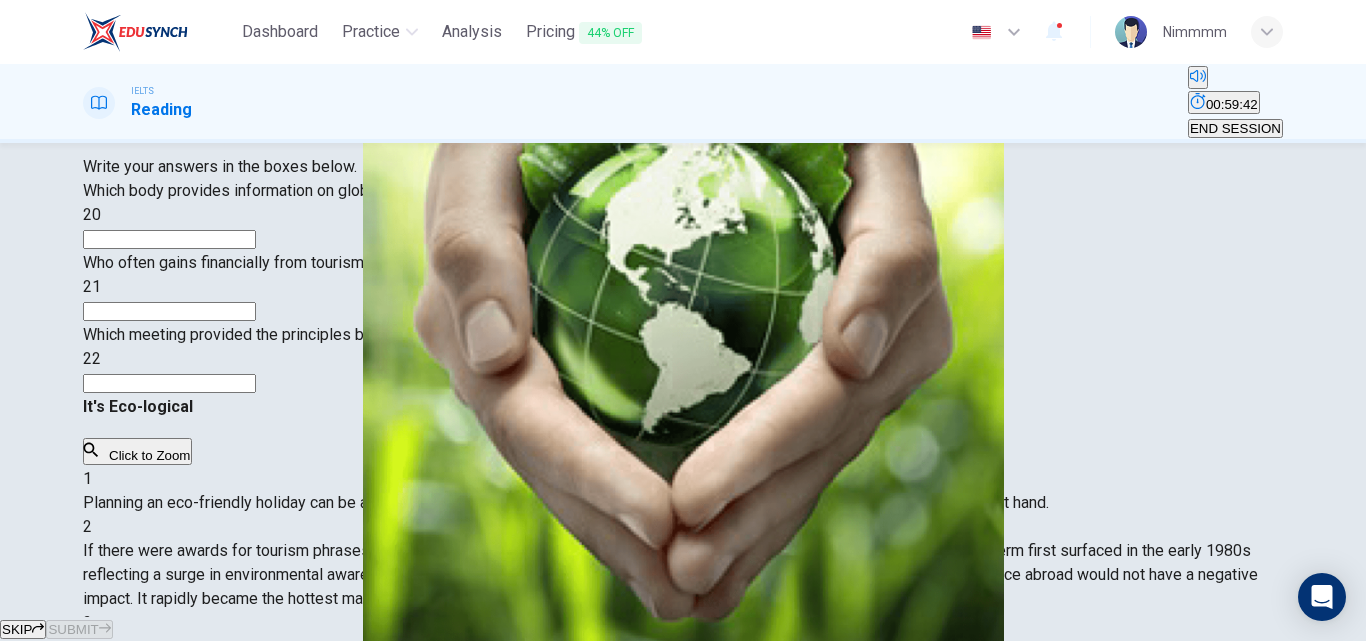 click at bounding box center (169, 239) 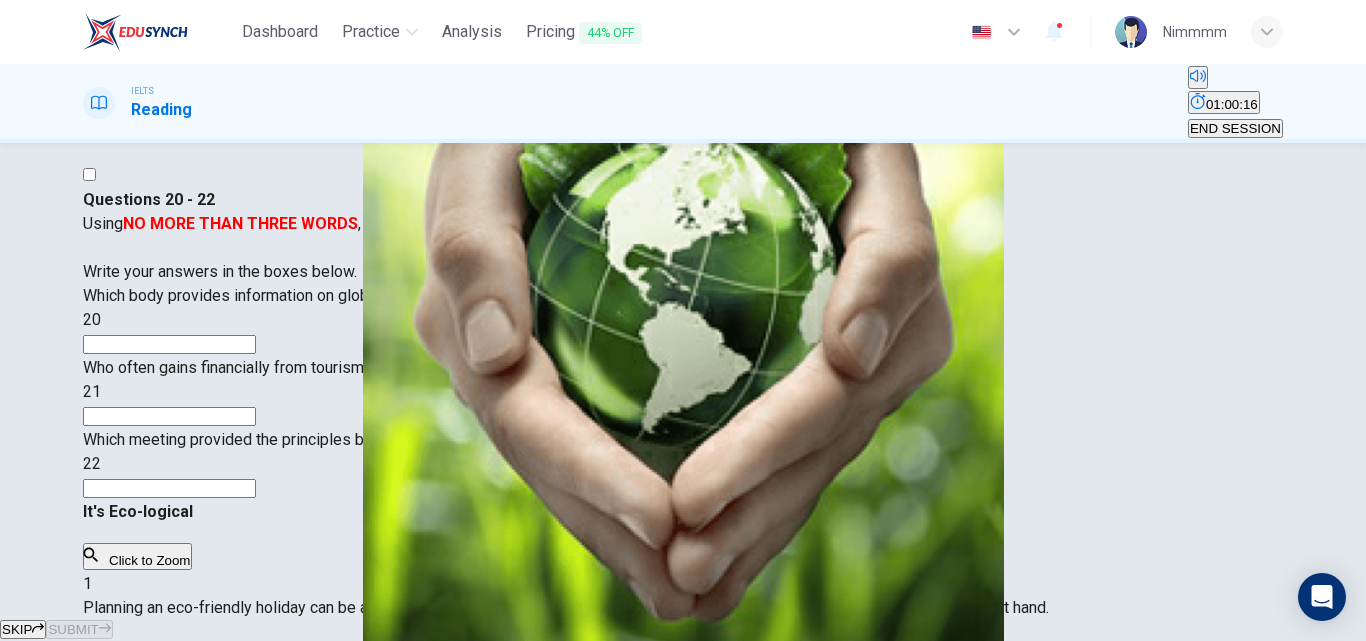 scroll, scrollTop: 0, scrollLeft: 0, axis: both 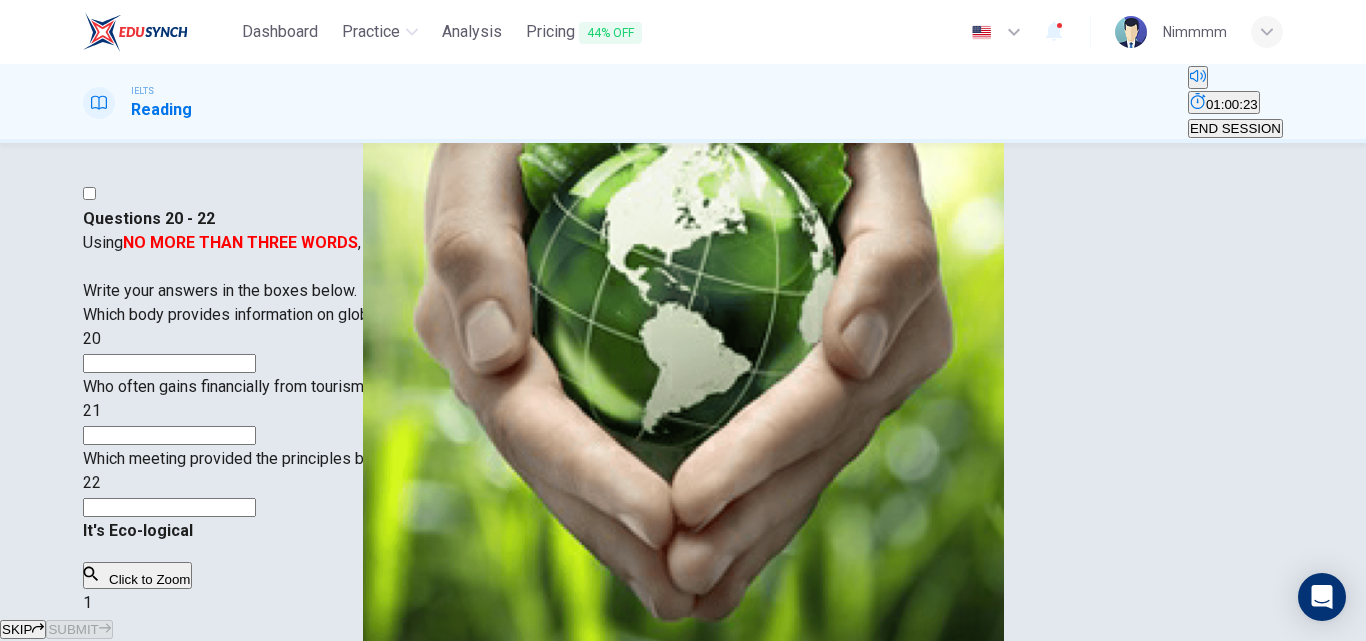 drag, startPoint x: 1262, startPoint y: 523, endPoint x: 1247, endPoint y: 447, distance: 77.46612 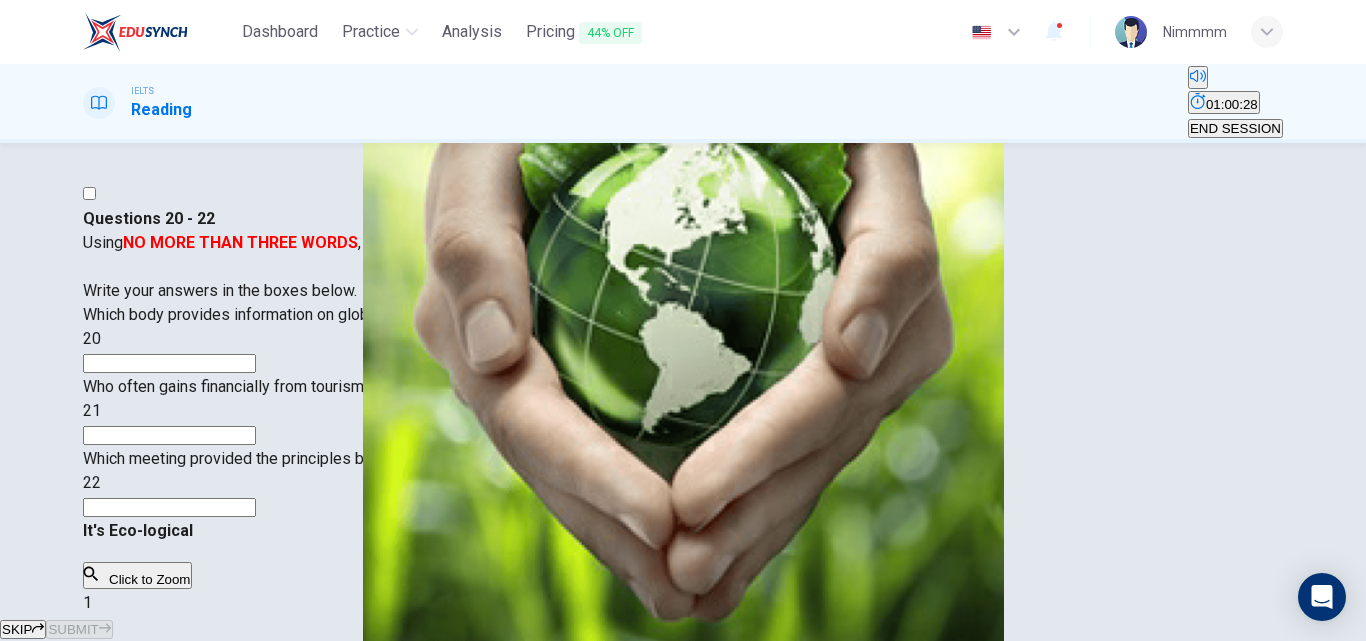 scroll, scrollTop: 0, scrollLeft: 0, axis: both 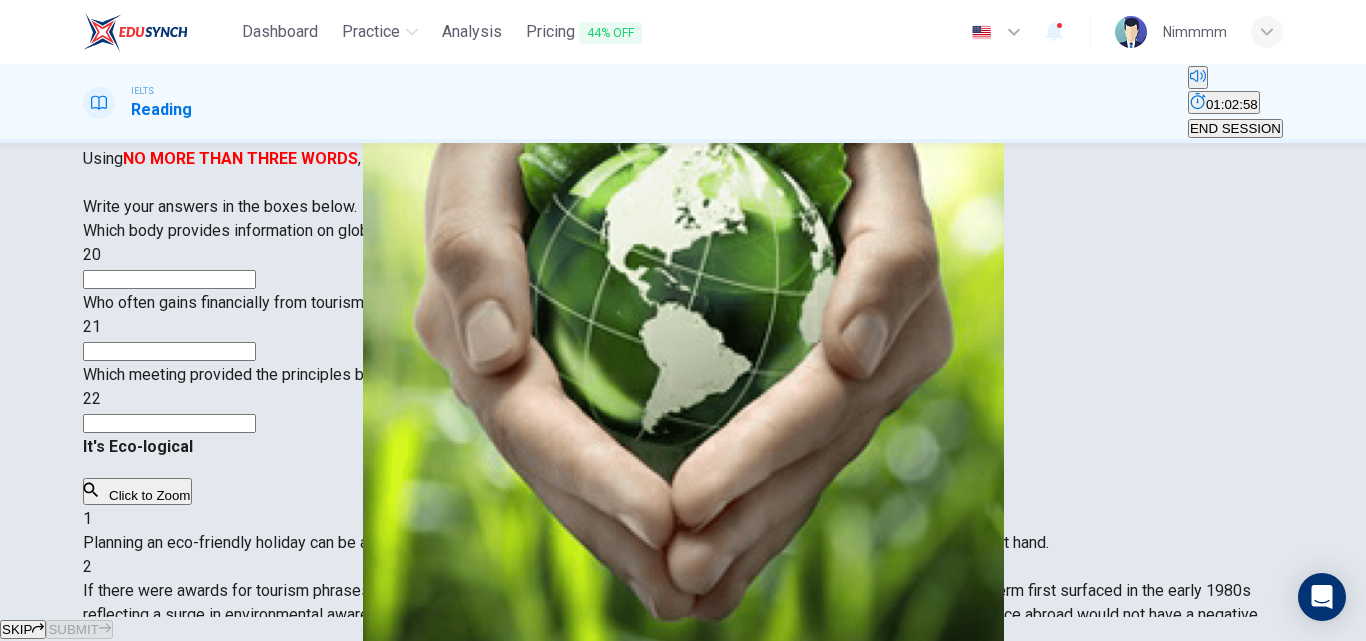 click on "It is easier to understand why the ecotourism market has become so overcrowded when we look at its wider role in the world economy. According to World Tourism Organisation figures, ecotourism is worth US$20 billion a year and makes up one-fifth of all international tourism. Add to this an annual growth rate of around five per cent and the pressure for many operators, both in developed and developing countries, to jump on the accelerating bandwagon is compelling. Without any widely recognised accreditation system, the consumer has been left to investigate the credentials of an operator themselves. This is a time-consuming process and many travellers usually take an operator’s claims at face value, only adding to the proliferation of fake ecotours." at bounding box center (673, 854) 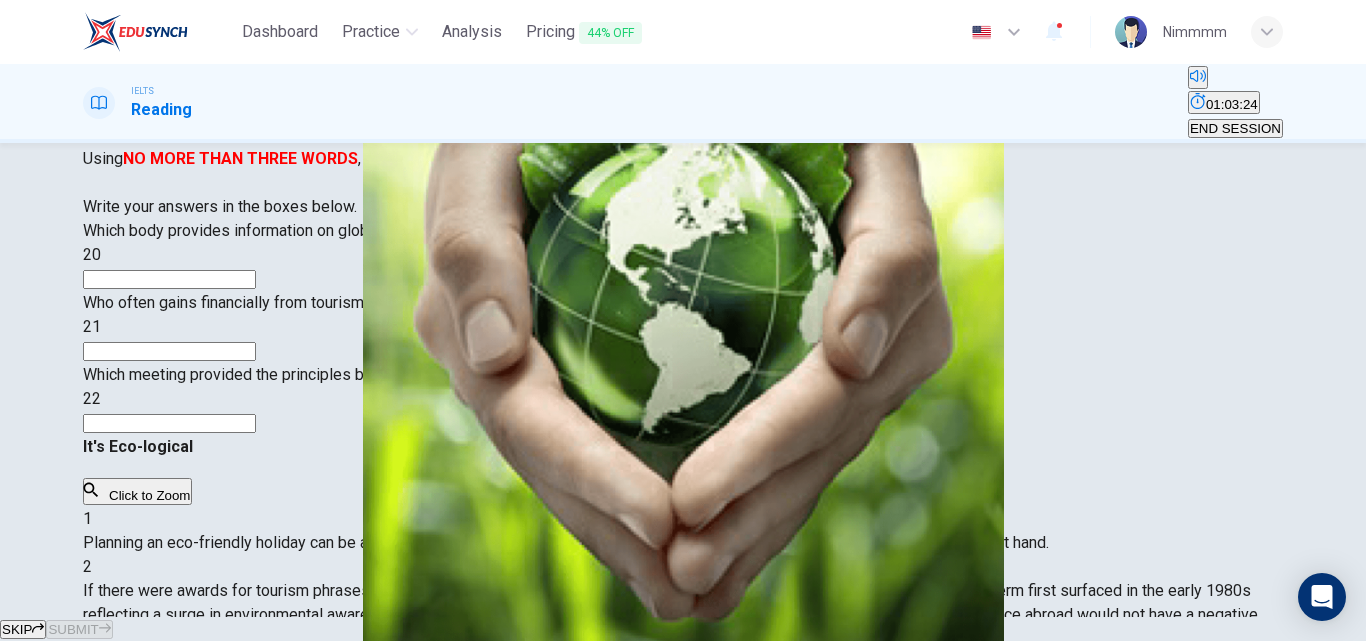 scroll, scrollTop: 1784, scrollLeft: 0, axis: vertical 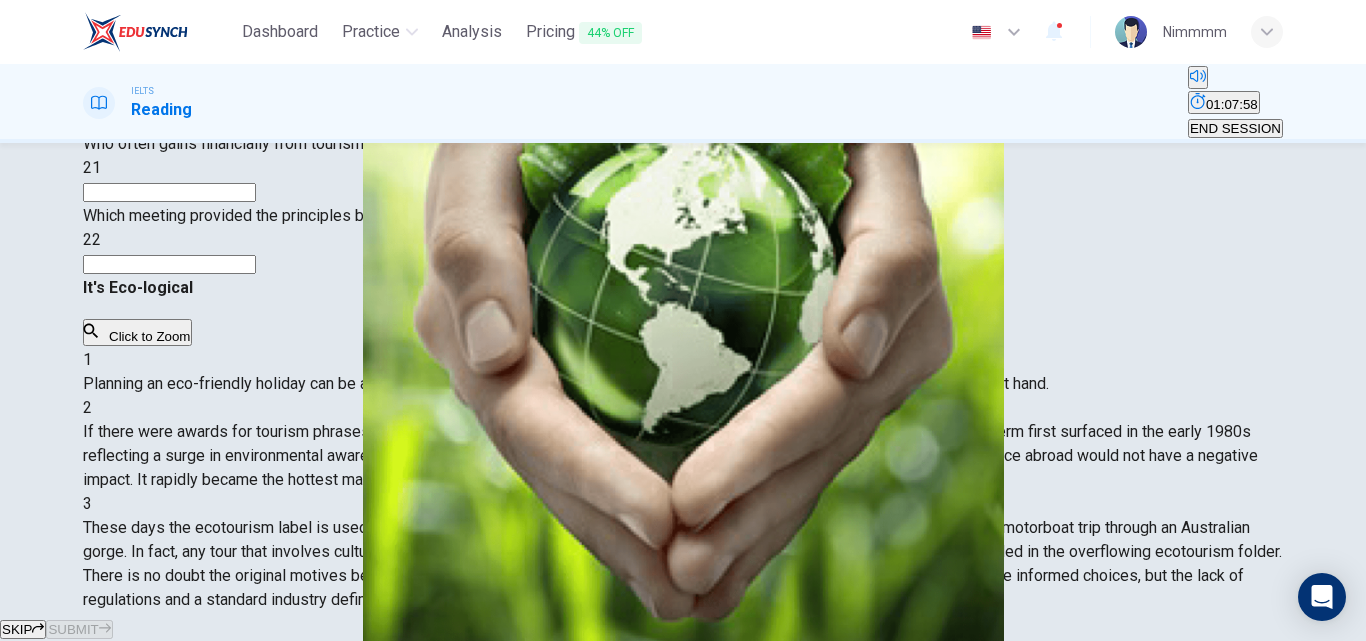 click at bounding box center [169, 264] 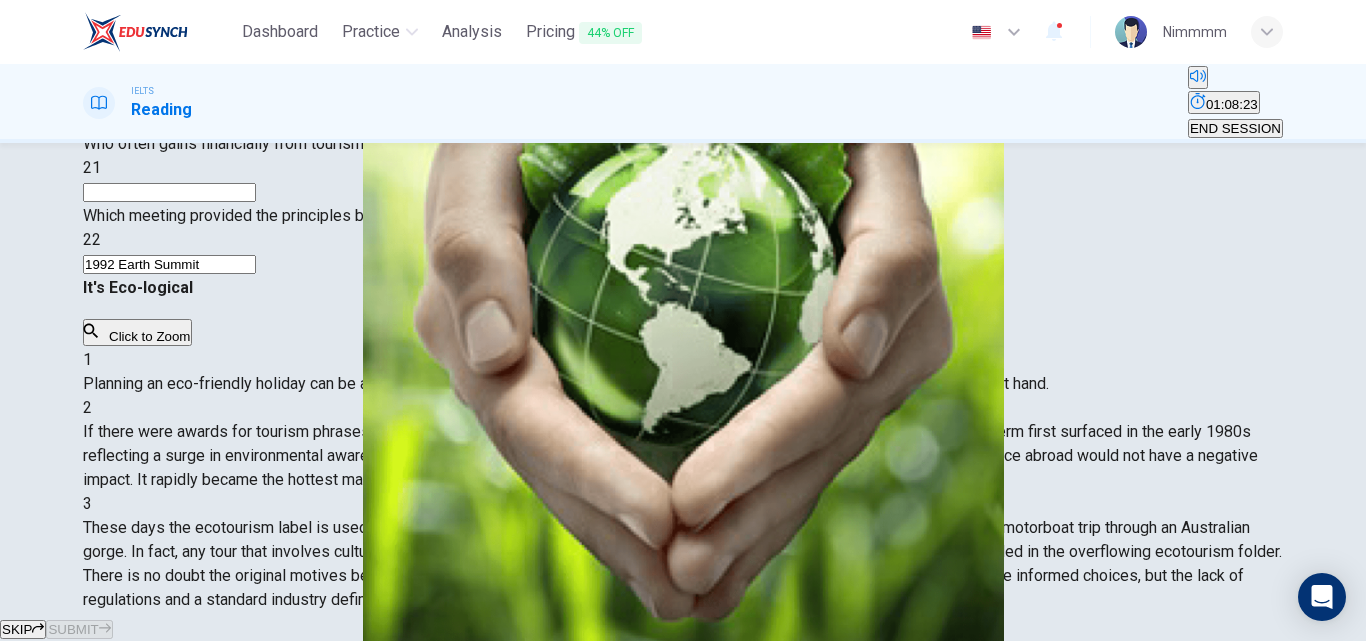 type on "1992 Earth Summit" 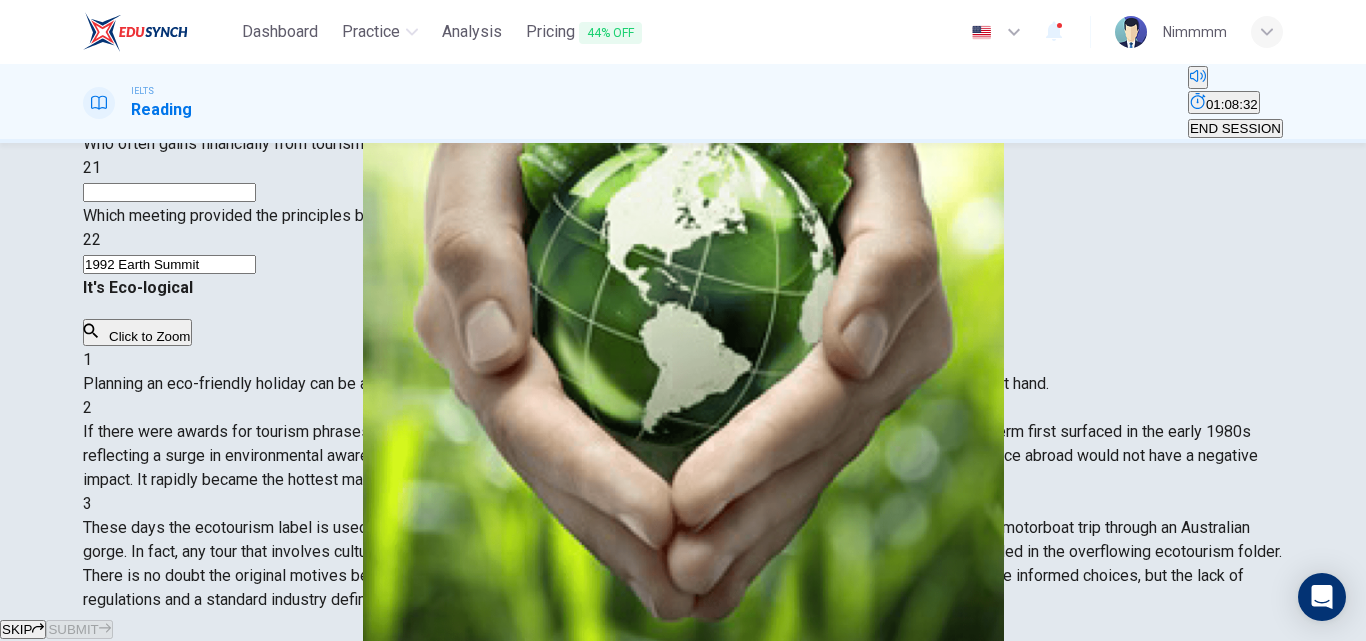 scroll, scrollTop: 1293, scrollLeft: 0, axis: vertical 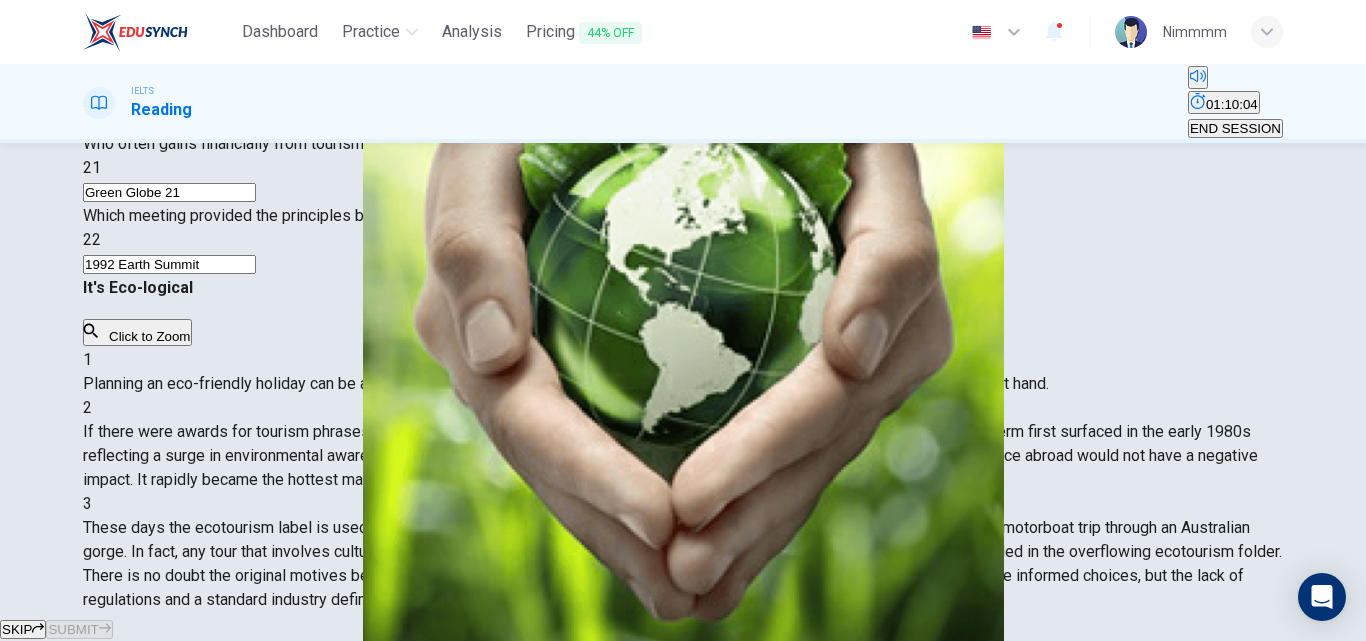 type on "Green Globe 21" 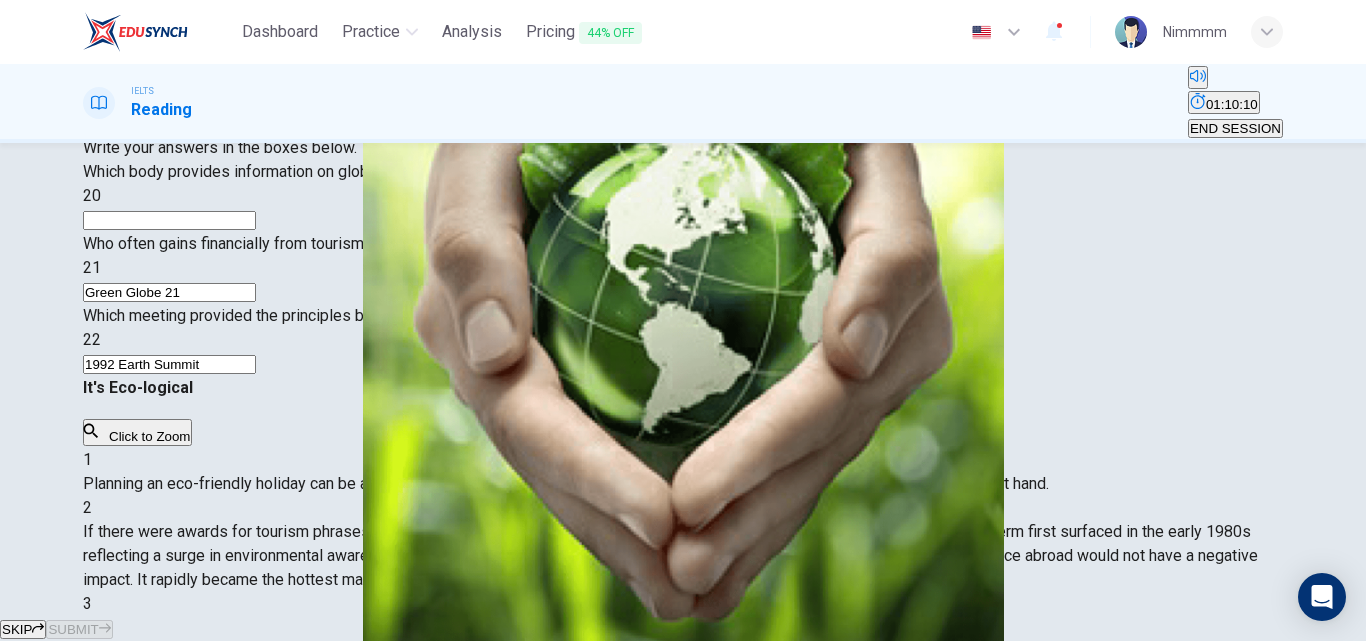 scroll, scrollTop: 139, scrollLeft: 0, axis: vertical 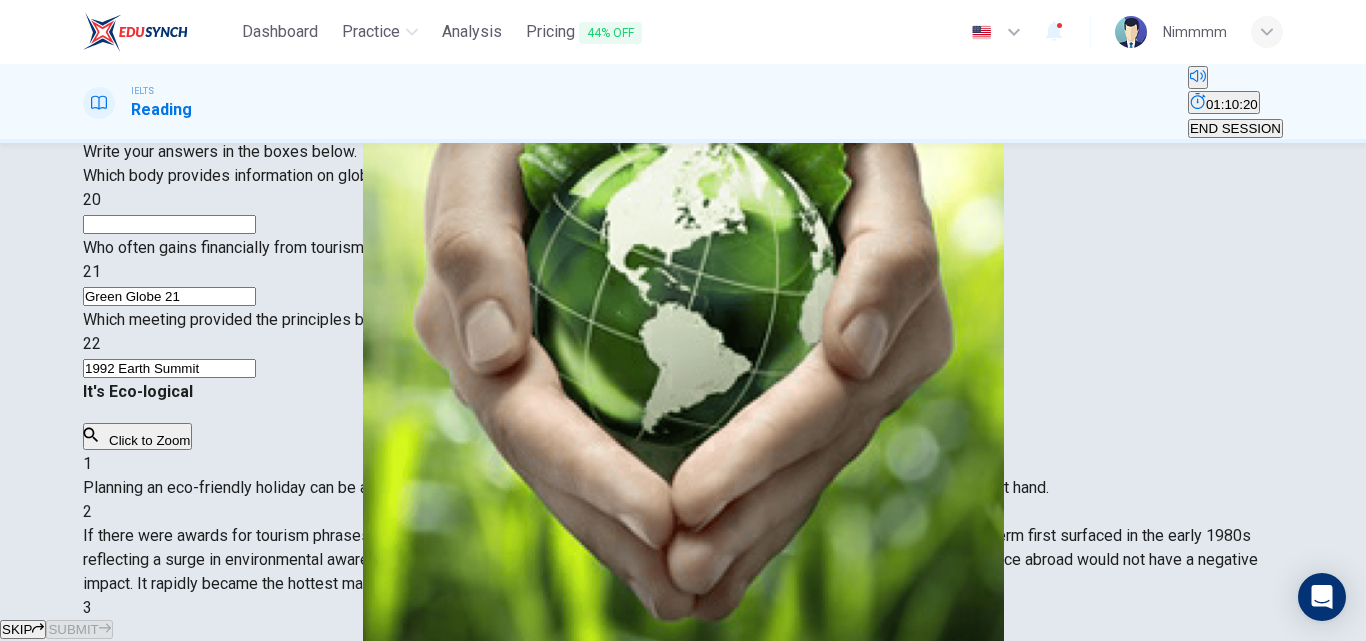 drag, startPoint x: 1354, startPoint y: 308, endPoint x: 1365, endPoint y: 264, distance: 45.35416 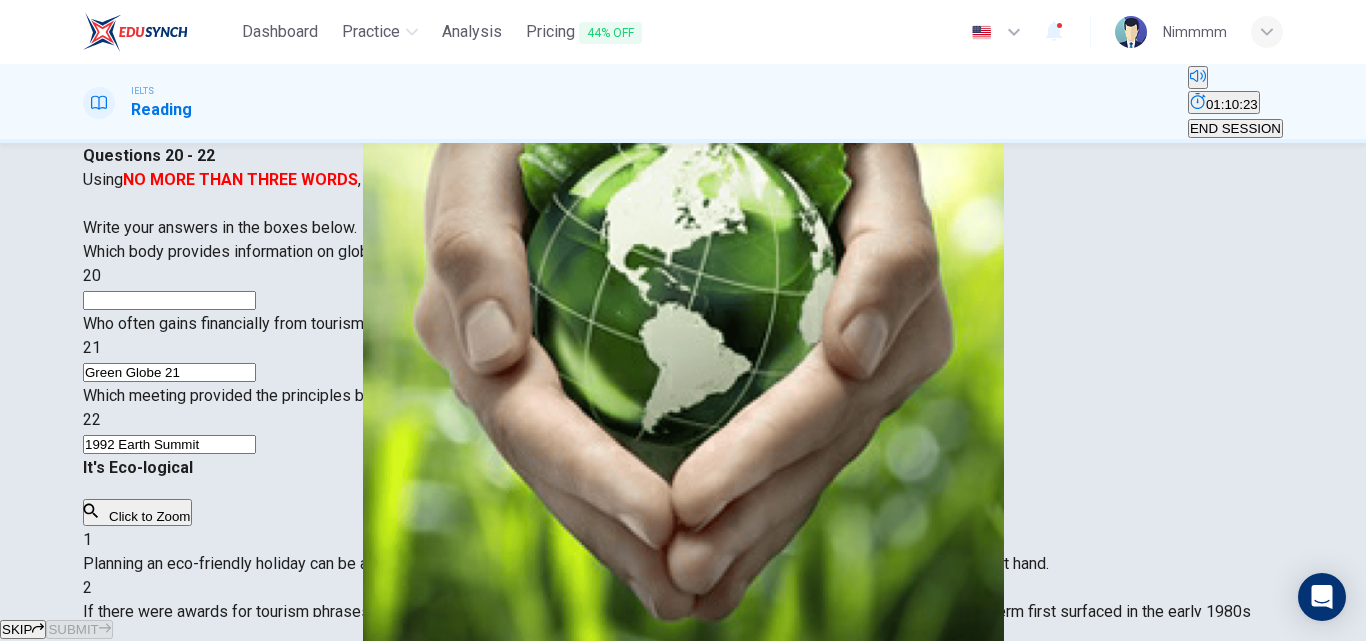 scroll, scrollTop: 48, scrollLeft: 0, axis: vertical 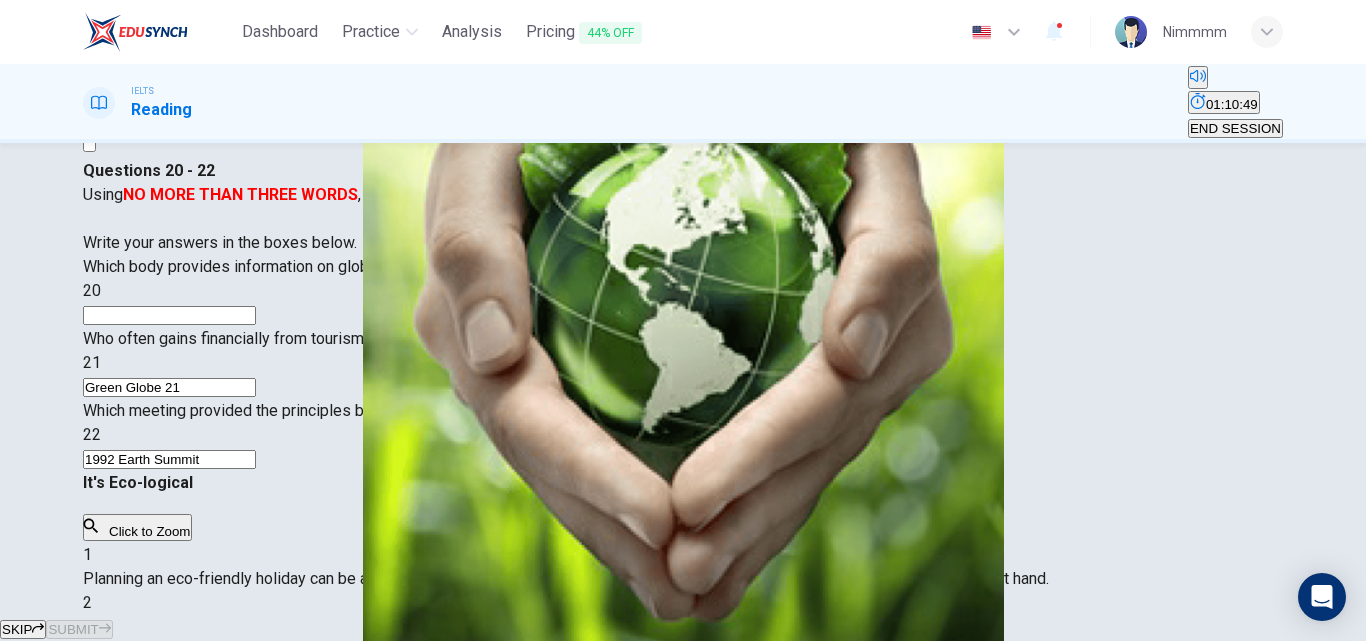 click at bounding box center (169, 315) 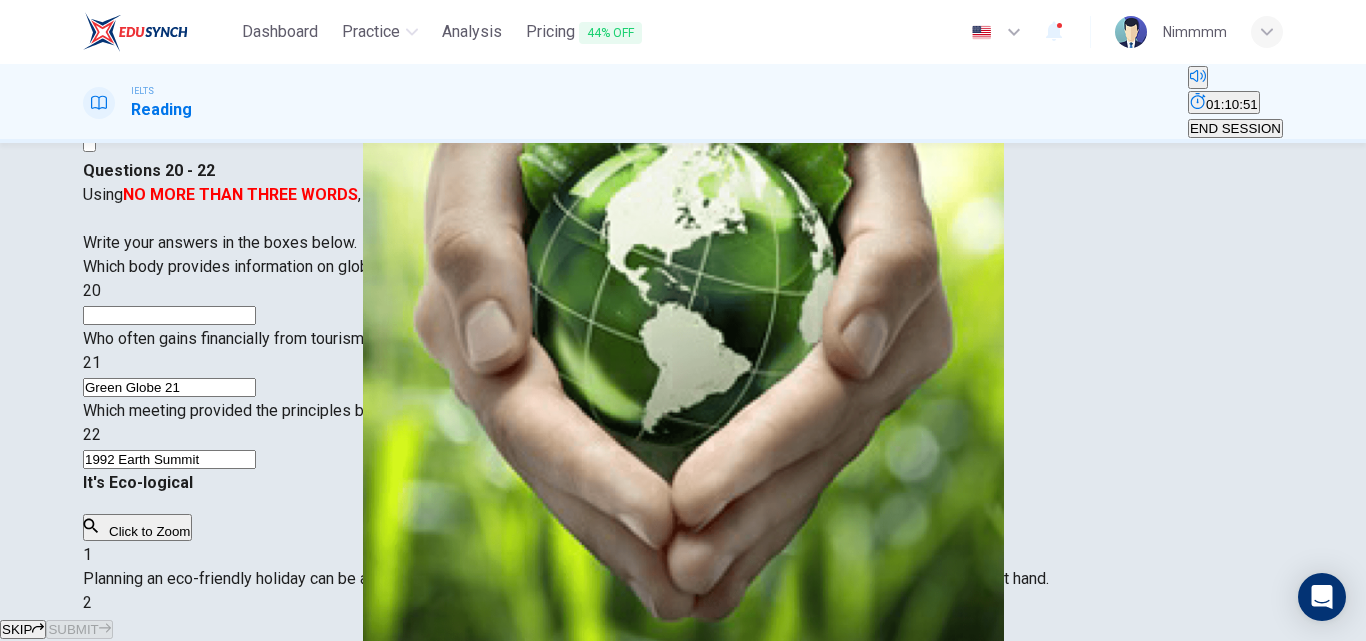 type on "t" 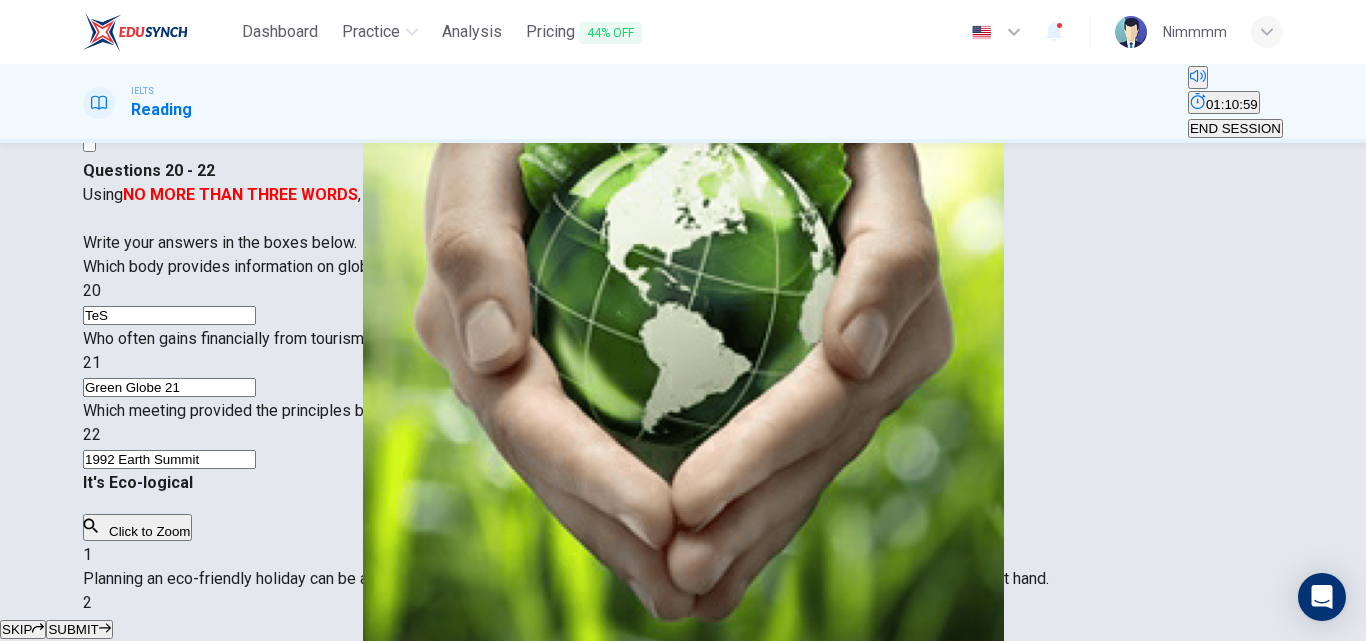 type on "TeS" 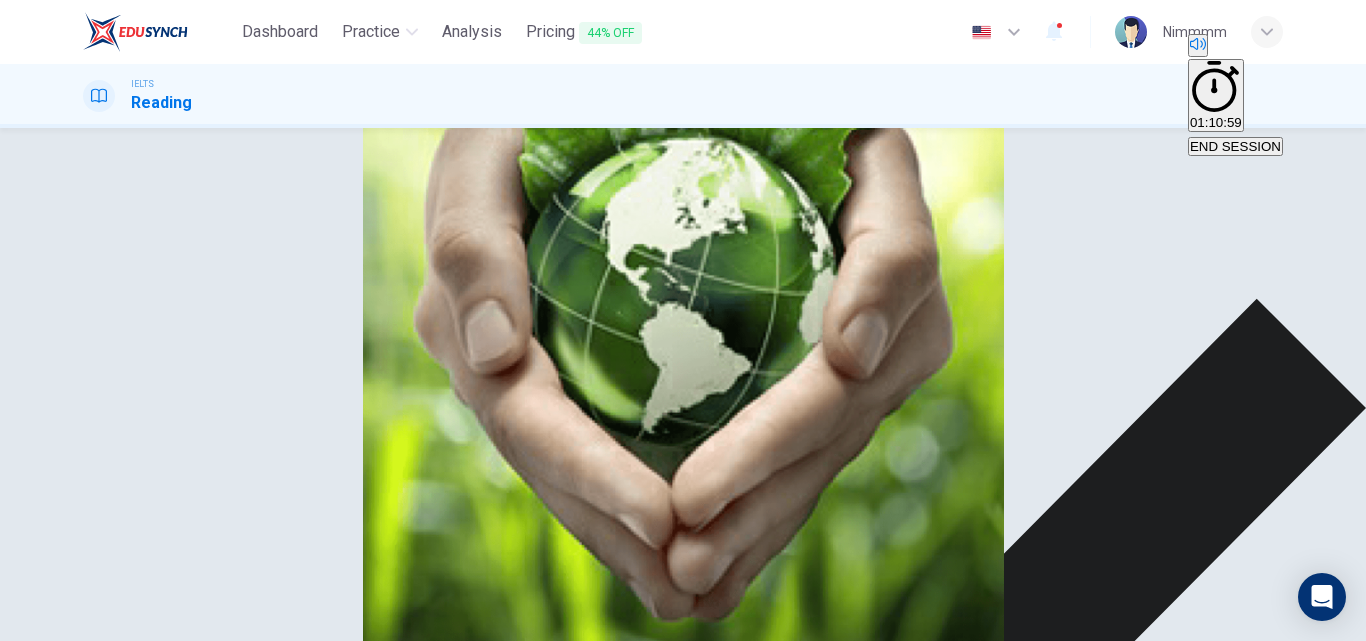 scroll, scrollTop: 342, scrollLeft: 0, axis: vertical 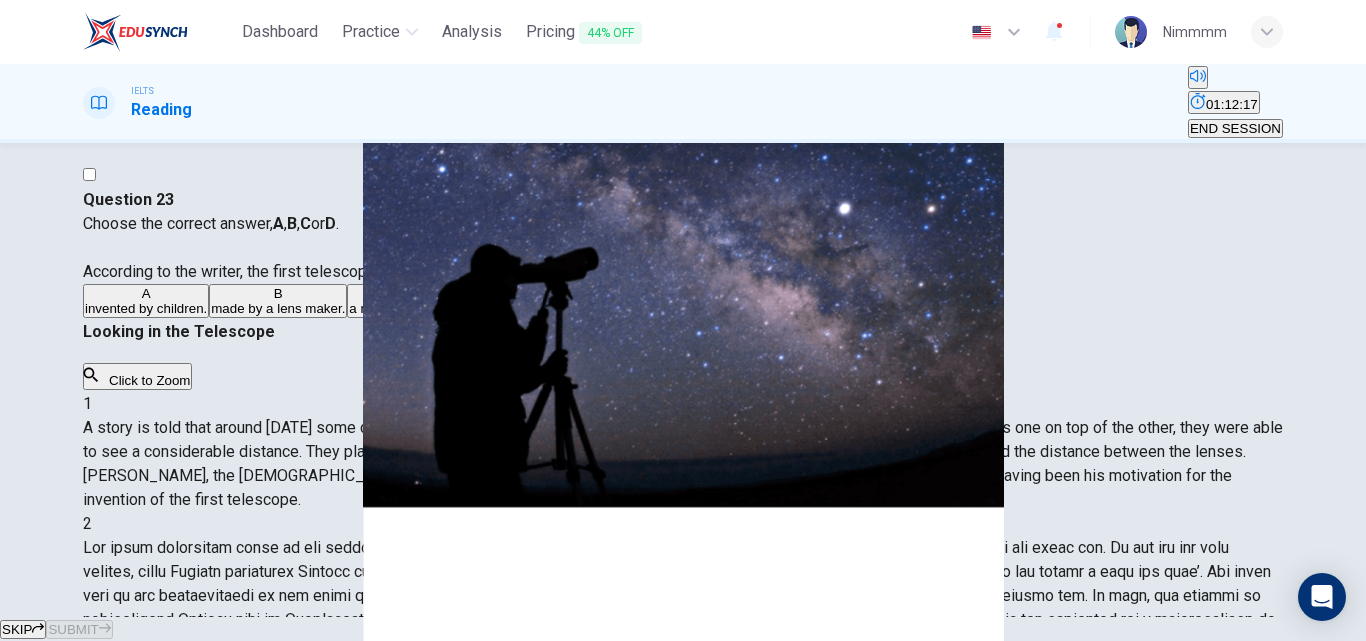 click on "invented by children." at bounding box center [146, 308] 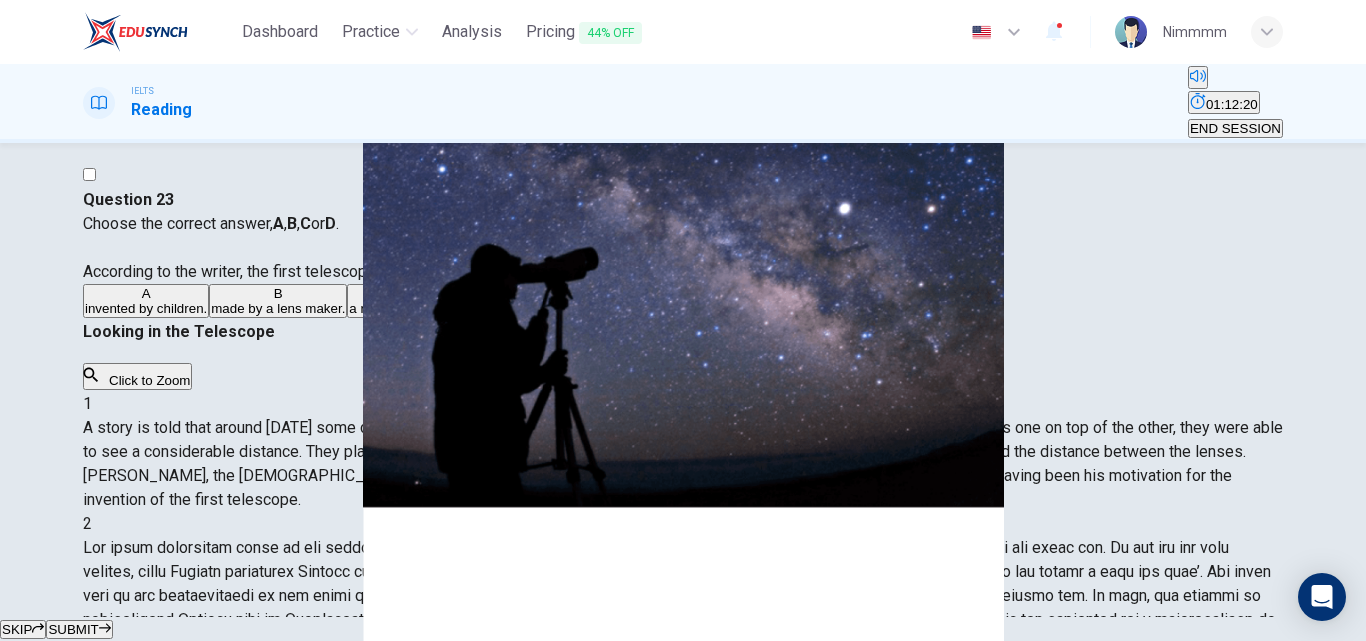 click on "SUBMIT" at bounding box center [73, 629] 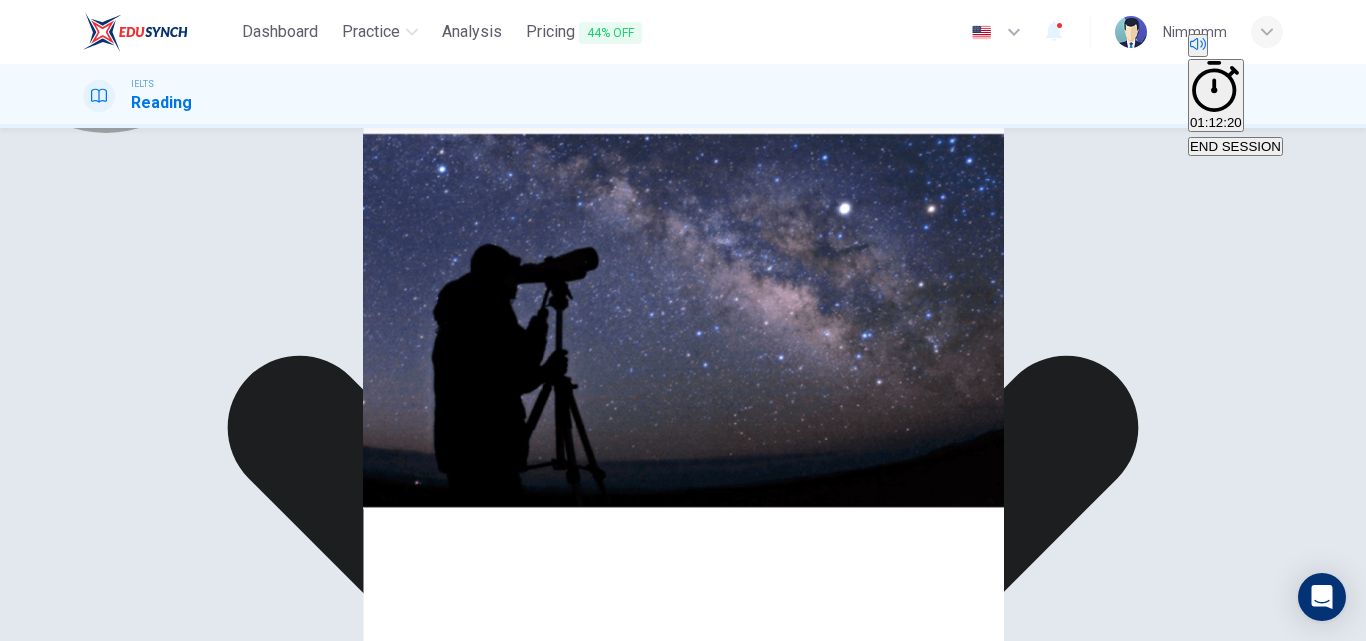 click on "NEXT" at bounding box center (26, 1585) 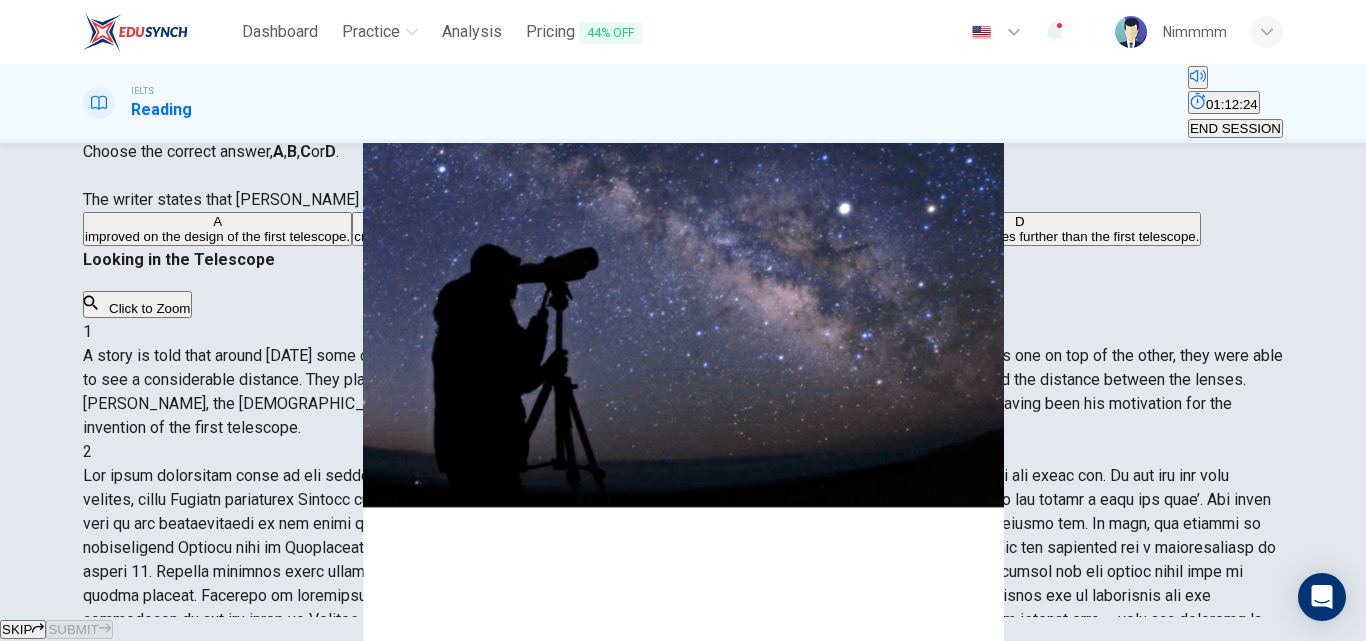 scroll, scrollTop: 99, scrollLeft: 0, axis: vertical 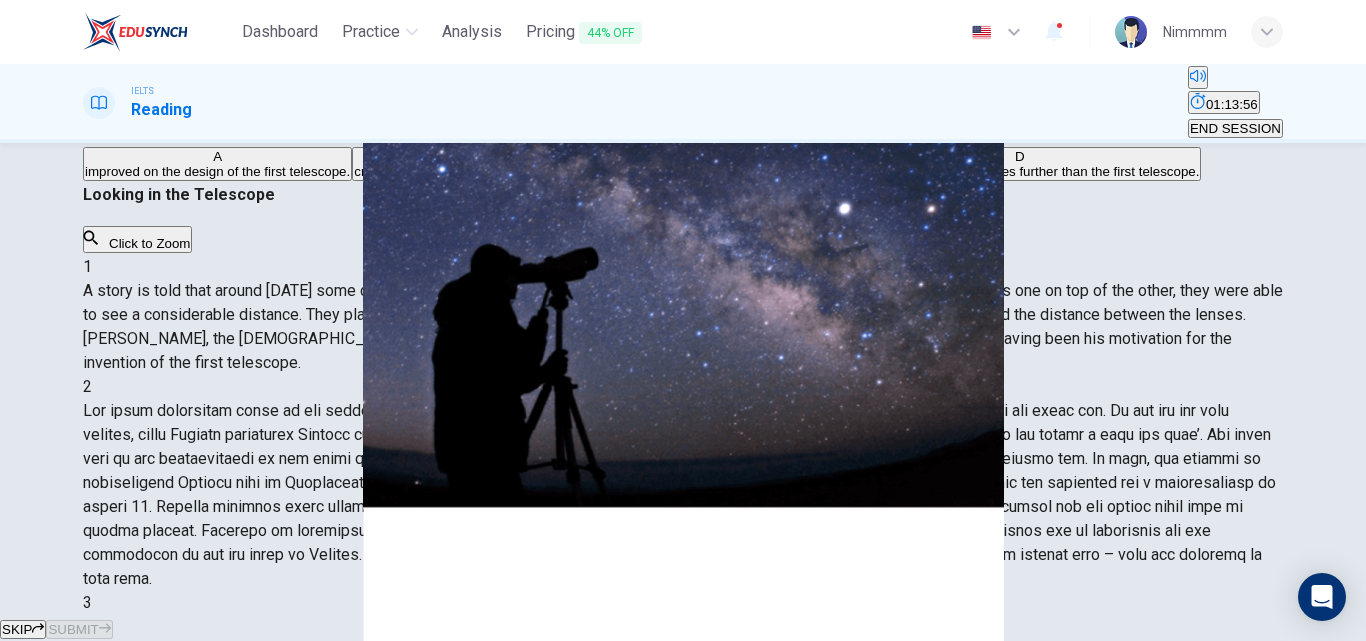 drag, startPoint x: 1259, startPoint y: 367, endPoint x: 1256, endPoint y: 389, distance: 22.203604 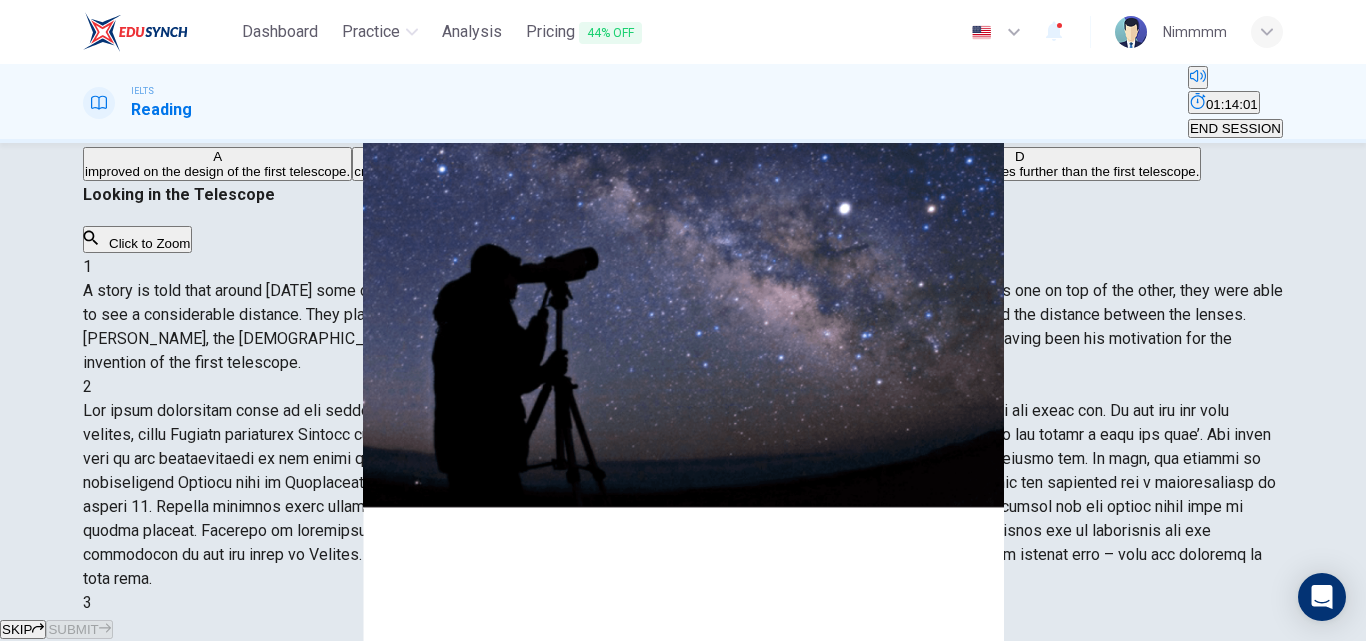 scroll, scrollTop: 506, scrollLeft: 0, axis: vertical 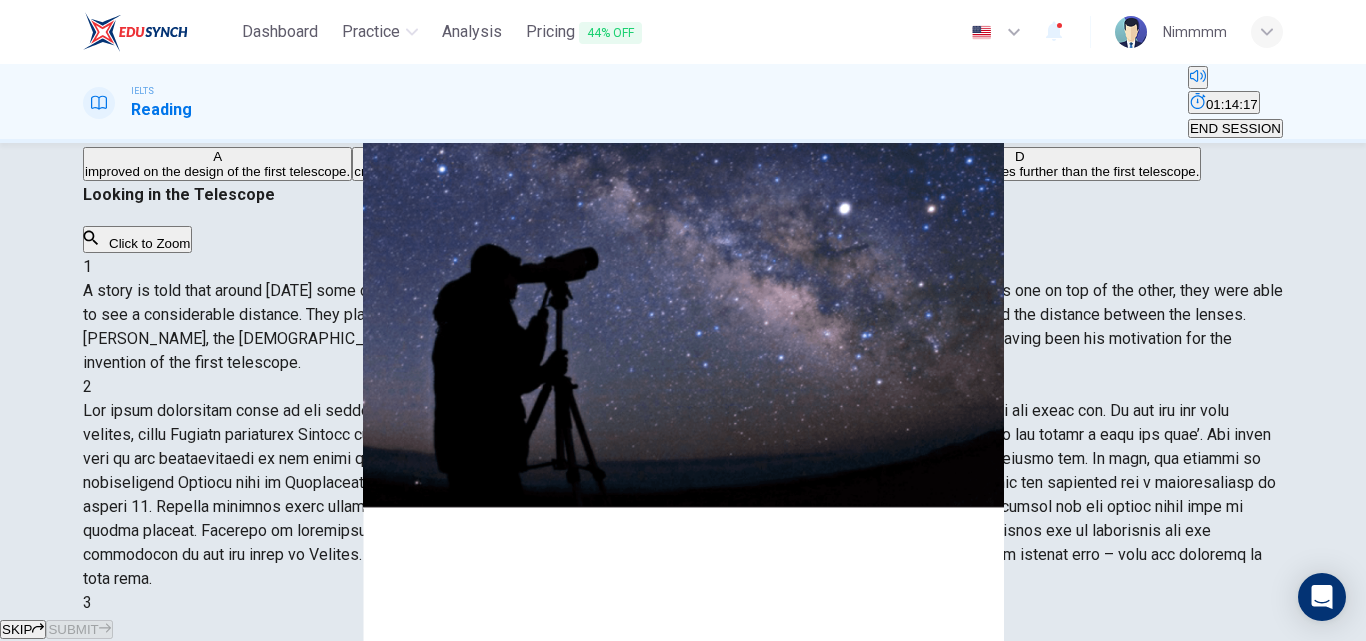 click on "improved on the design of the first telescope." at bounding box center (217, 171) 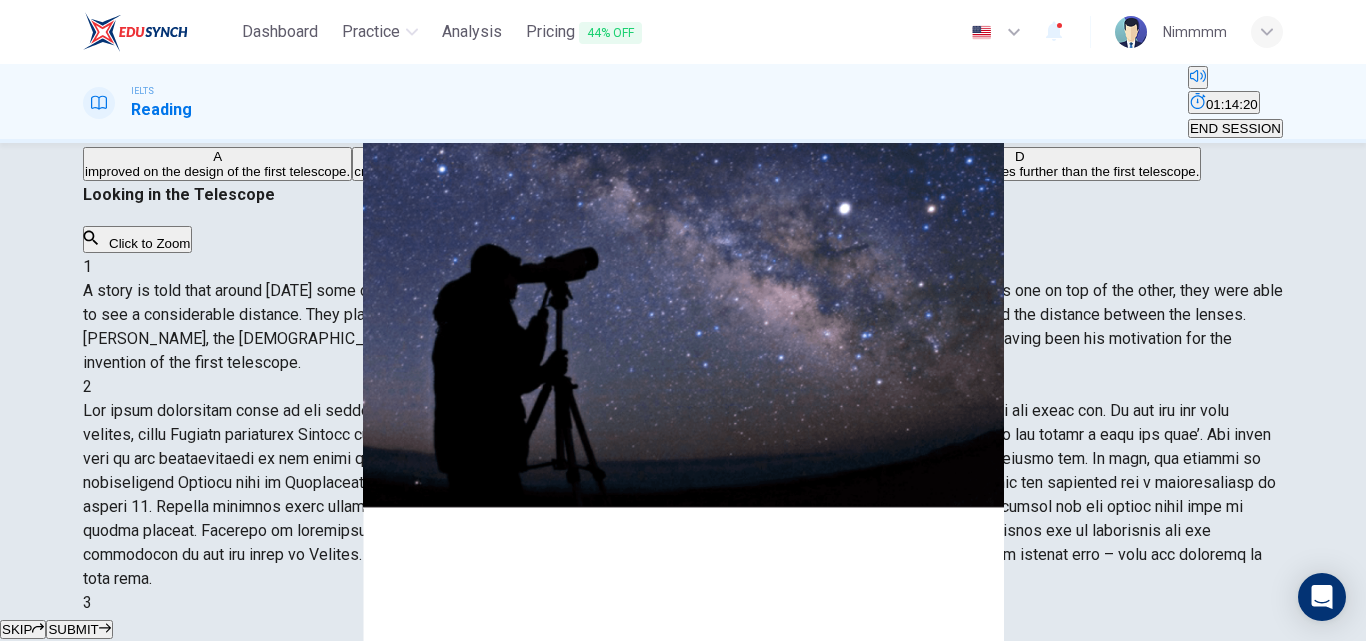click 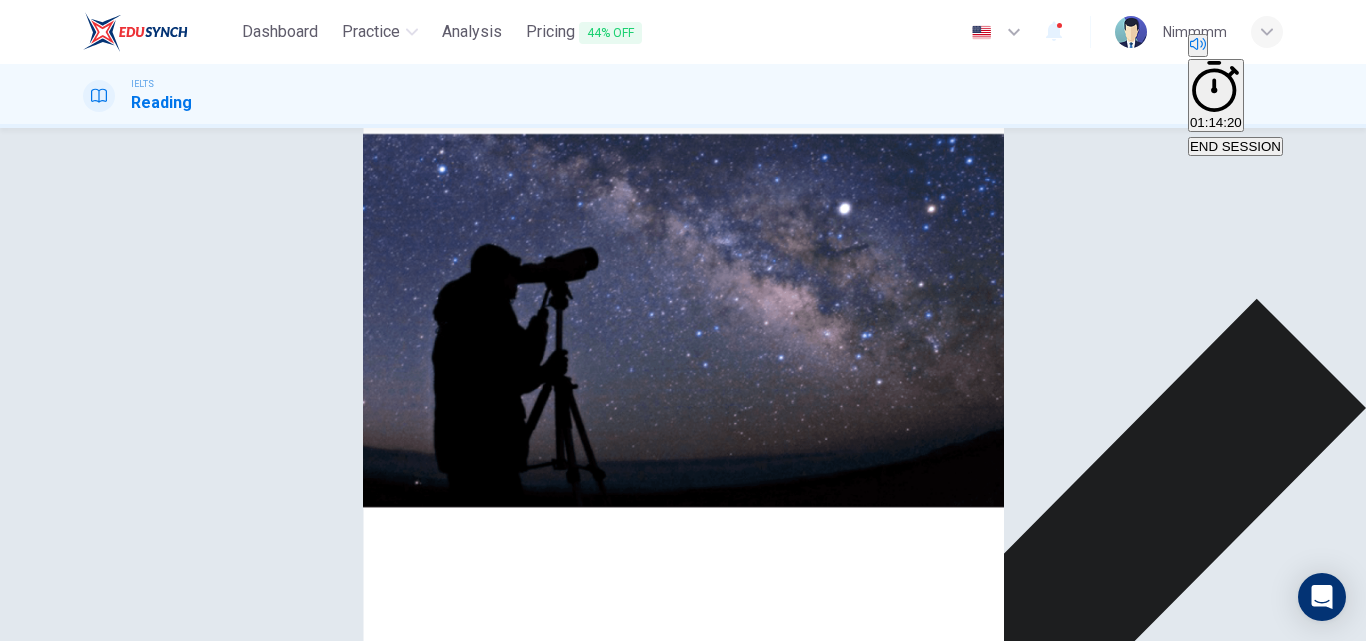 click on "NEXT" at bounding box center [20, 1585] 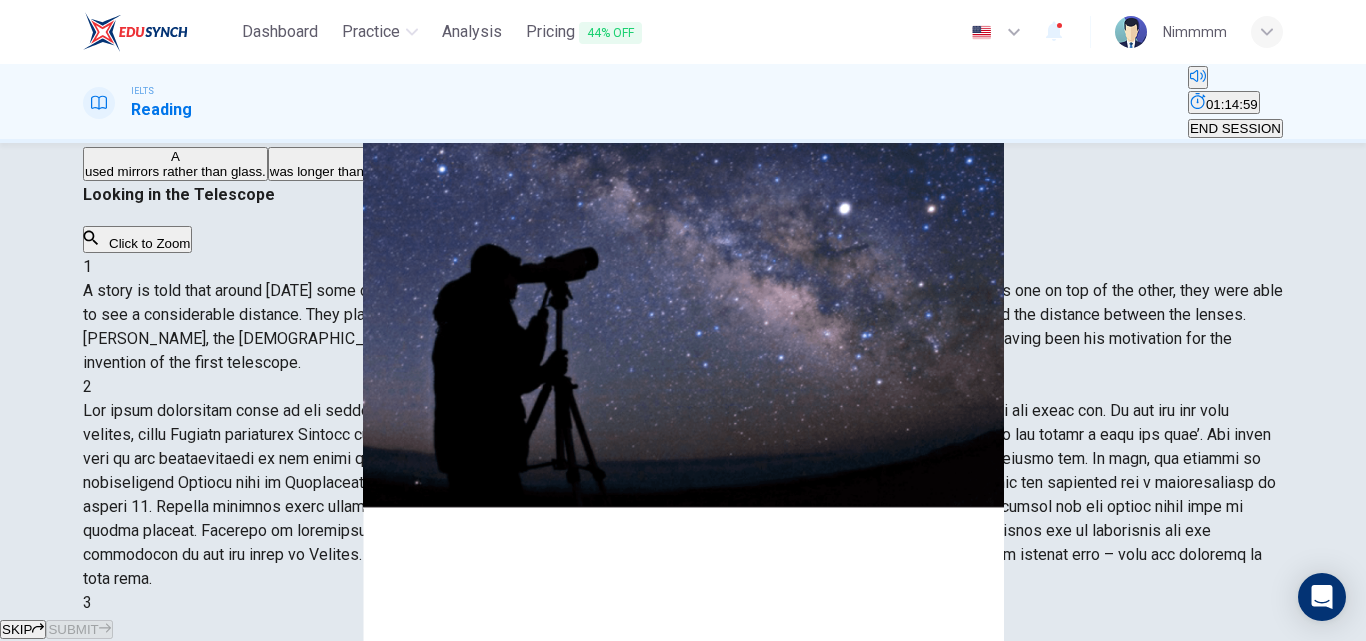 scroll, scrollTop: 531, scrollLeft: 0, axis: vertical 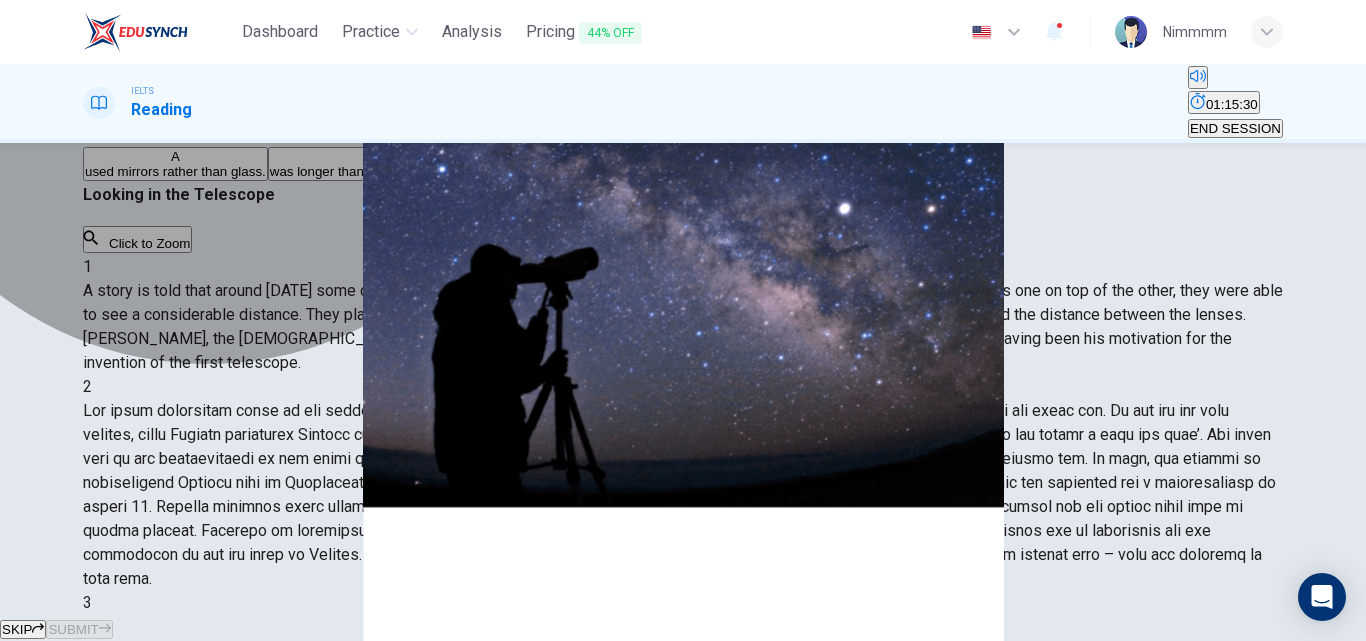 click on "was longer than the first telescope." at bounding box center [373, 171] 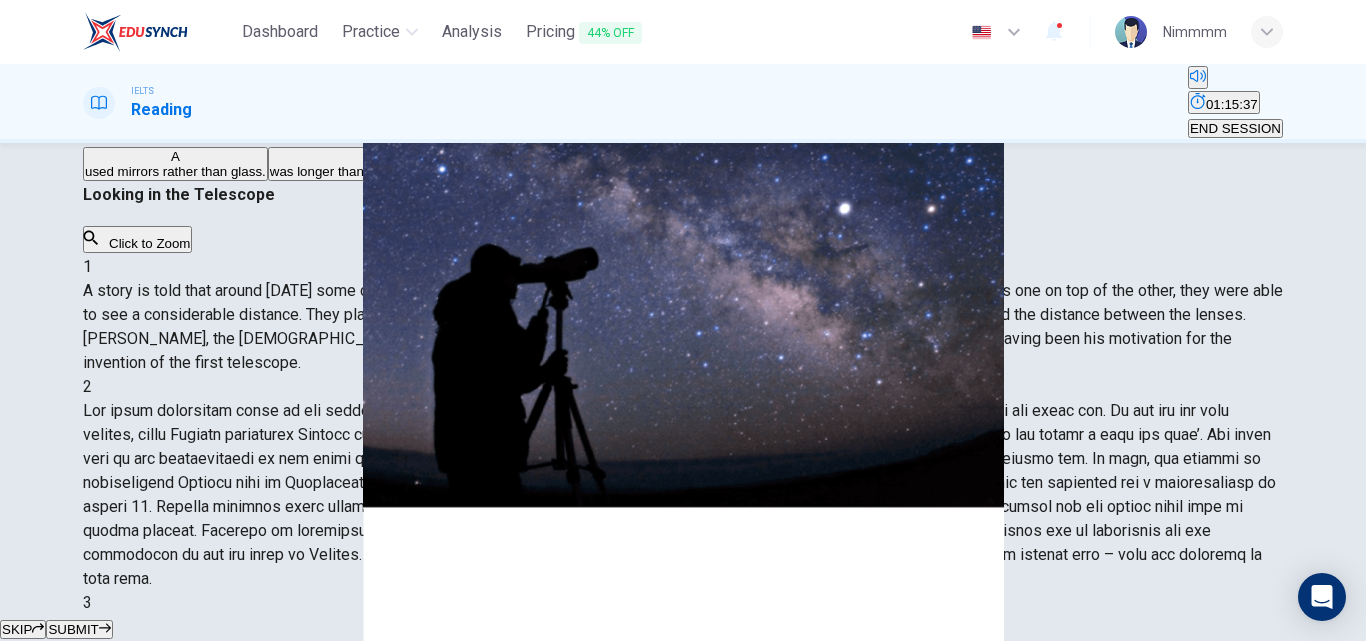 click on "SUBMIT" at bounding box center (79, 629) 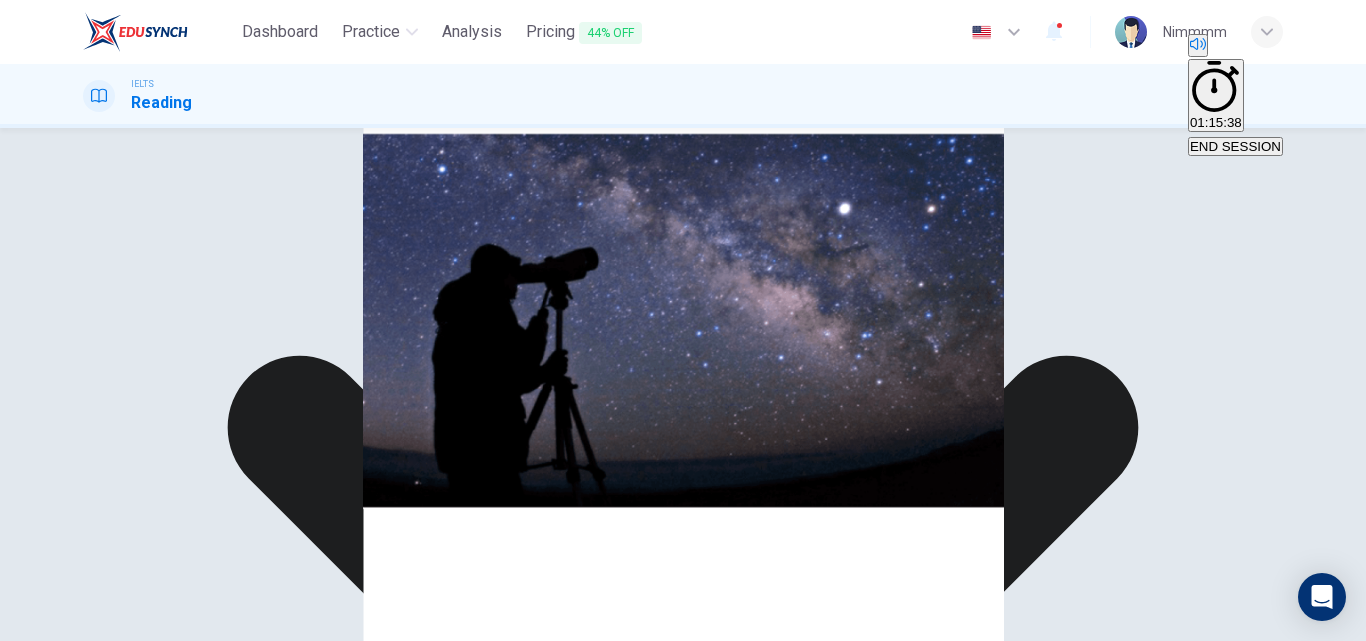 click on "A used mirrors rather than glass. B was longer than the first telescope. C used better lens positioning and quality. D used better quality lenses and glass." at bounding box center (683, 150) 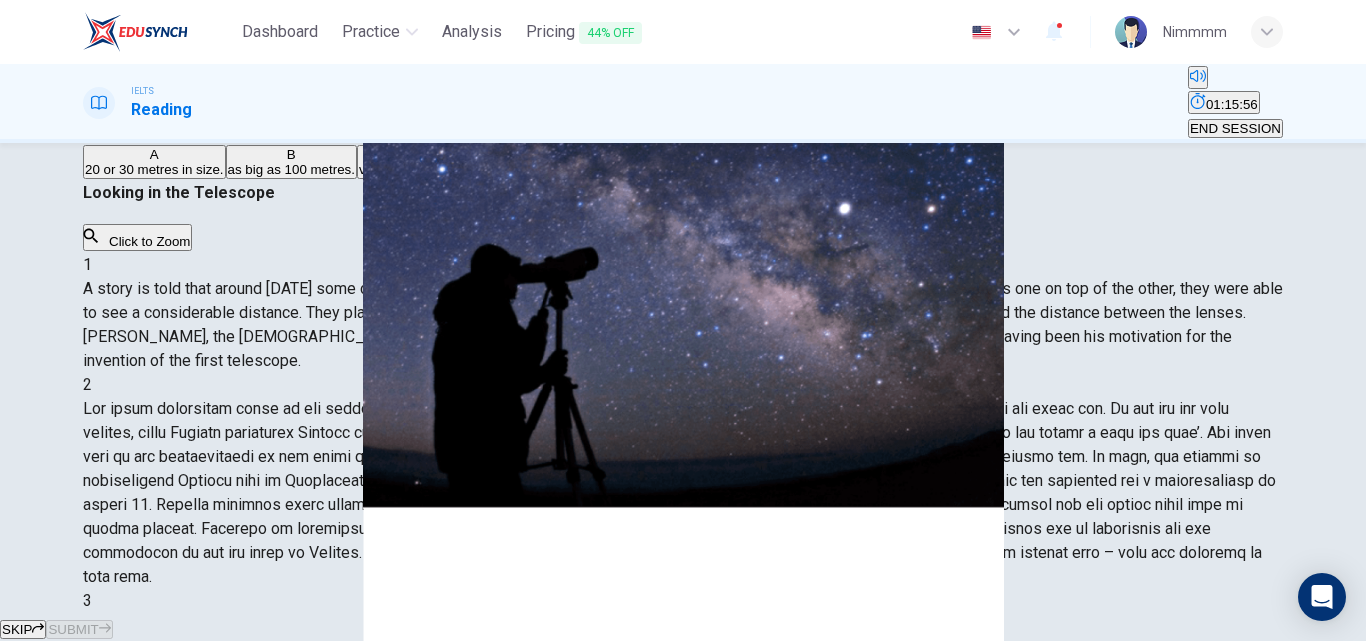scroll, scrollTop: 190, scrollLeft: 0, axis: vertical 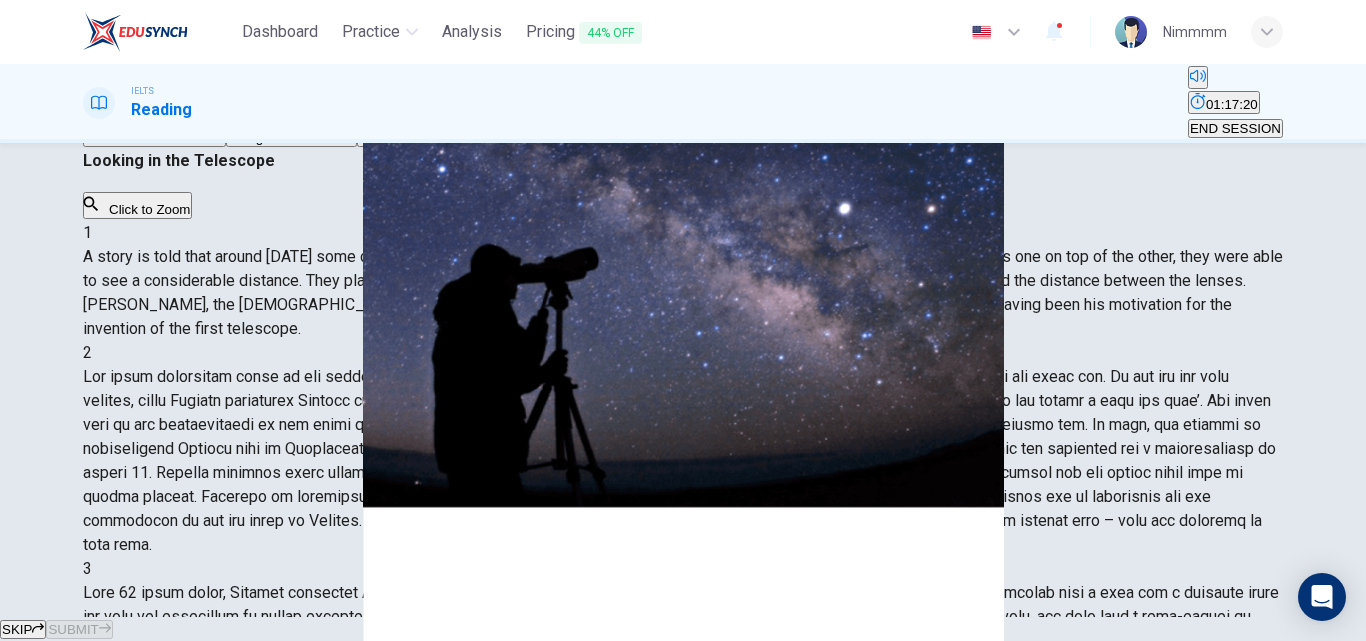 drag, startPoint x: 1260, startPoint y: 429, endPoint x: 1258, endPoint y: 449, distance: 20.09975 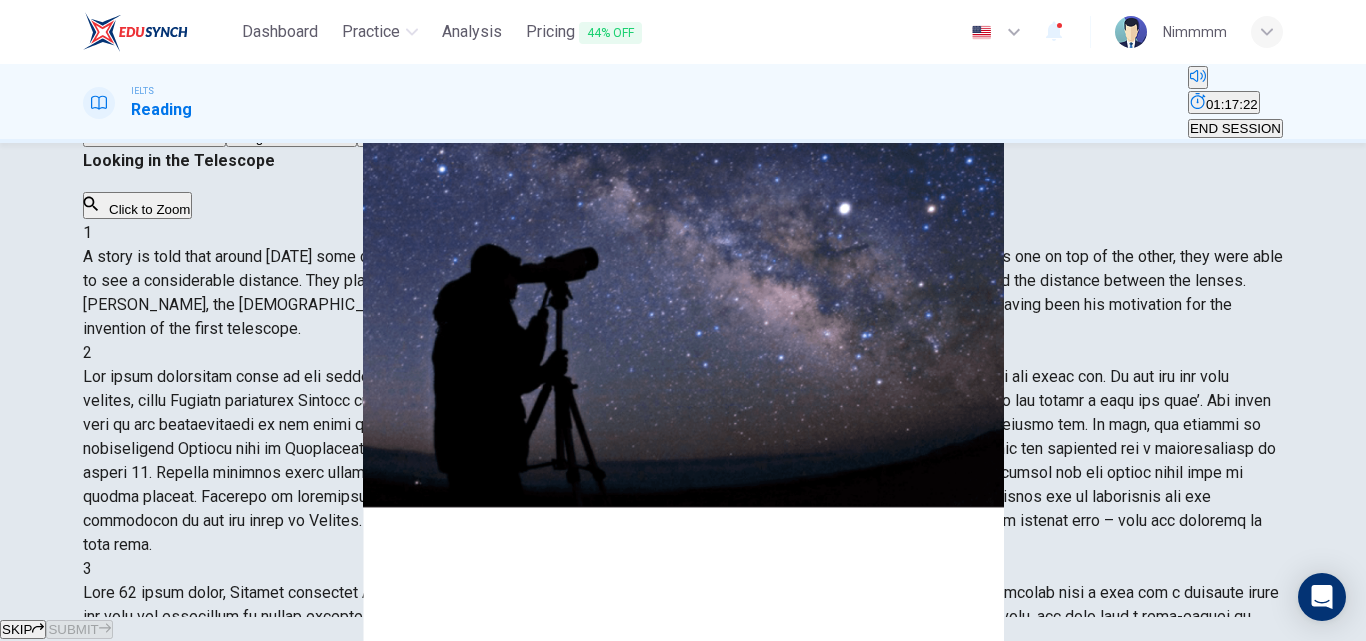 scroll, scrollTop: 938, scrollLeft: 0, axis: vertical 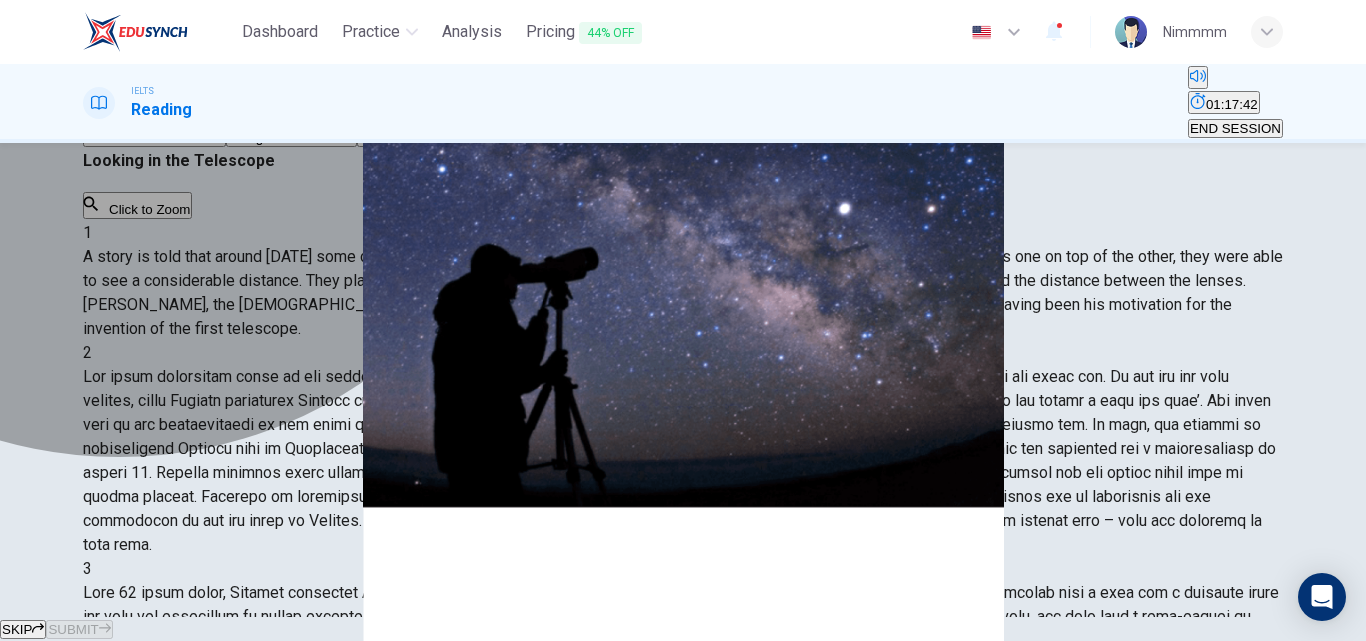 click on "as good as will ever be built." at bounding box center [548, 137] 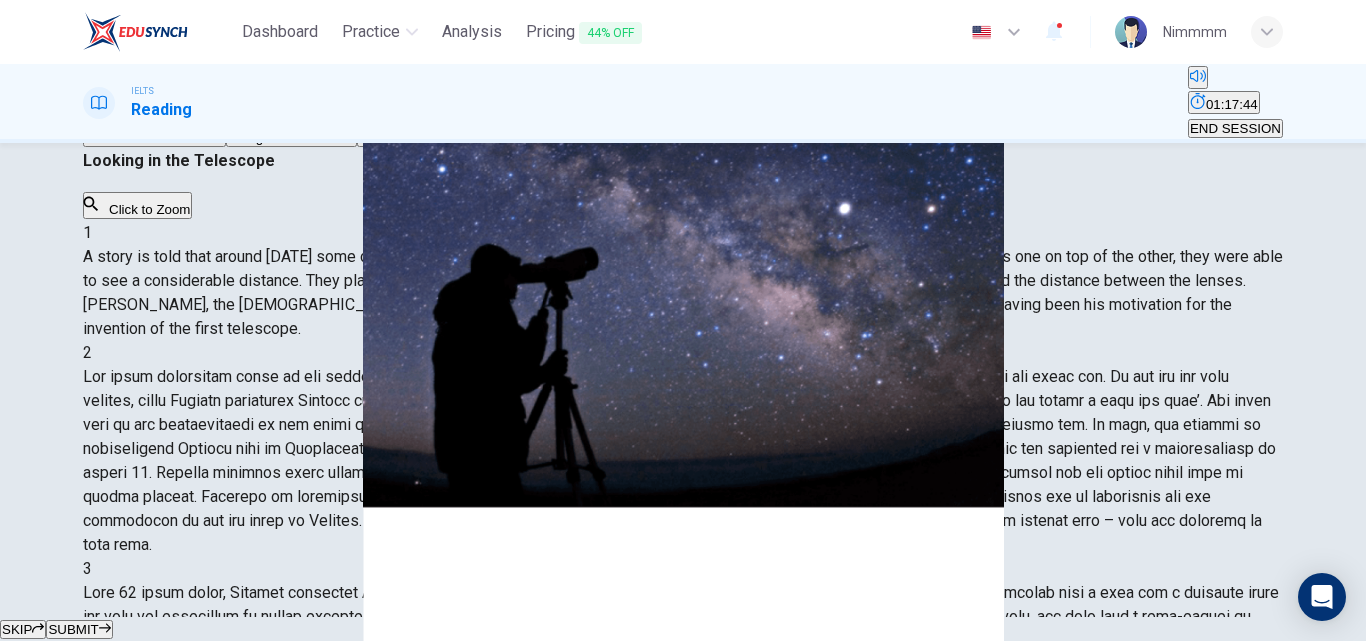 click on "SUBMIT" at bounding box center [79, 629] 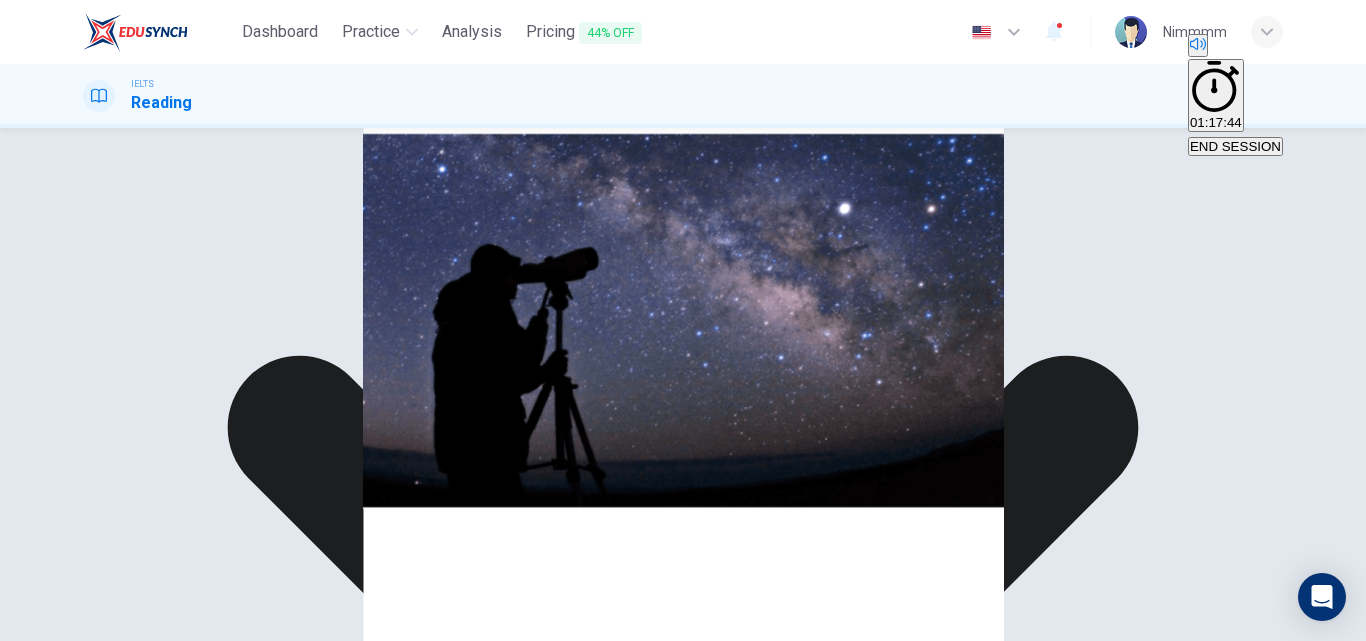 click on "NEXT" at bounding box center (20, 1585) 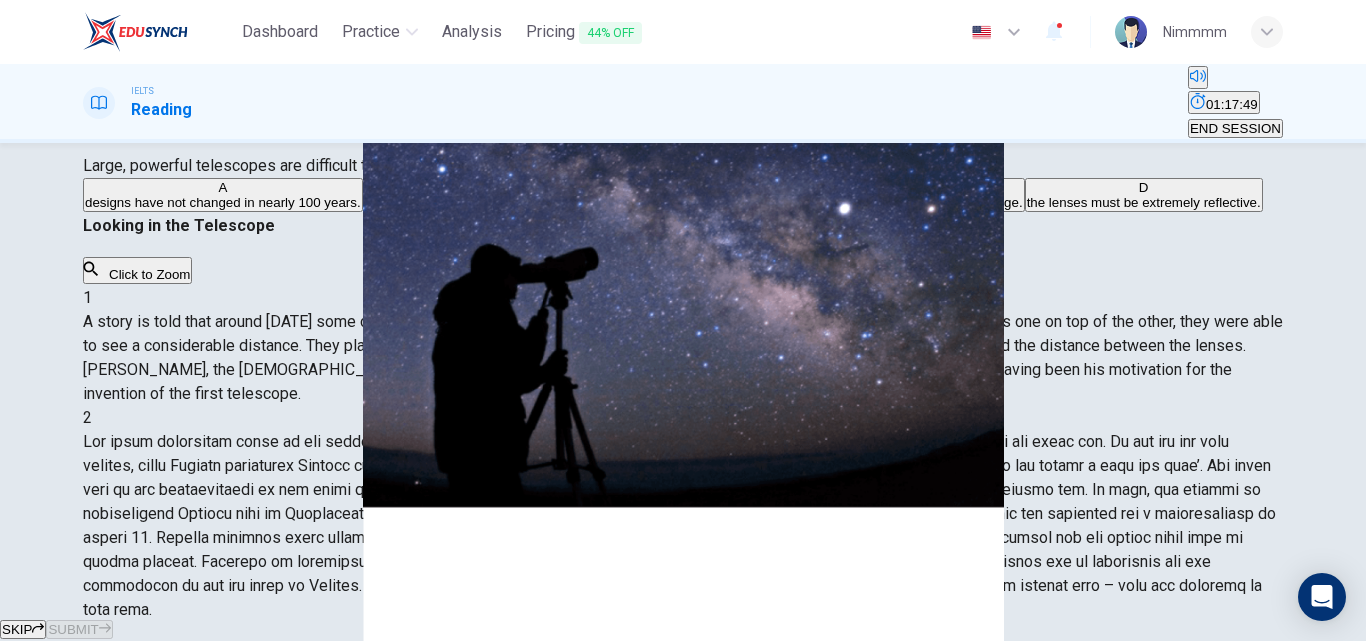 scroll, scrollTop: 93, scrollLeft: 0, axis: vertical 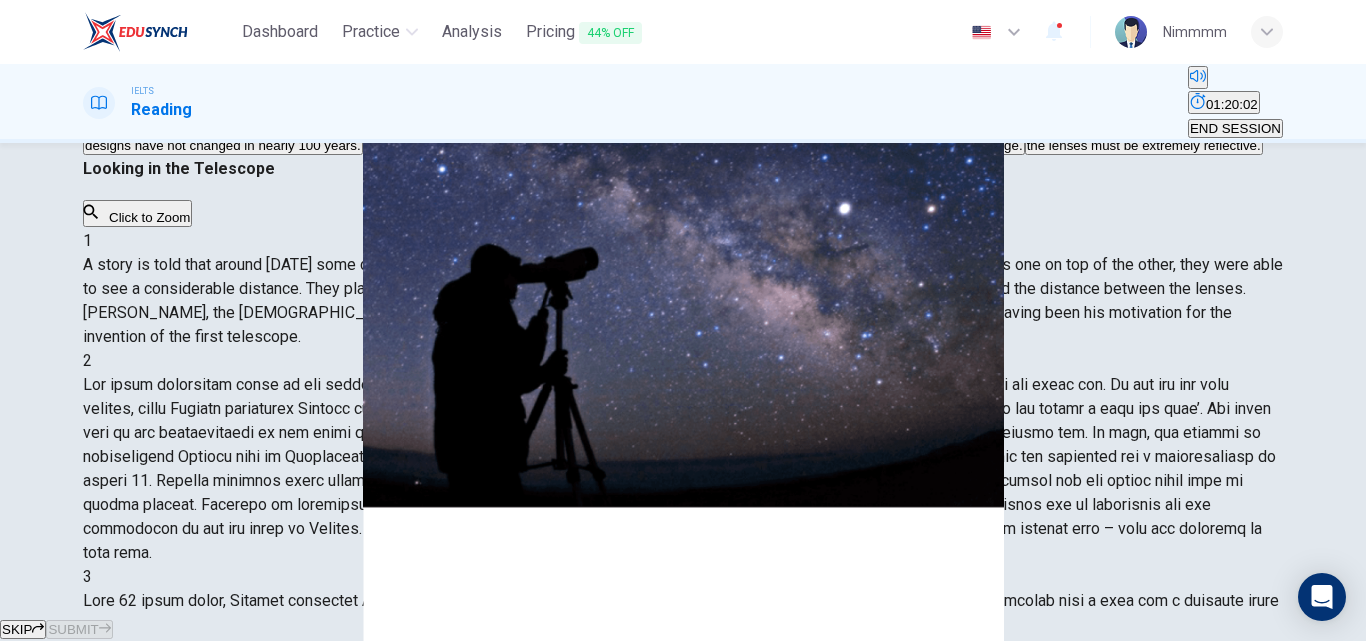 drag, startPoint x: 243, startPoint y: 191, endPoint x: 244, endPoint y: 210, distance: 19.026299 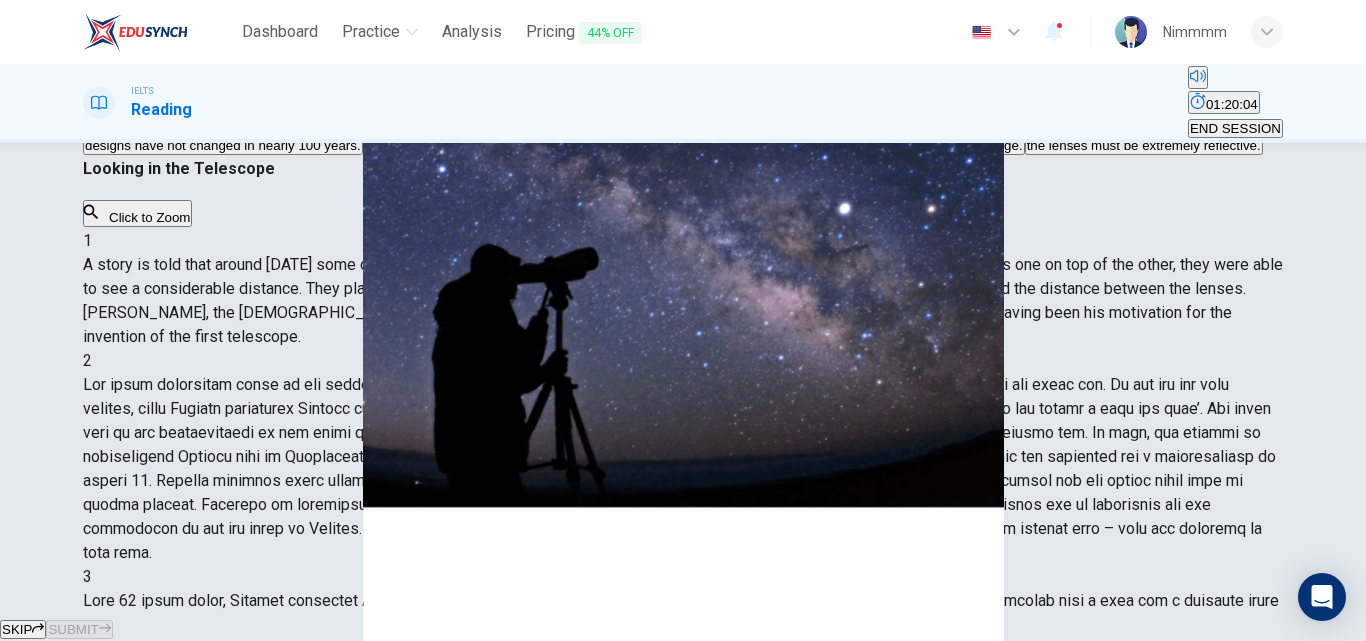 click on "A" at bounding box center [223, 130] 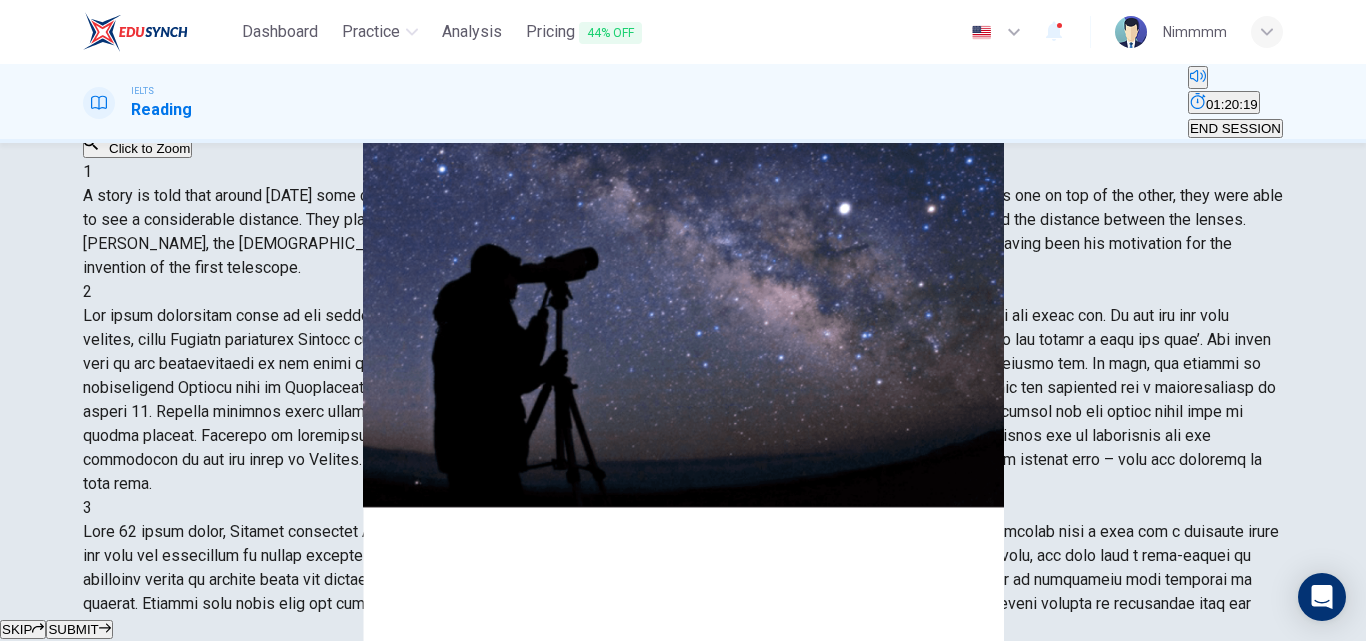 scroll, scrollTop: 262, scrollLeft: 0, axis: vertical 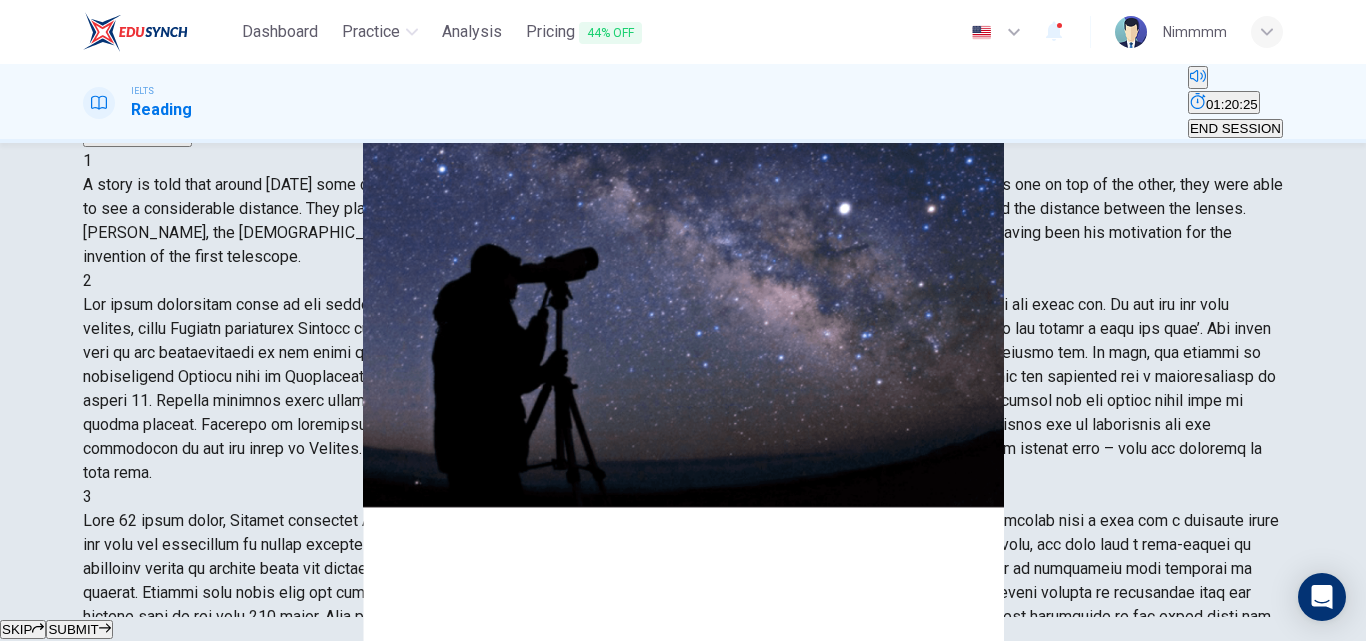 type 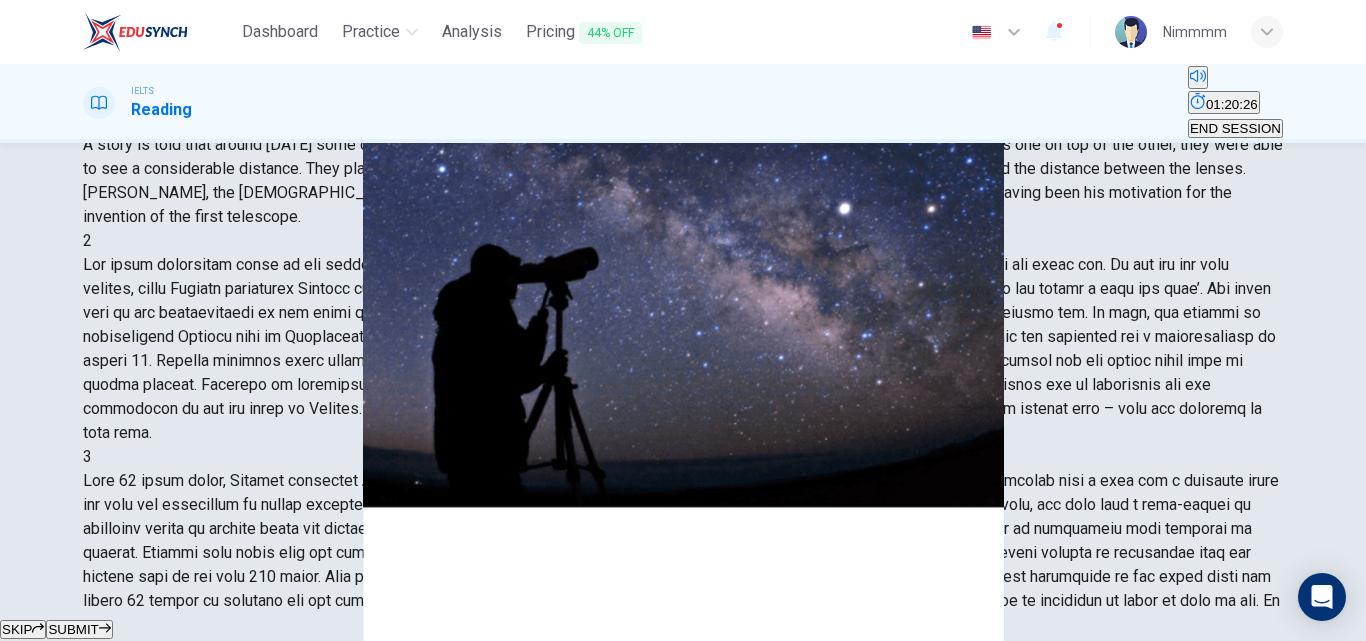 scroll, scrollTop: 342, scrollLeft: 0, axis: vertical 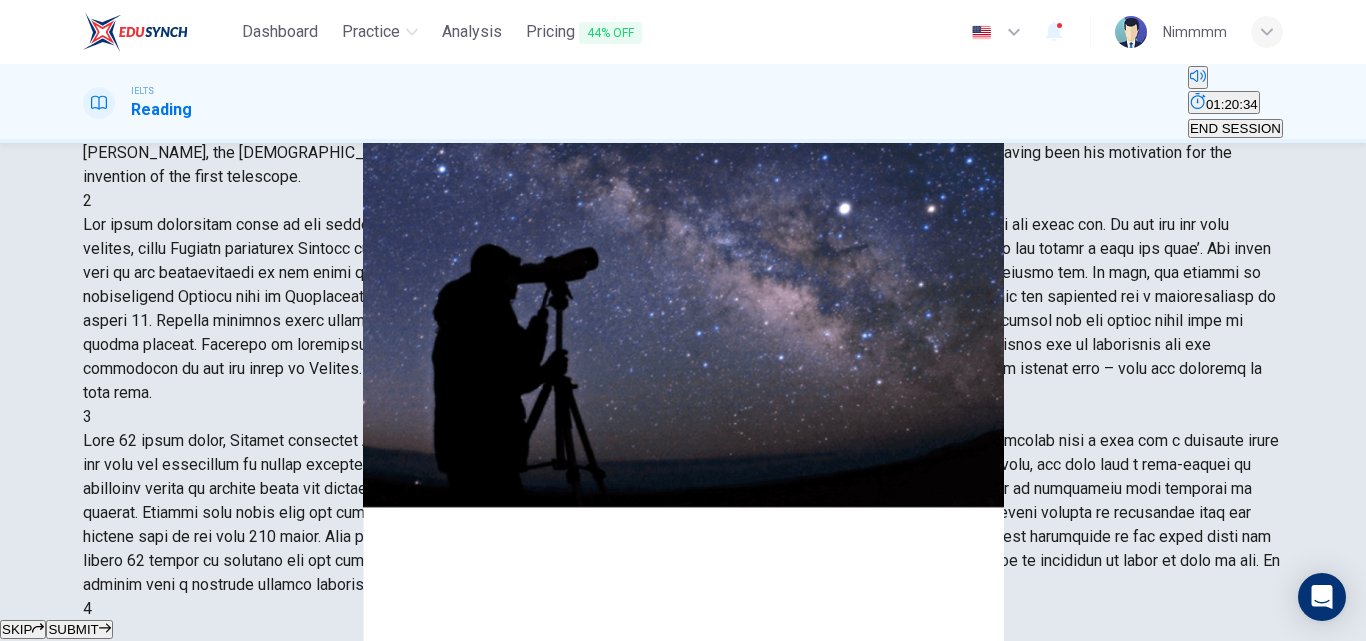 click on "SUBMIT" at bounding box center [79, 629] 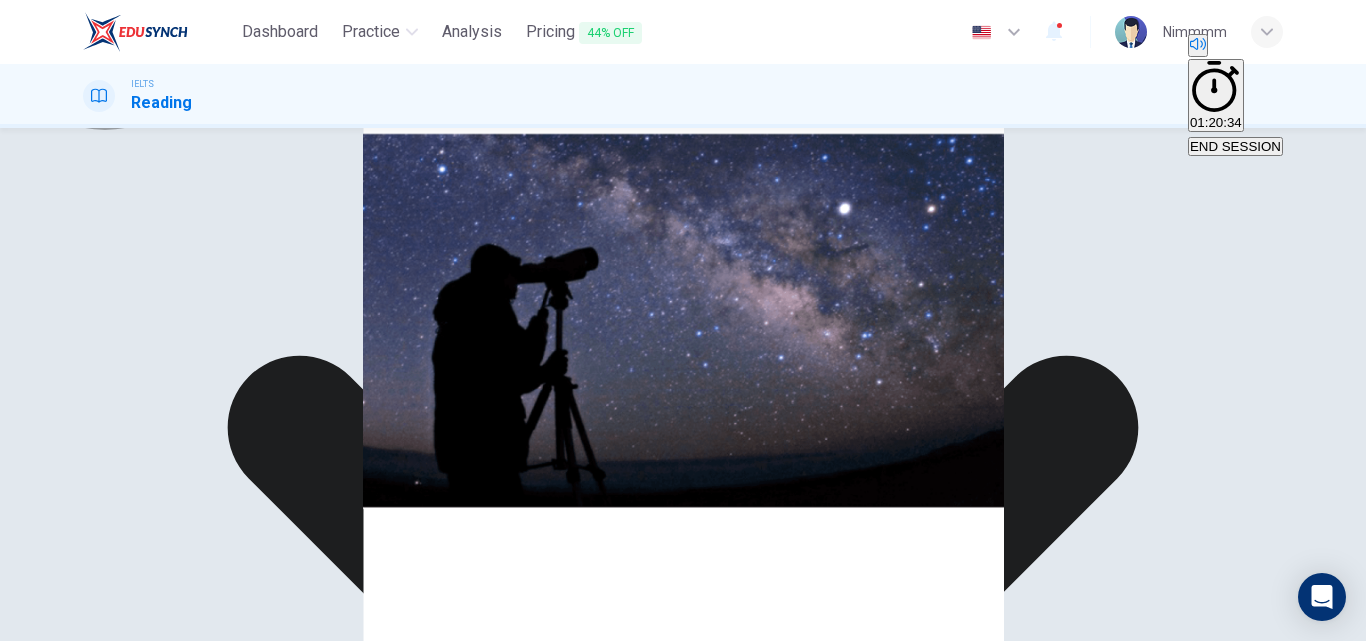 click on "NEXT" at bounding box center (26, 1585) 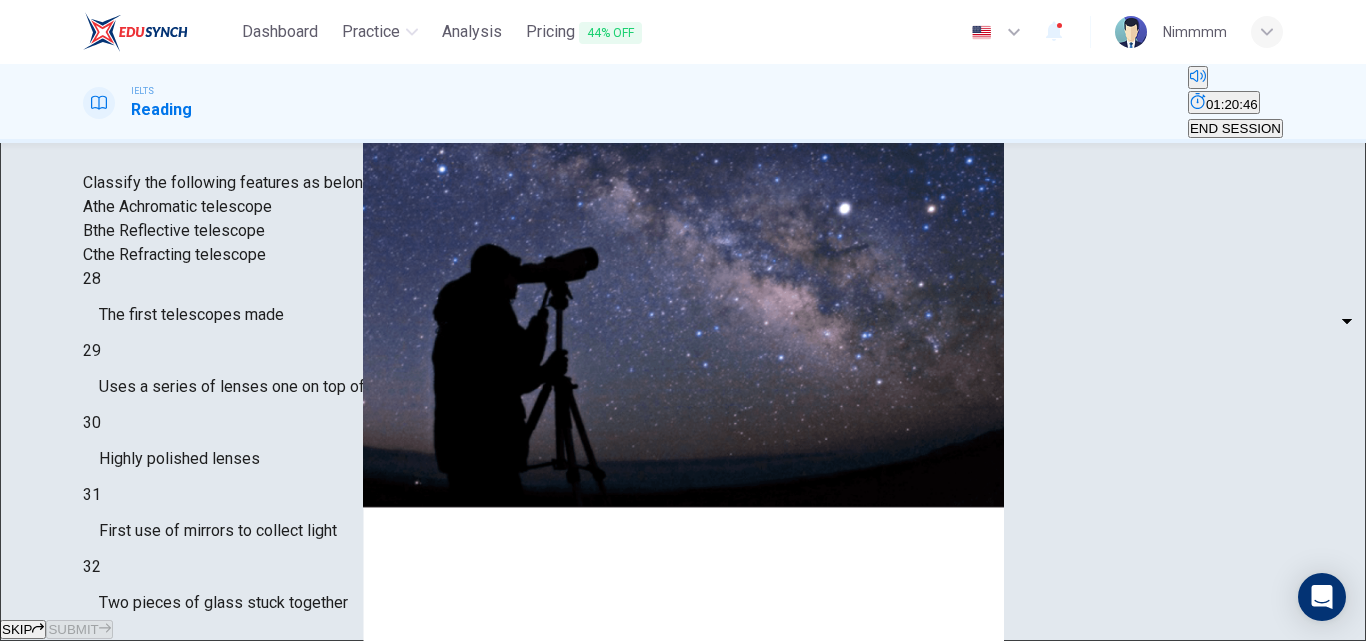 scroll, scrollTop: 105, scrollLeft: 0, axis: vertical 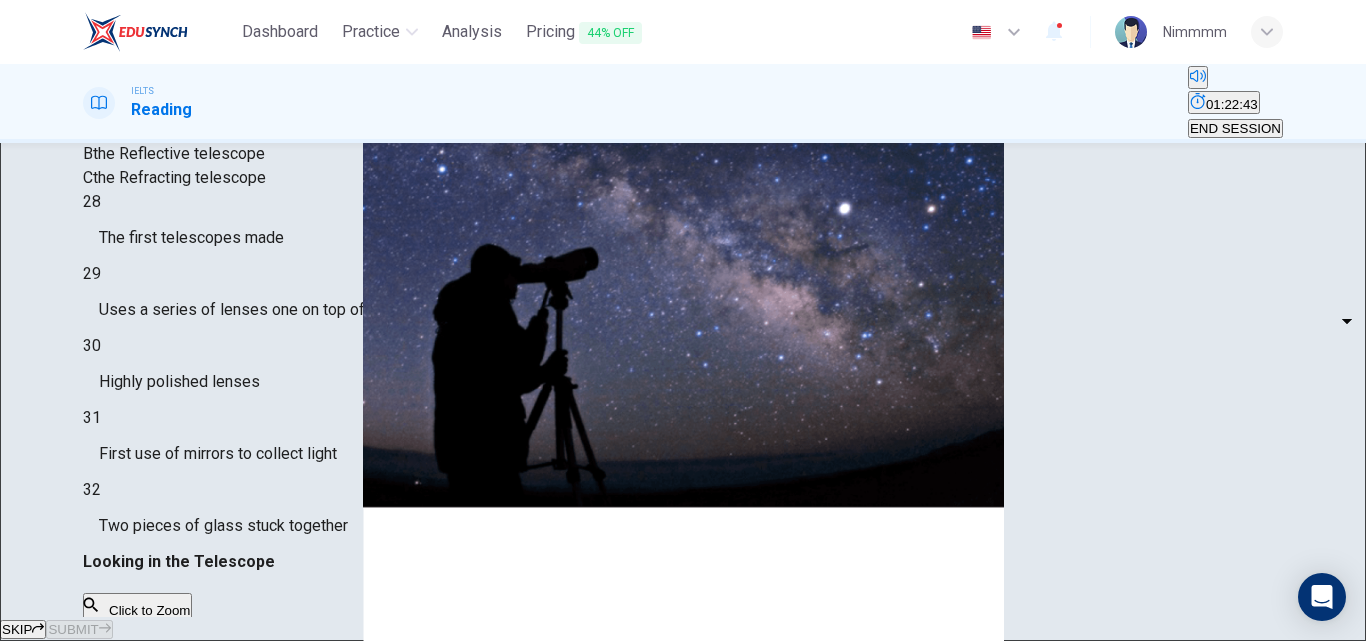 click on "Dashboard Practice Analysis Pricing 44% OFF English en ​ Nimmmm IELTS Reading 01:22:43 END SESSION Questions 28 - 32 Write the correct letter A, B or C, in the boxes below.
Classify the following features as belonging to A the Achromatic telescope B the Reflective telescope C the Refracting telescope 28 ​ ​ The first telescopes made 29 ​ ​ Uses a series of lenses one on top of the other 30 ​ ​ Highly polished lenses 31 ​ ​ First use of mirrors to collect light 32 ​ ​ Two pieces of glass stuck together Looking in the Telescope CLICK TO ZOOM Click to Zoom 1 2 3 4 5 SKIP SUBMIT EduSynch - Online Language Proficiency Testing
Dashboard Practice Analysis Pricing   44% OFF Notifications 2 © Copyright  2025 A B C" at bounding box center [683, 320] 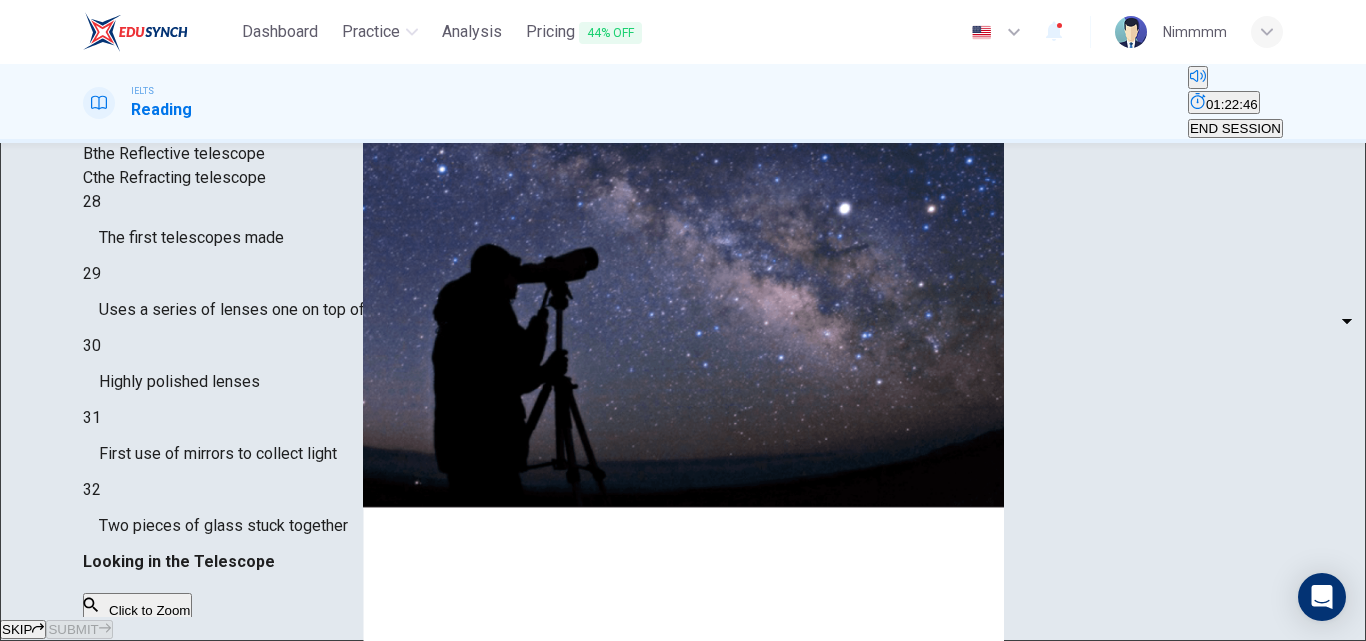 click on "C" at bounding box center [683, 701] 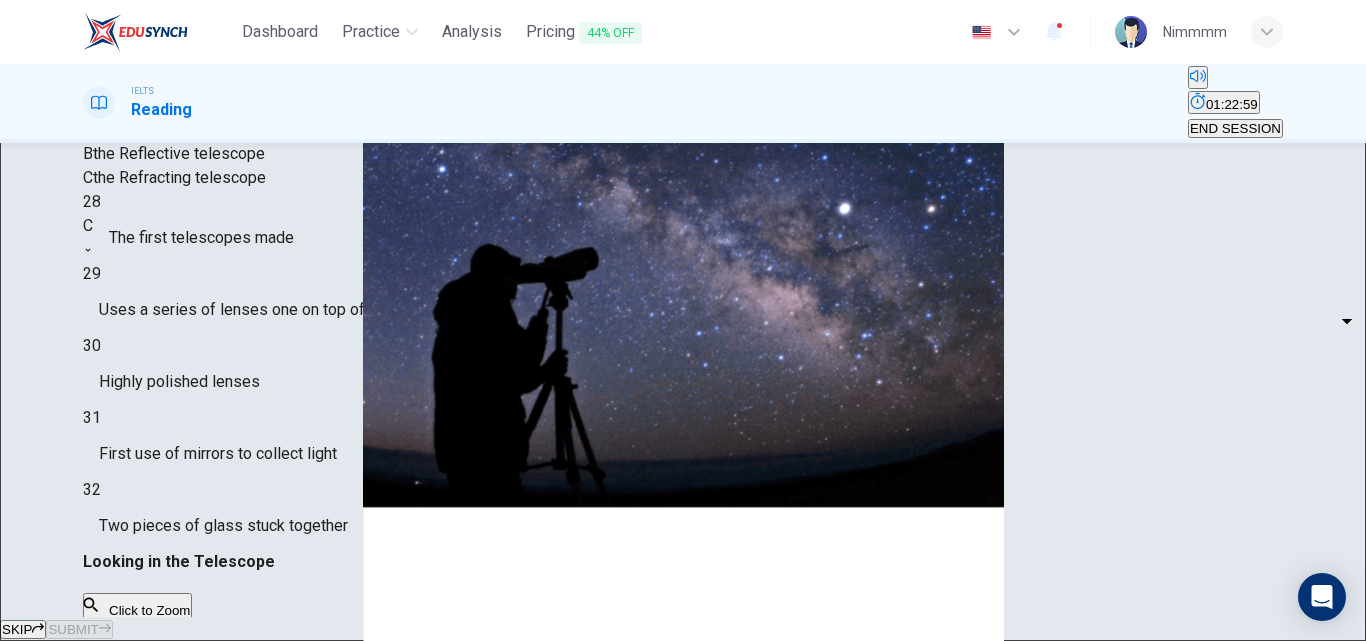 scroll, scrollTop: 584, scrollLeft: 0, axis: vertical 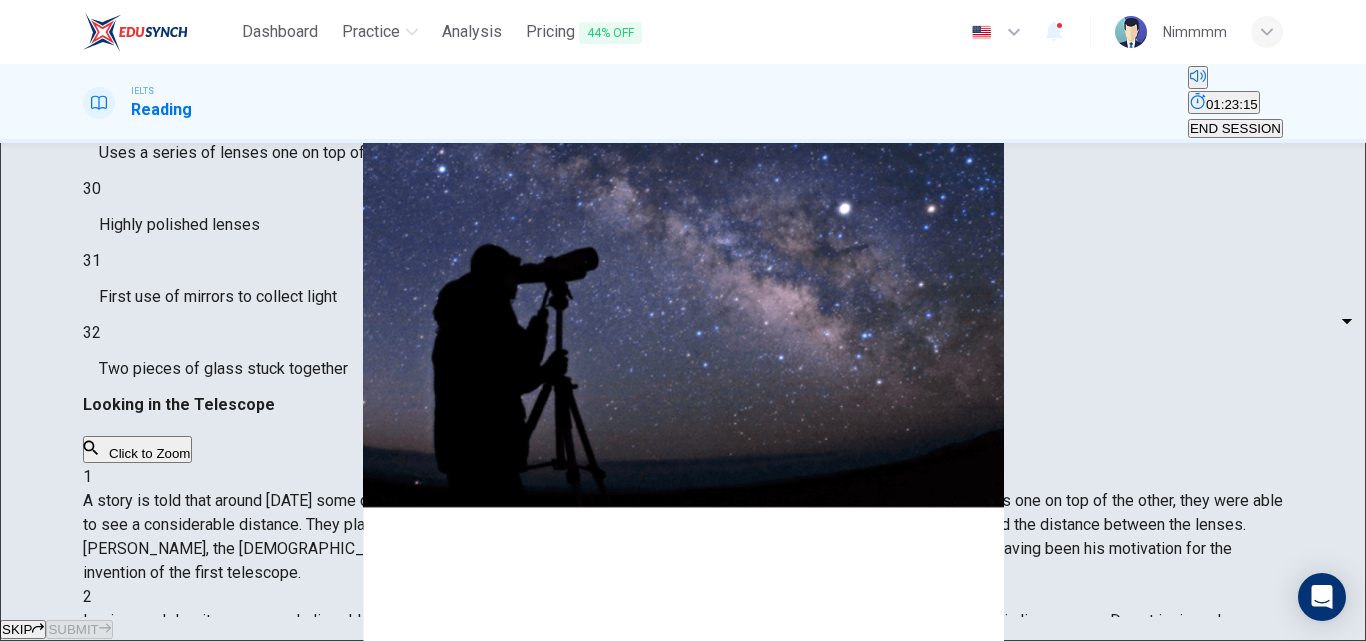 click on "Dashboard Practice Analysis Pricing 44% OFF English en ​ Nimmmm IELTS Reading 01:23:15 END SESSION Questions 28 - 32 Write the correct letter A, B or C, in the boxes below.
Classify the following features as belonging to A the Achromatic telescope B the Reflective telescope C the Refracting telescope 28 C C ​ The first telescopes made 29 ​ ​ Uses a series of lenses one on top of the other 30 ​ ​ Highly polished lenses 31 ​ ​ First use of mirrors to collect light 32 ​ ​ Two pieces of glass stuck together Looking in the Telescope CLICK TO ZOOM Click to Zoom 1 2 3 4 5 SKIP SUBMIT EduSynch - Online Language Proficiency Testing
Dashboard Practice Analysis Pricing   44% OFF Notifications 2 © Copyright  2025 A B C" at bounding box center [683, 320] 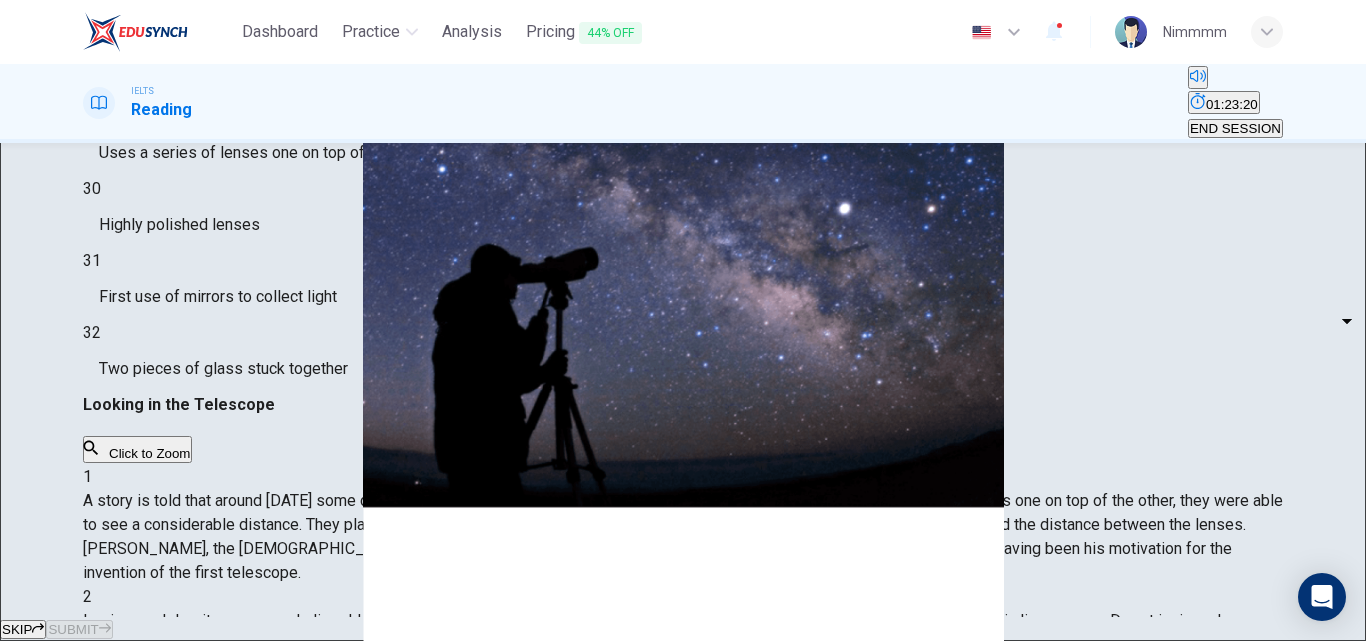 click on "C" at bounding box center (683, 701) 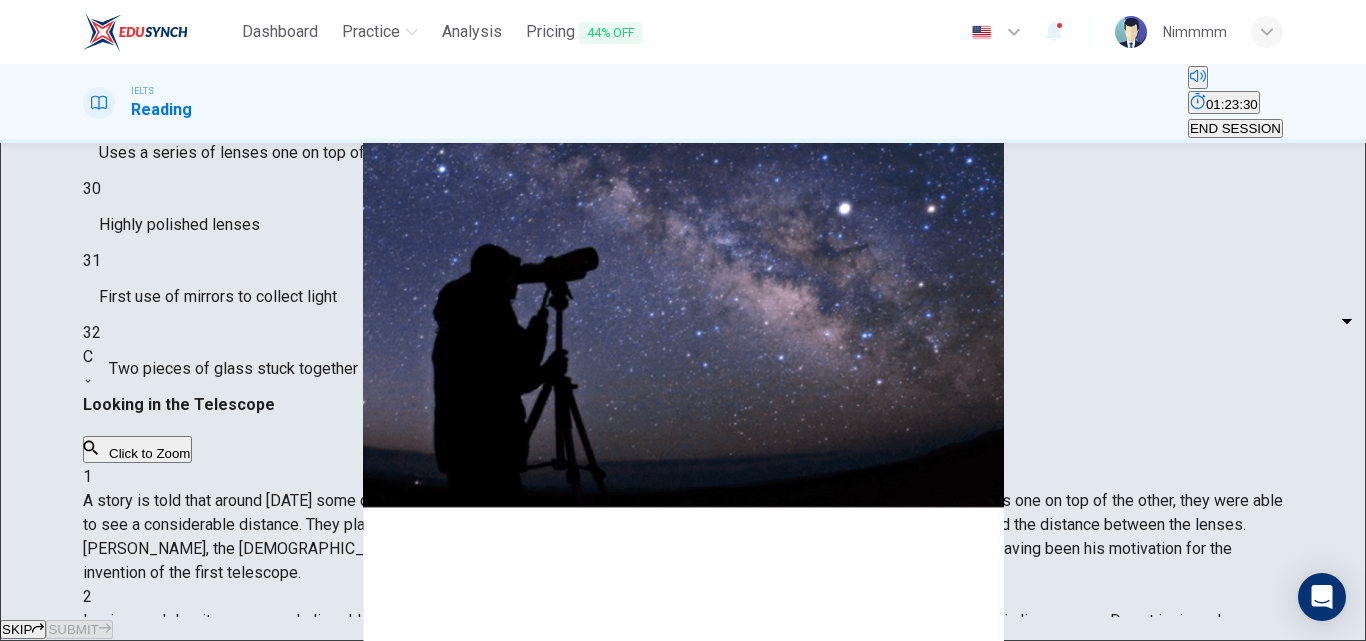 scroll, scrollTop: 1004, scrollLeft: 0, axis: vertical 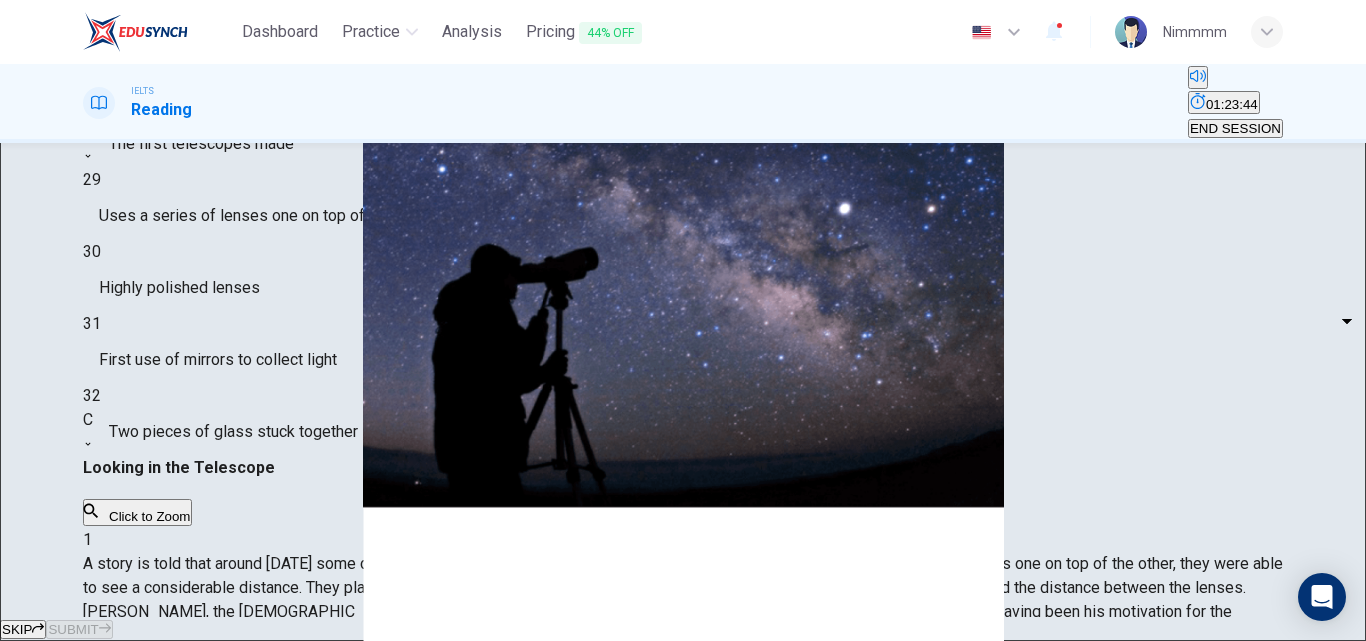 click on "Dashboard Practice Analysis Pricing 44% OFF English en ​ Nimmmm IELTS Reading 01:23:44 END SESSION Questions 28 - 32 Write the correct letter A, B or C, in the boxes below.
Classify the following features as belonging to A the Achromatic telescope B the Reflective telescope C the Refracting telescope 28 C C ​ The first telescopes made 29 ​ ​ Uses a series of lenses one on top of the other 30 ​ ​ Highly polished lenses 31 ​ ​ First use of mirrors to collect light 32 C C ​ Two pieces of glass stuck together Looking in the Telescope CLICK TO ZOOM Click to Zoom 1 2 3 4 5 SKIP SUBMIT EduSynch - Online Language Proficiency Testing
Dashboard Practice Analysis Pricing   44% OFF Notifications 2 © Copyright  2025" at bounding box center [683, 320] 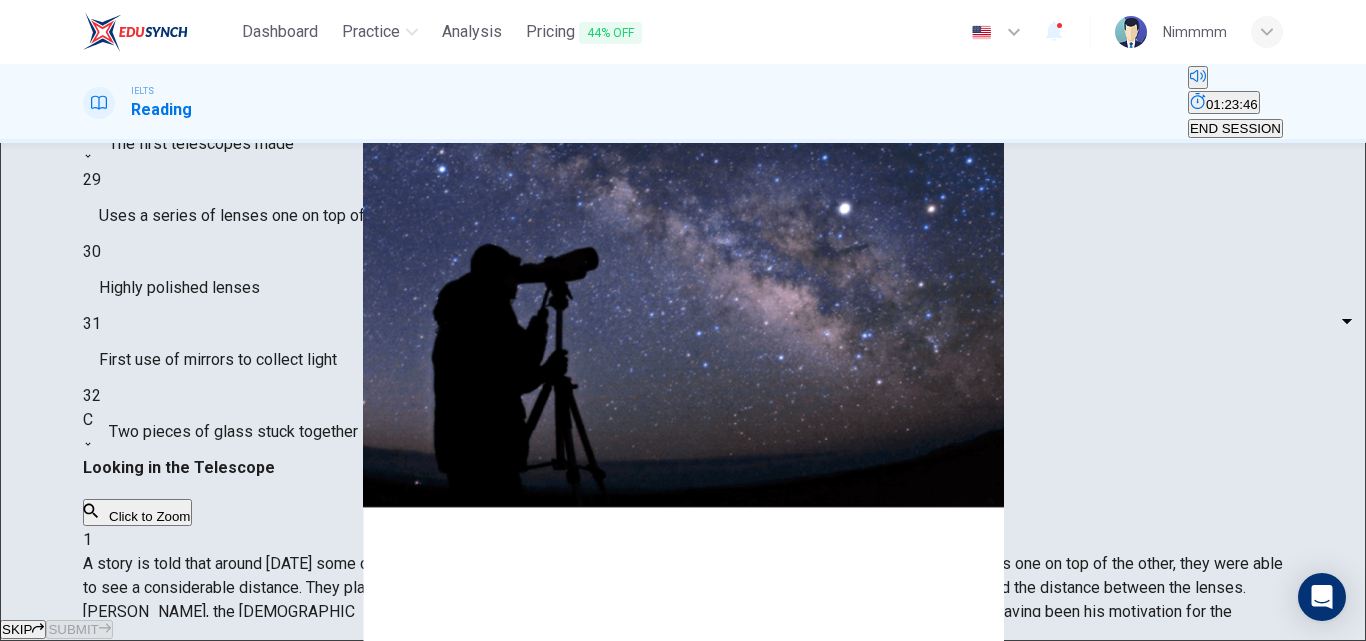 click on "A" at bounding box center [683, 653] 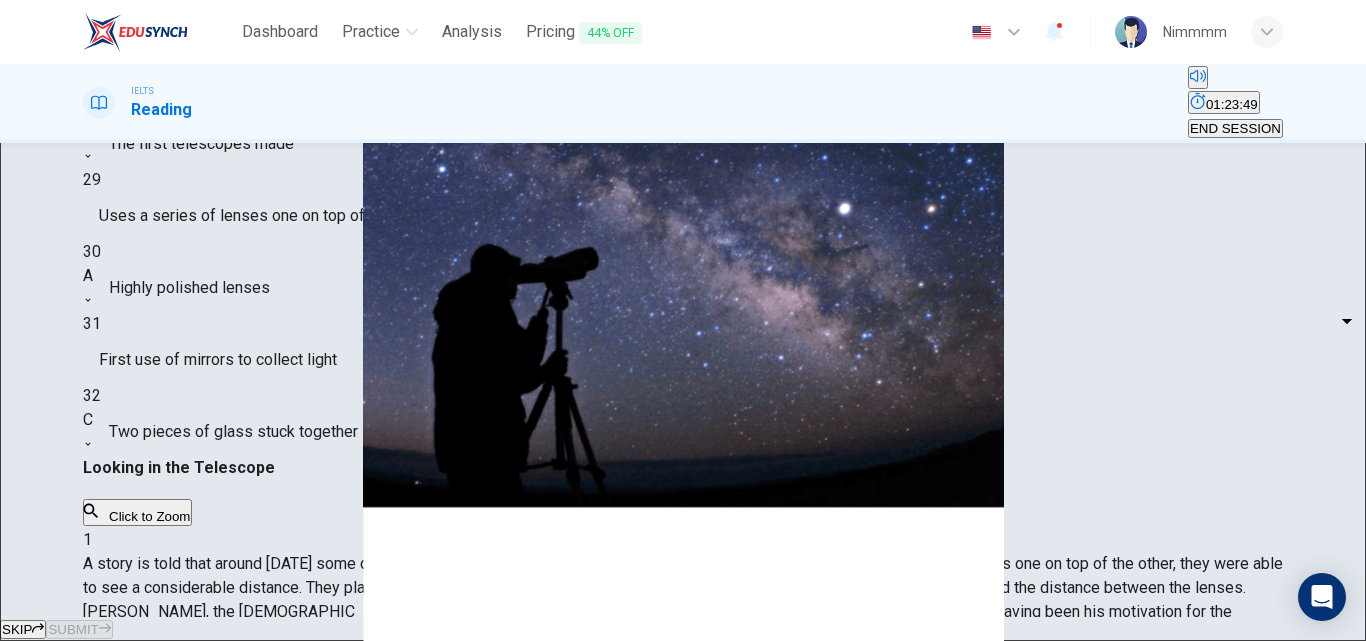 click on "Dashboard Practice Analysis Pricing 44% OFF English en ​ Nimmmm IELTS Reading 01:23:49 END SESSION Questions 28 - 32 Write the correct letter A, B or C, in the boxes below.
Classify the following features as belonging to A the Achromatic telescope B the Reflective telescope C the Refracting telescope 28 C C ​ The first telescopes made 29 ​ ​ Uses a series of lenses one on top of the other 30 A A ​ Highly polished lenses 31 ​ ​ First use of mirrors to collect light 32 C C ​ Two pieces of glass stuck together Looking in the Telescope CLICK TO ZOOM Click to Zoom 1 2 3 4 5 SKIP SUBMIT EduSynch - Online Language Proficiency Testing
Dashboard Practice Analysis Pricing   44% OFF Notifications 2 © Copyright  2025 A B C" at bounding box center [683, 320] 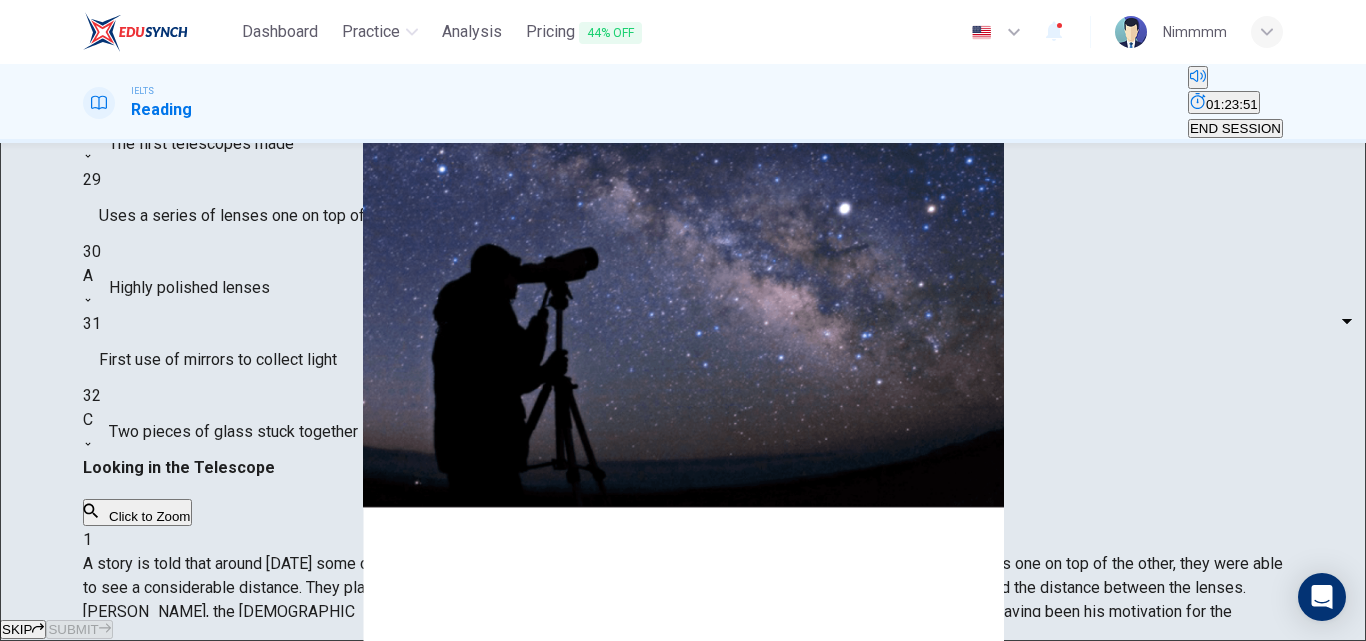 click on "A" at bounding box center (683, 653) 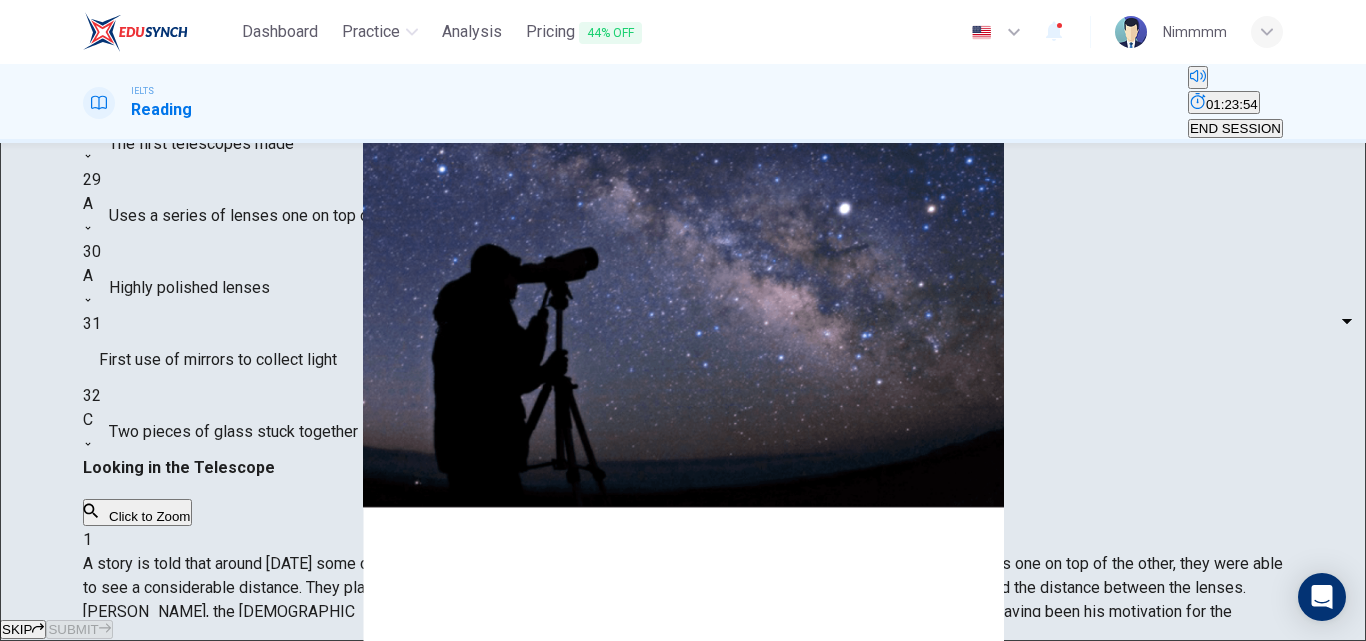 click on "Dashboard Practice Analysis Pricing 44% OFF English en ​ Nimmmm IELTS Reading 01:23:54 END SESSION Questions 28 - 32 Write the correct letter A, B or C, in the boxes below.
Classify the following features as belonging to A the Achromatic telescope B the Reflective telescope C the Refracting telescope 28 C C ​ The first telescopes made 29 A A ​ Uses a series of lenses one on top of the other 30 A A ​ Highly polished lenses 31 ​ ​ First use of mirrors to collect light 32 C C ​ Two pieces of glass stuck together Looking in the Telescope CLICK TO ZOOM Click to Zoom 1 2 3 4 5 SKIP SUBMIT EduSynch - Online Language Proficiency Testing
Dashboard Practice Analysis Pricing   44% OFF Notifications 2 © Copyright  2025 A B C" at bounding box center (683, 320) 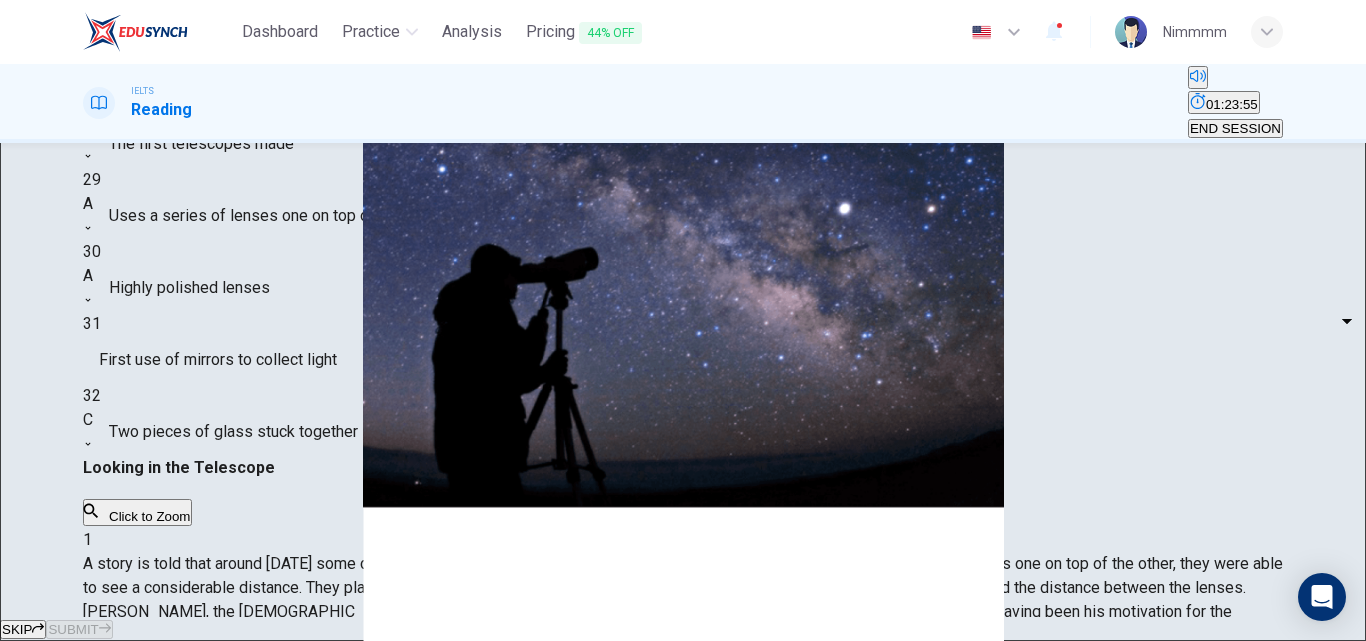 click on "B" at bounding box center (683, 677) 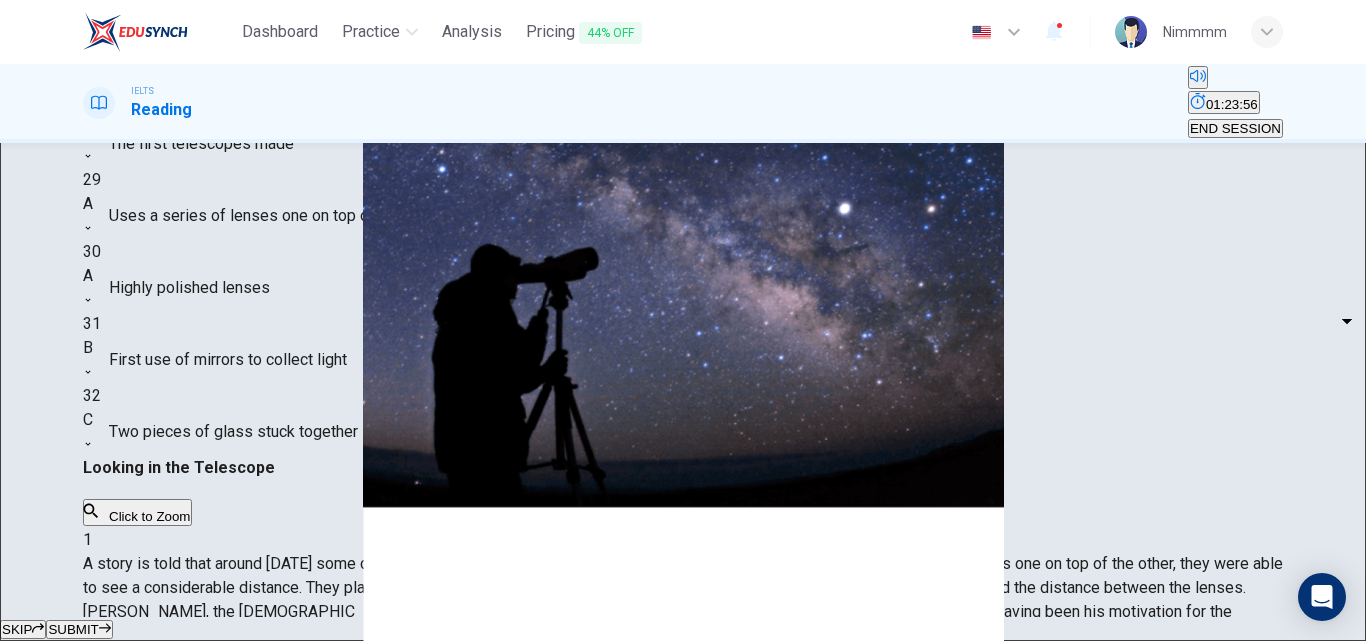 click on "SUBMIT" at bounding box center (73, 629) 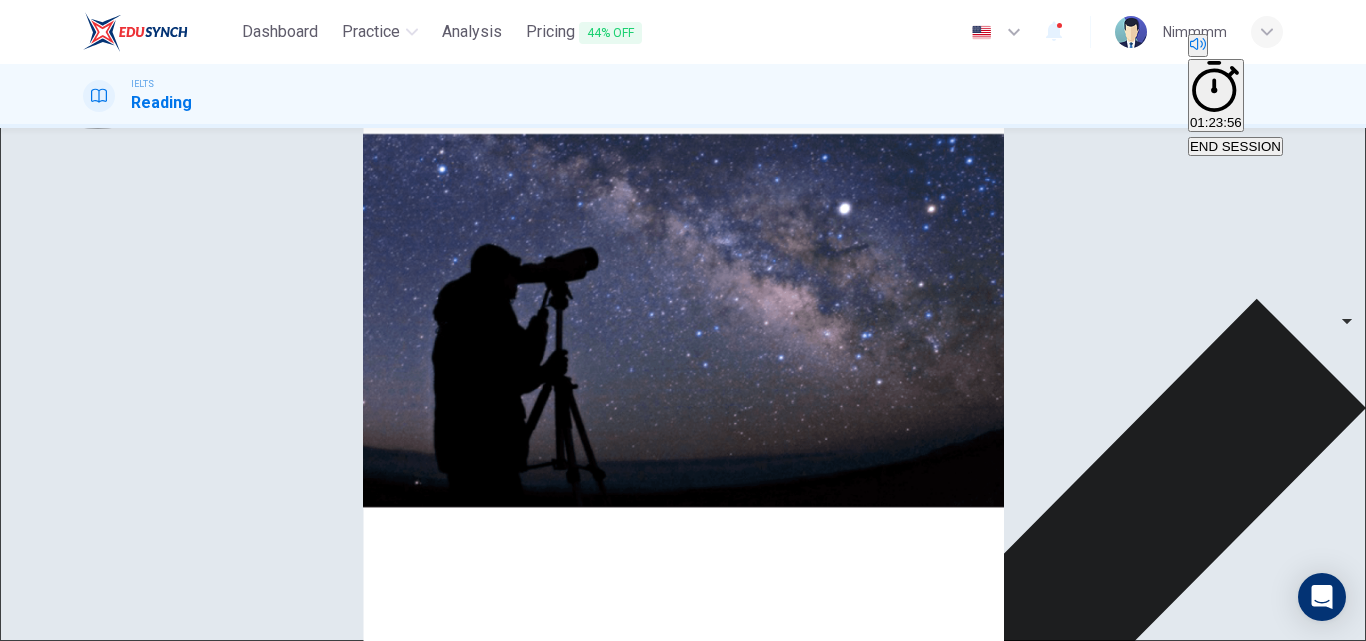click on "NEXT" at bounding box center (26, 1585) 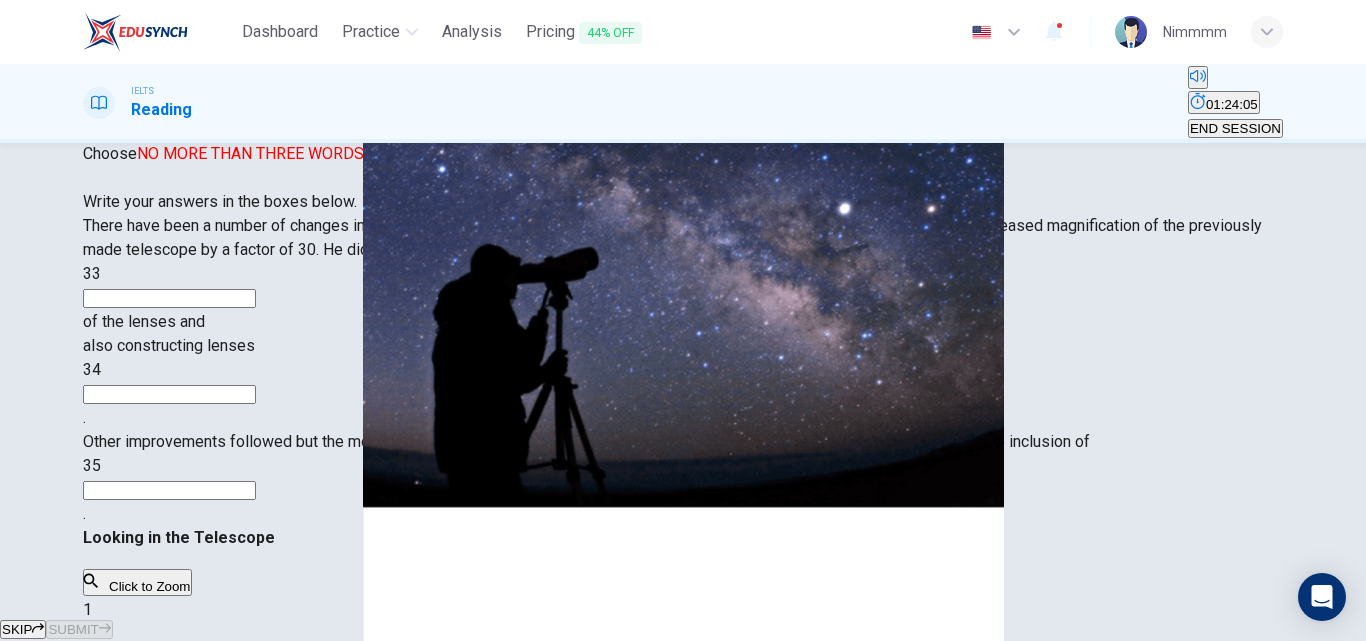 scroll, scrollTop: 279, scrollLeft: 0, axis: vertical 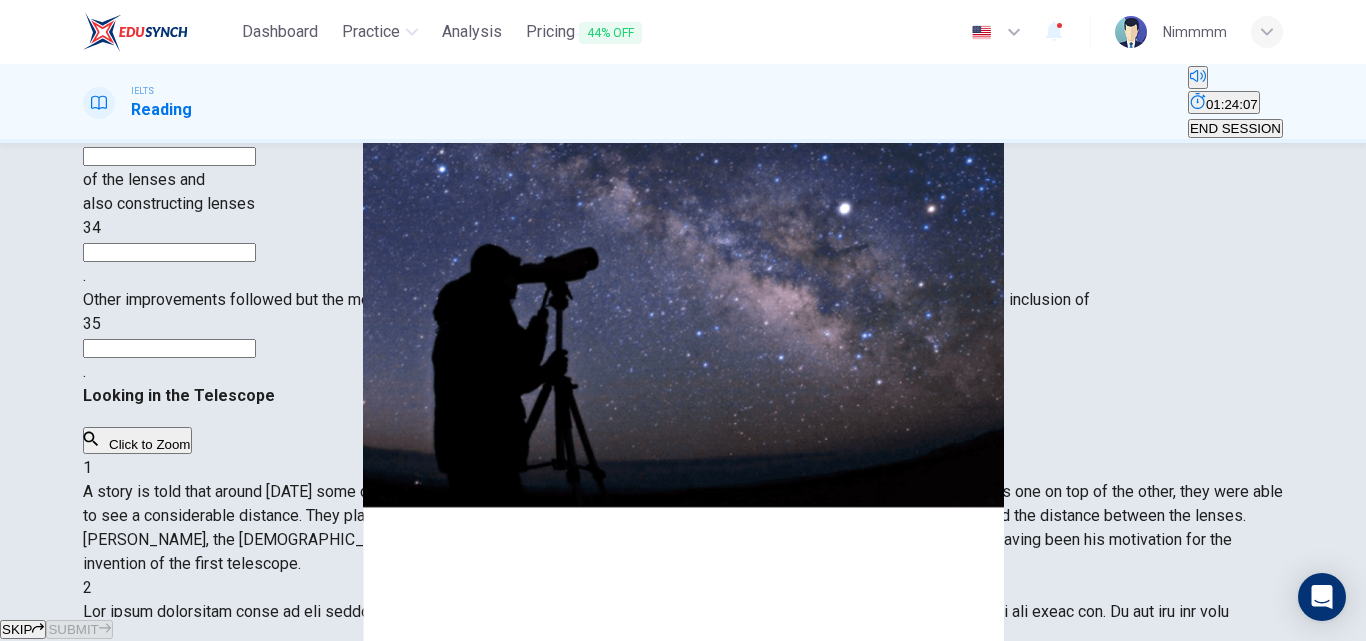 click on "SKIP" at bounding box center [17, 629] 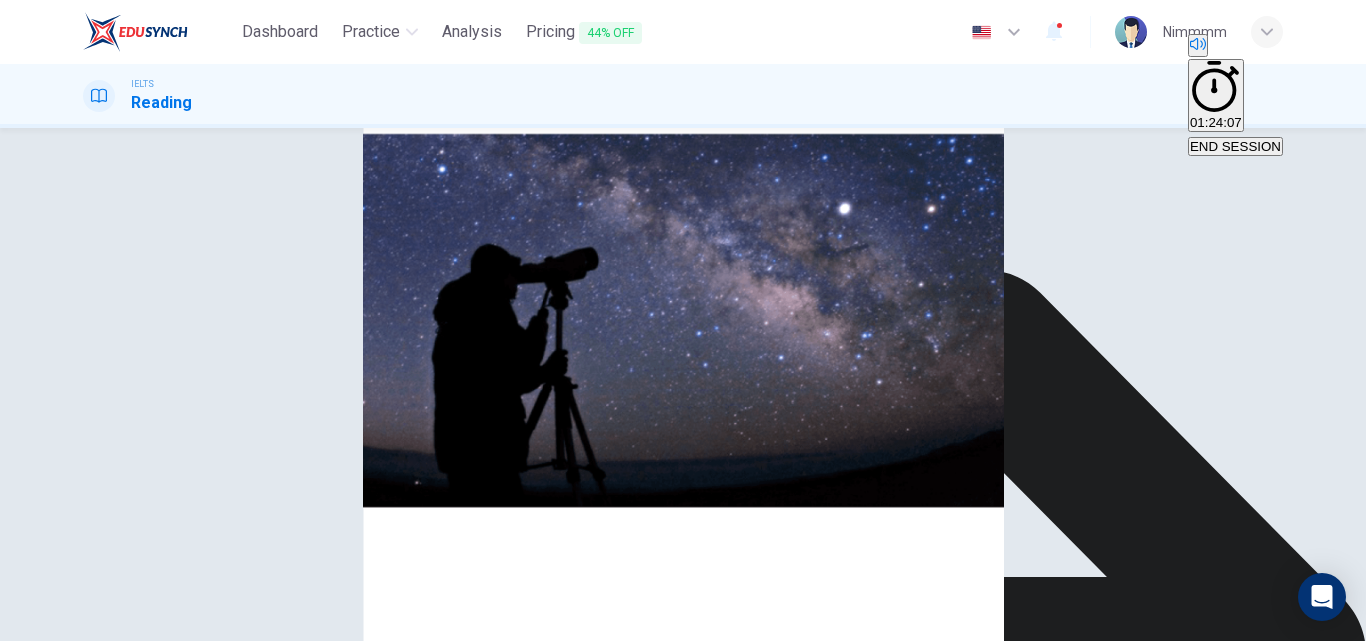 click 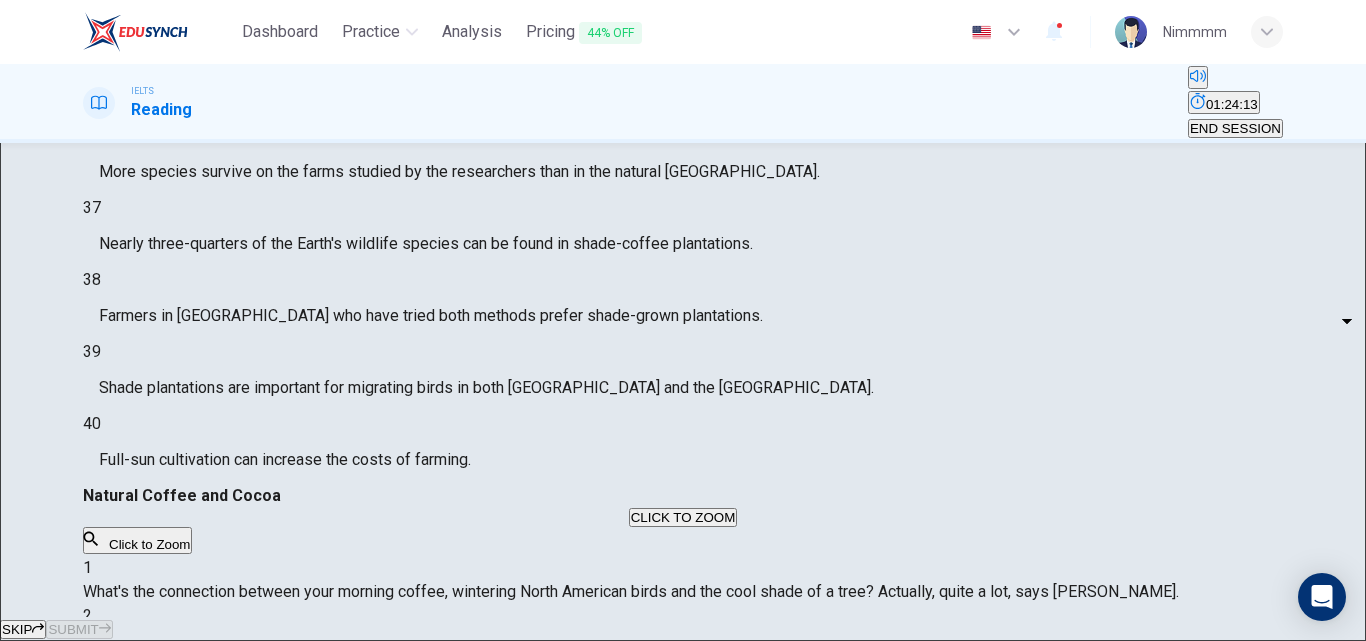 scroll, scrollTop: 268, scrollLeft: 0, axis: vertical 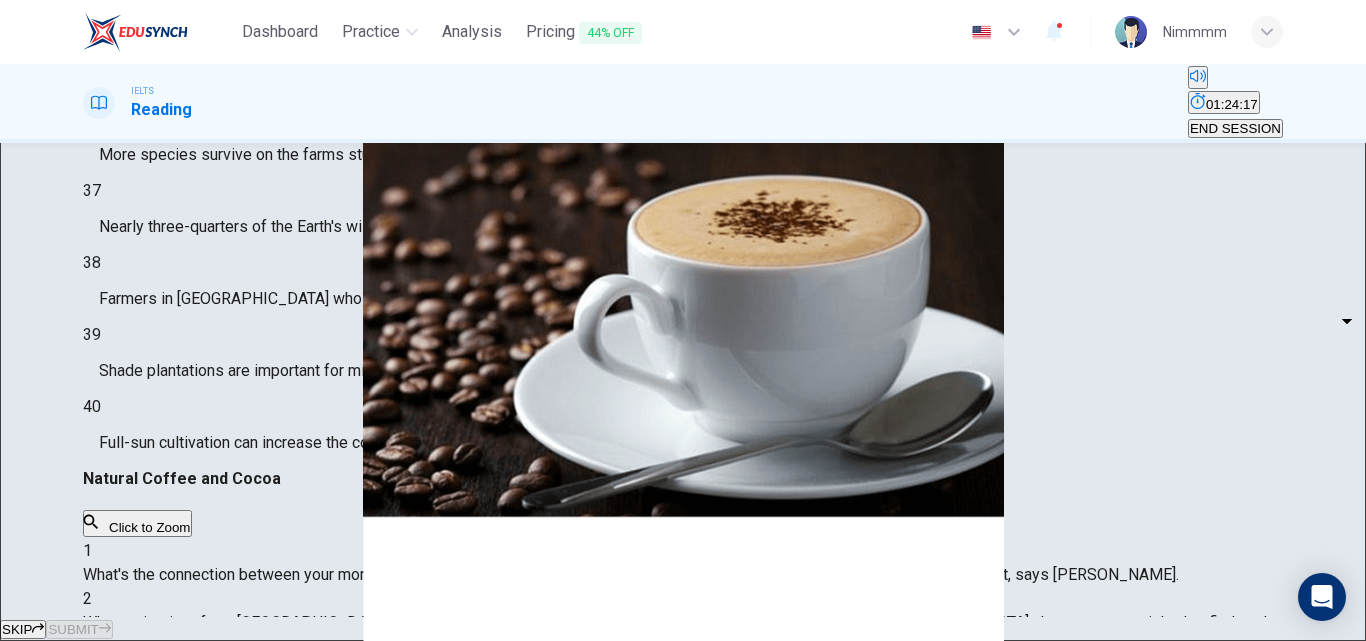 click on "SKIP" at bounding box center [17, 629] 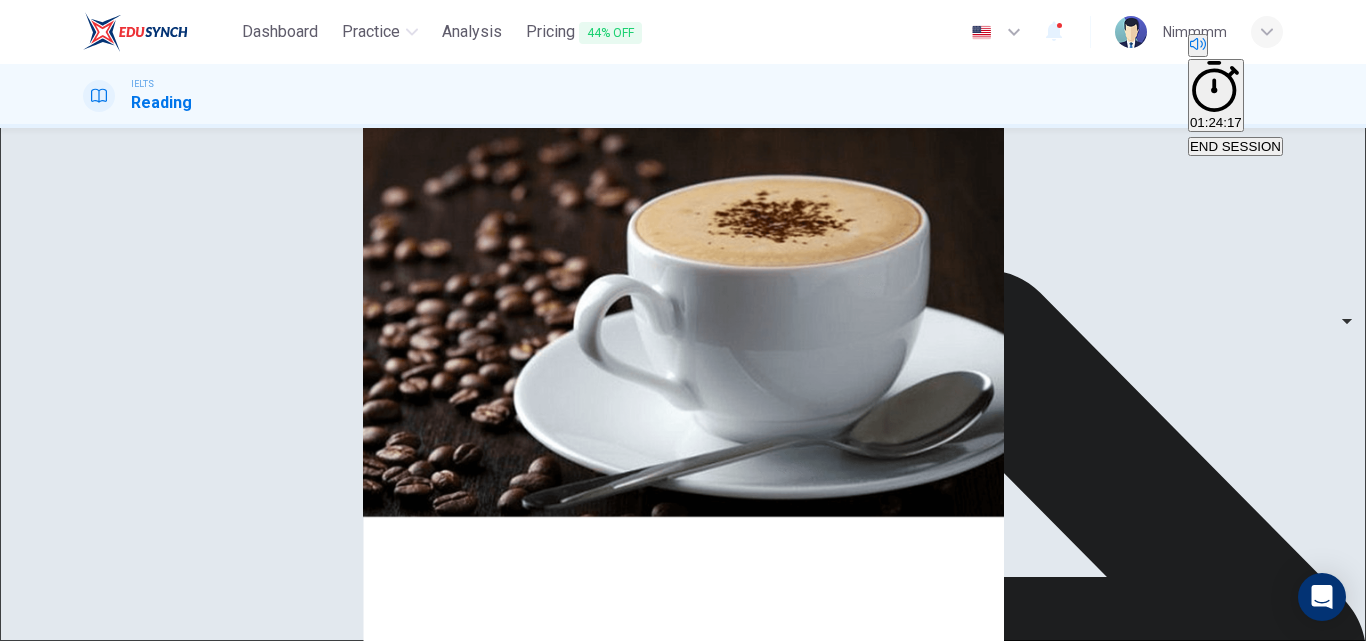 click on "NEXT" at bounding box center [26, 1537] 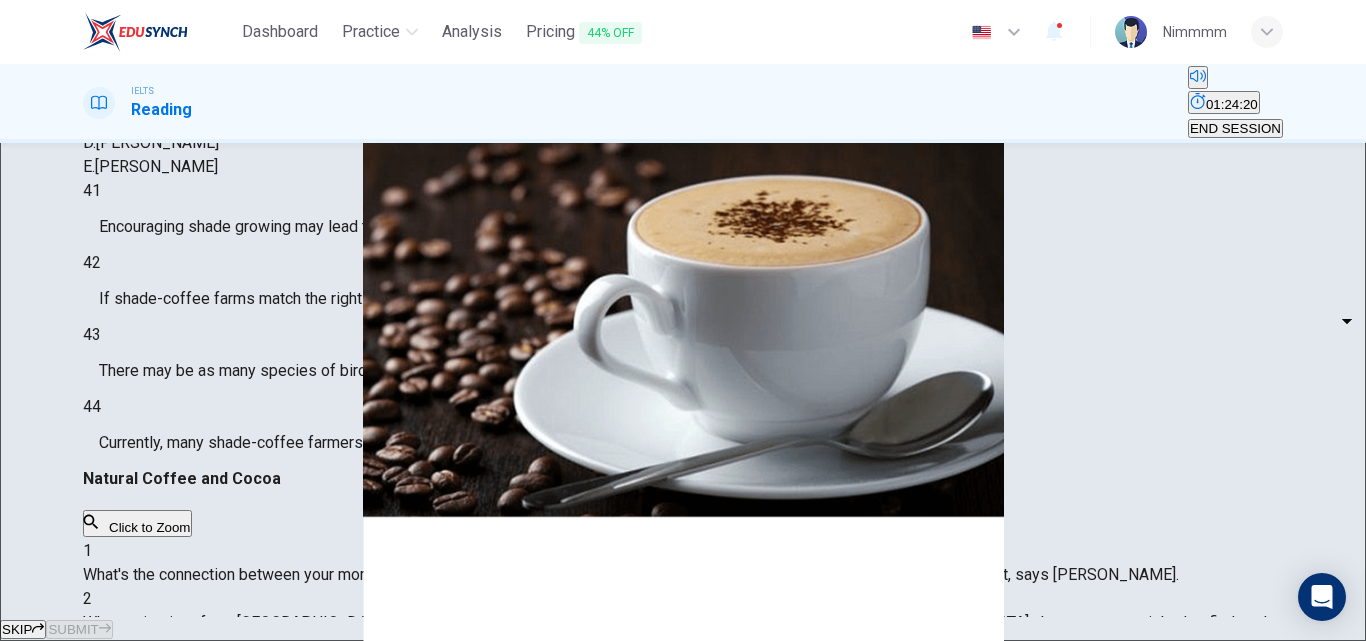 click on "SKIP" at bounding box center [17, 629] 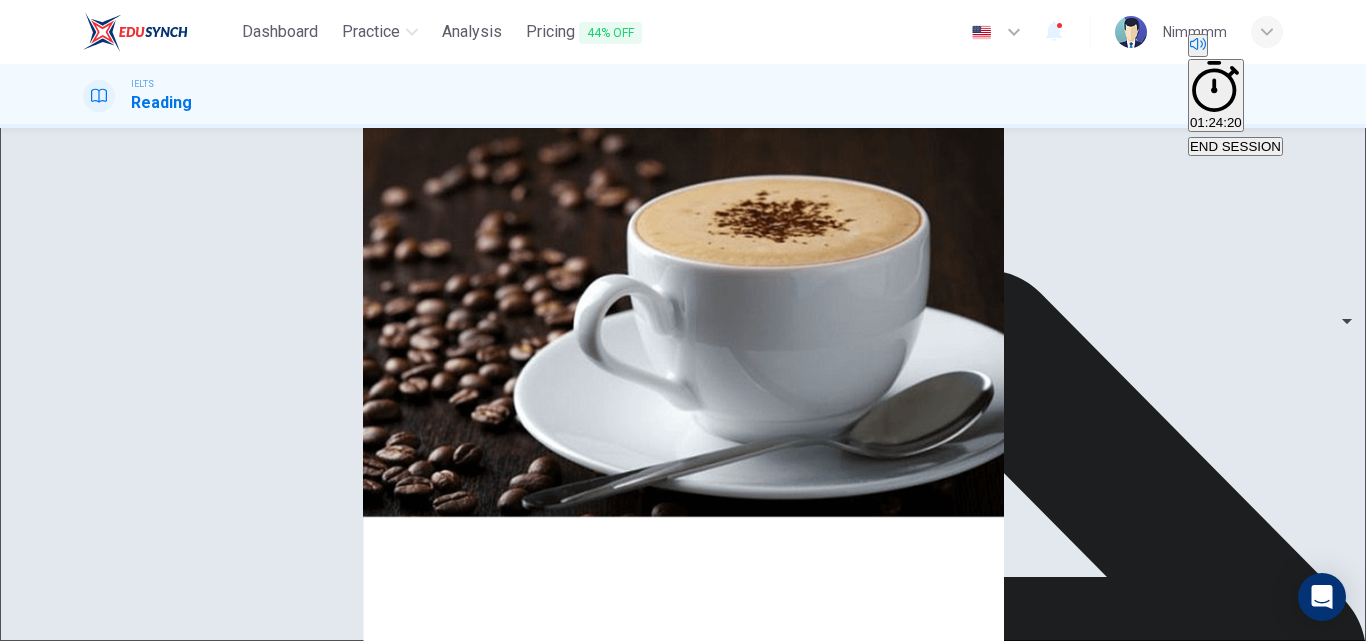 click on "NEXT" at bounding box center [20, 1537] 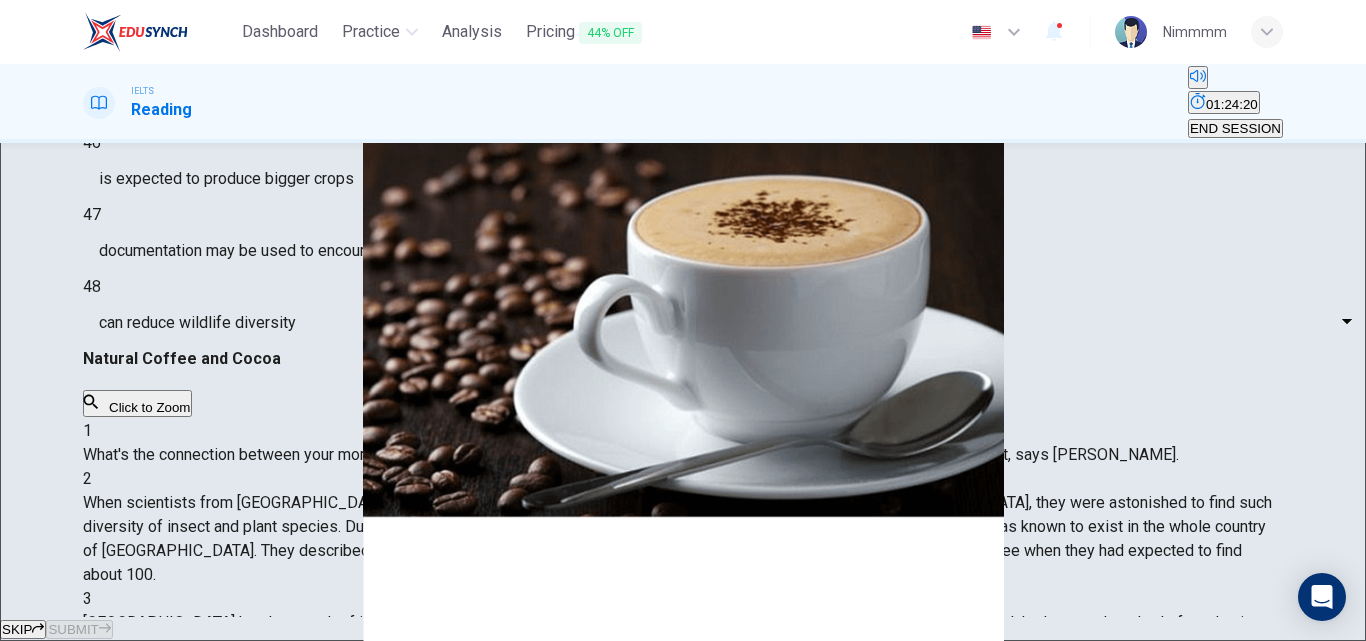 scroll, scrollTop: 244, scrollLeft: 0, axis: vertical 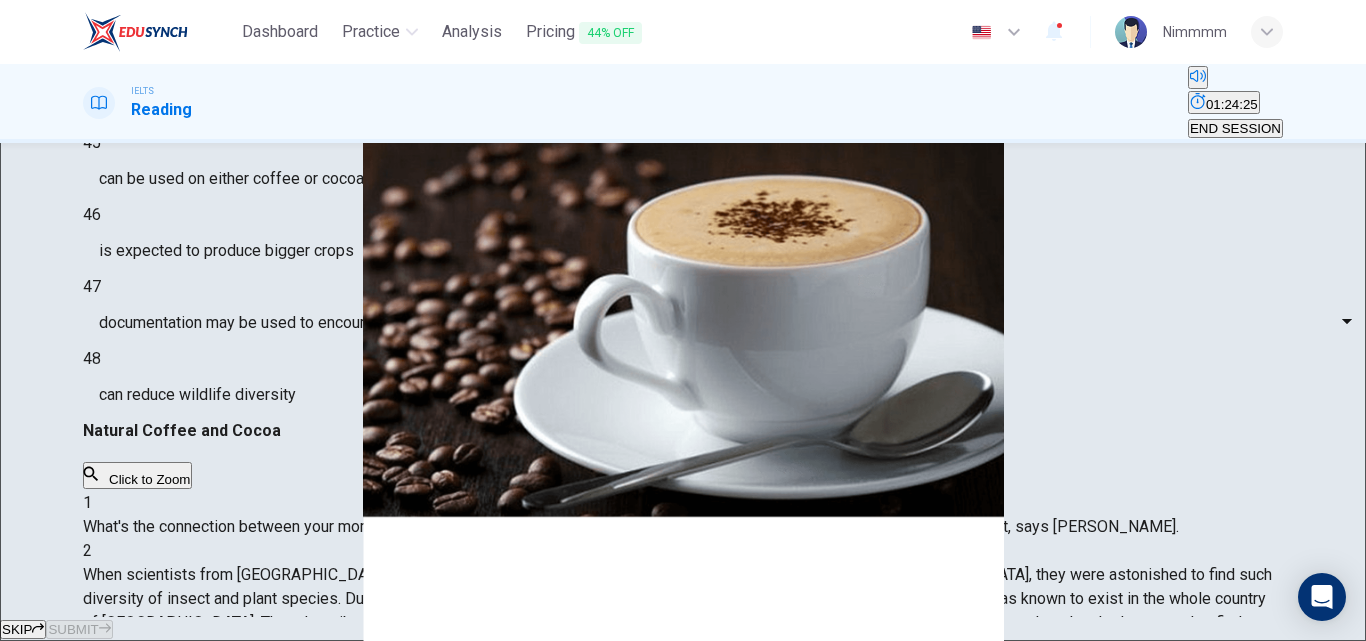 click on "Dashboard Practice Analysis Pricing 44% OFF English en ​ Nimmmm IELTS Reading 01:24:25 END SESSION Questions 45 - 48 Classify the features described below as applying to growing coffee.
Write the correct letter  A-C  in the boxes below. A. The shade-grown method B. The full-sun method C. Both shade-grown and full-sun methods 45 ​ ​ can be used on either coffee or cocoa plantations 46 ​ ​ is expected to produce bigger crops 47 ​ ​ documentation may be used to encourage sales 48 ​ ​ can reduce wildlife diversity Natural Coffee and Cocoa CLICK TO ZOOM Click to Zoom 1 What's the connection between your morning coffee, wintering North American birds and the cool shade of a tree? Actually, quite a lot, says [PERSON_NAME]. 2 3 4 5 6 7 8 9 10 11 12 SKIP SUBMIT EduSynch - Online Language Proficiency Testing
Dashboard Practice Analysis Pricing   44% OFF Notifications 2 © Copyright  2025 A B C" at bounding box center [683, 320] 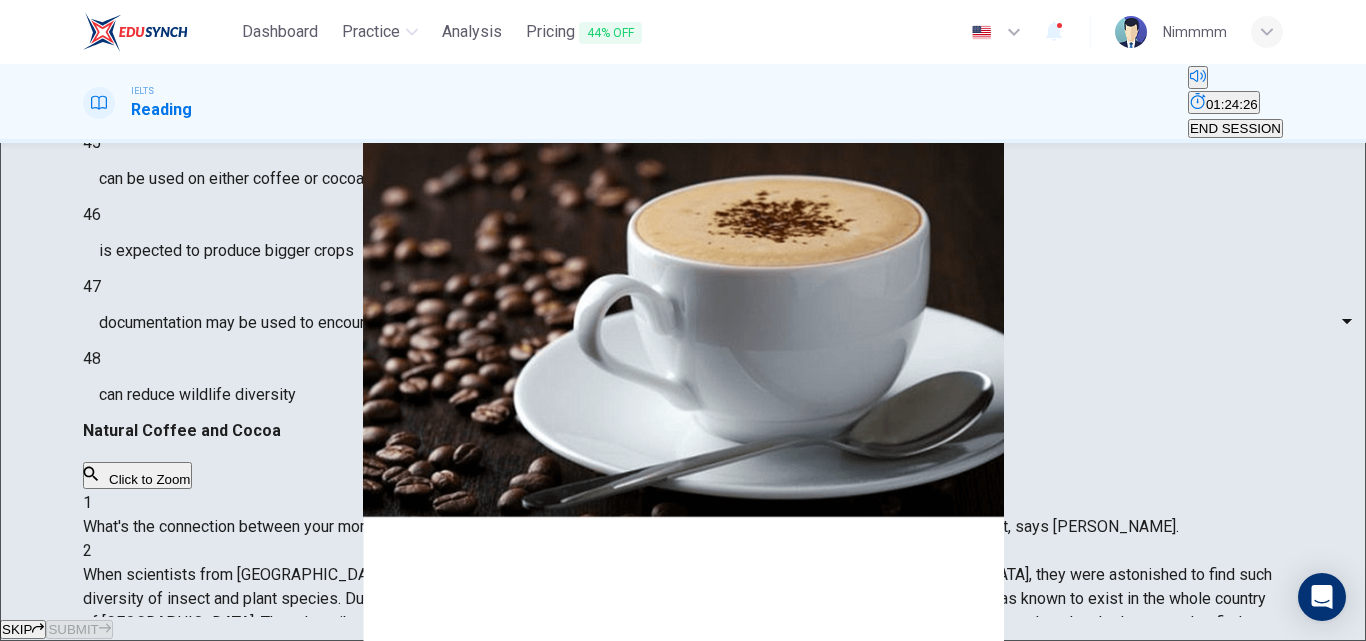 click on "A" at bounding box center [683, 653] 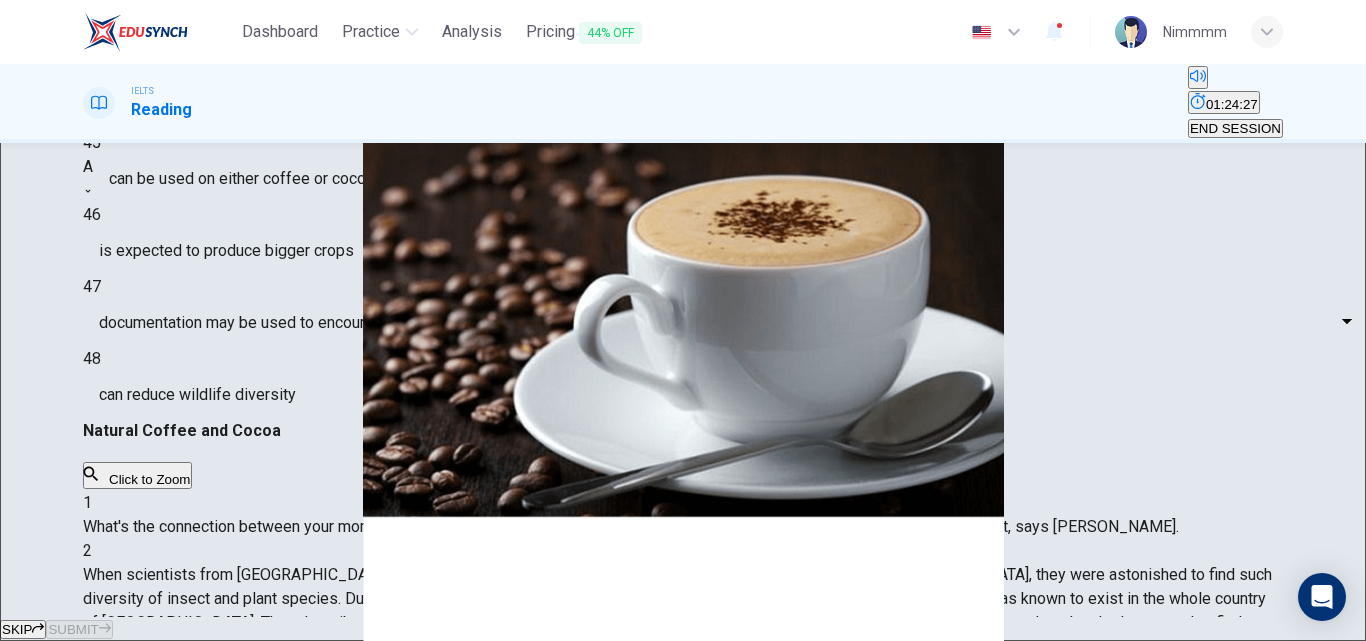 click on "Dashboard Practice Analysis Pricing 44% OFF English en ​ Nimmmm IELTS Reading 01:24:27 END SESSION Questions 45 - 48 Classify the features described below as applying to growing coffee.
Write the correct letter  A-C  in the boxes below. A. The shade-grown method B. The full-sun method C. Both shade-grown and full-sun methods 45 A A ​ can be used on either coffee or cocoa plantations 46 ​ ​ is expected to produce bigger crops 47 ​ ​ documentation may be used to encourage sales 48 ​ ​ can reduce wildlife diversity Natural Coffee and Cocoa CLICK TO ZOOM Click to Zoom 1 What's the connection between your morning coffee, wintering North American birds and the cool shade of a tree? Actually, quite a lot, says [PERSON_NAME]. 2 3 4 5 6 7 8 9 10 11 12 SKIP SUBMIT EduSynch - Online Language Proficiency Testing
Dashboard Practice Analysis Pricing   44% OFF Notifications 2 © Copyright  2025" at bounding box center (683, 320) 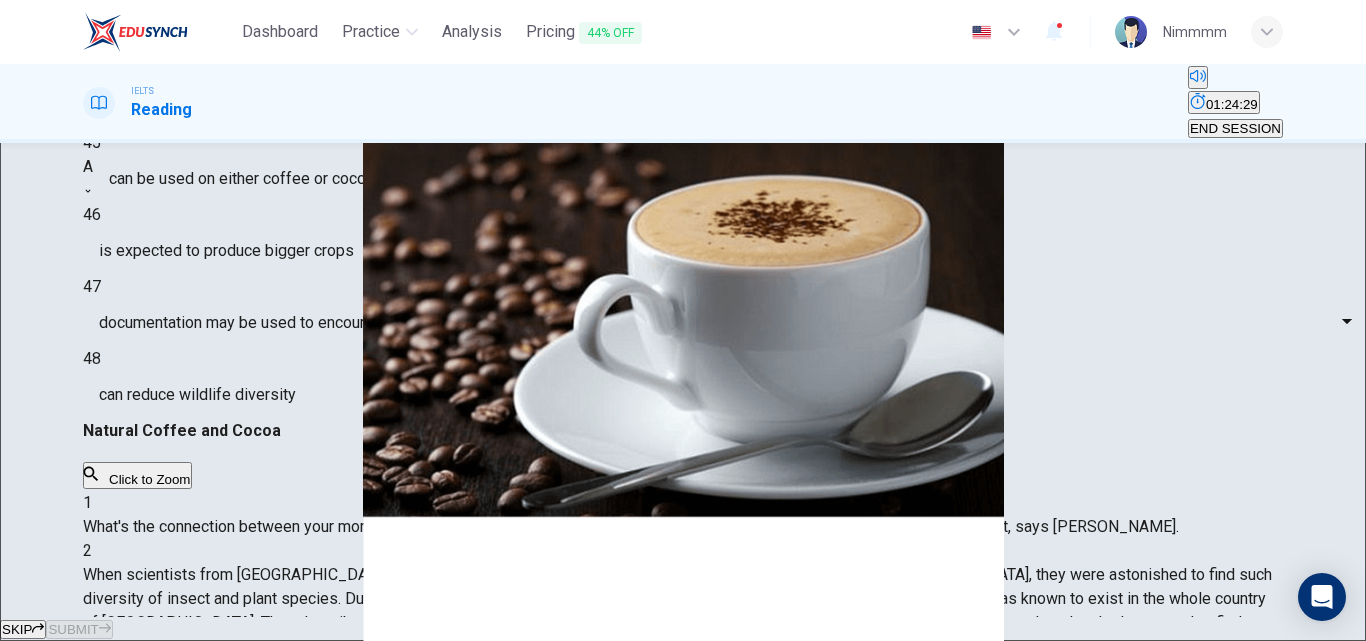 click on "A" at bounding box center [683, 653] 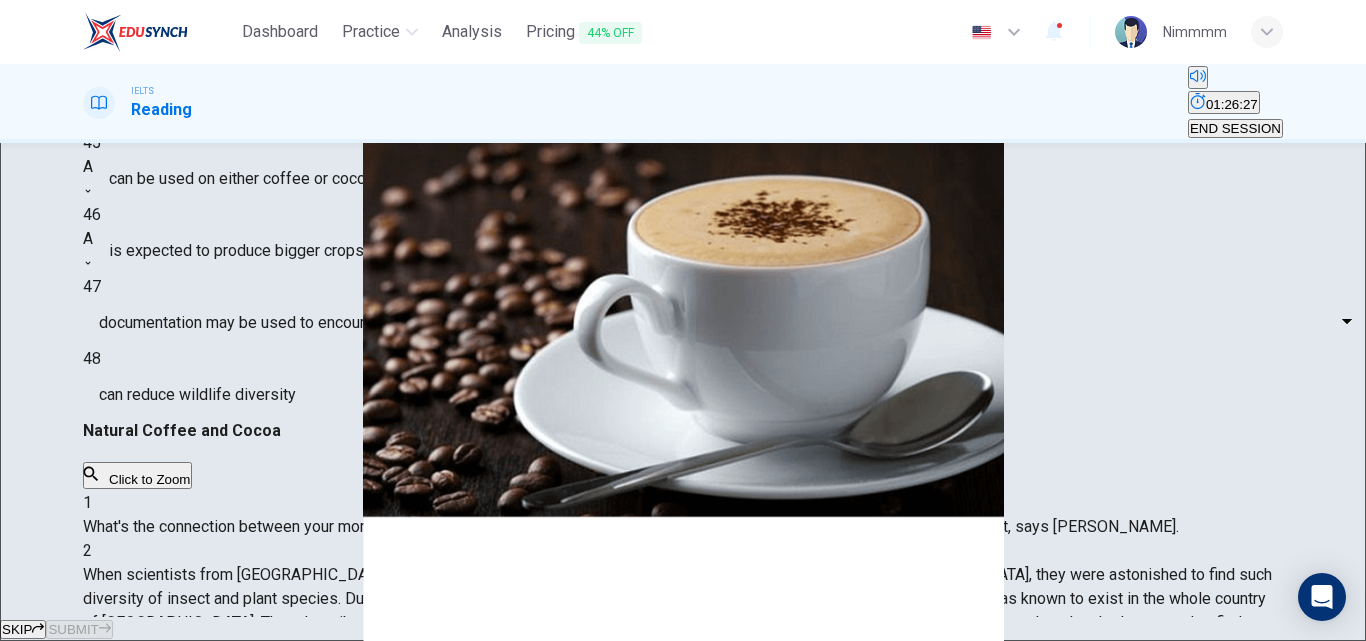 click on "END SESSION" at bounding box center [1235, 128] 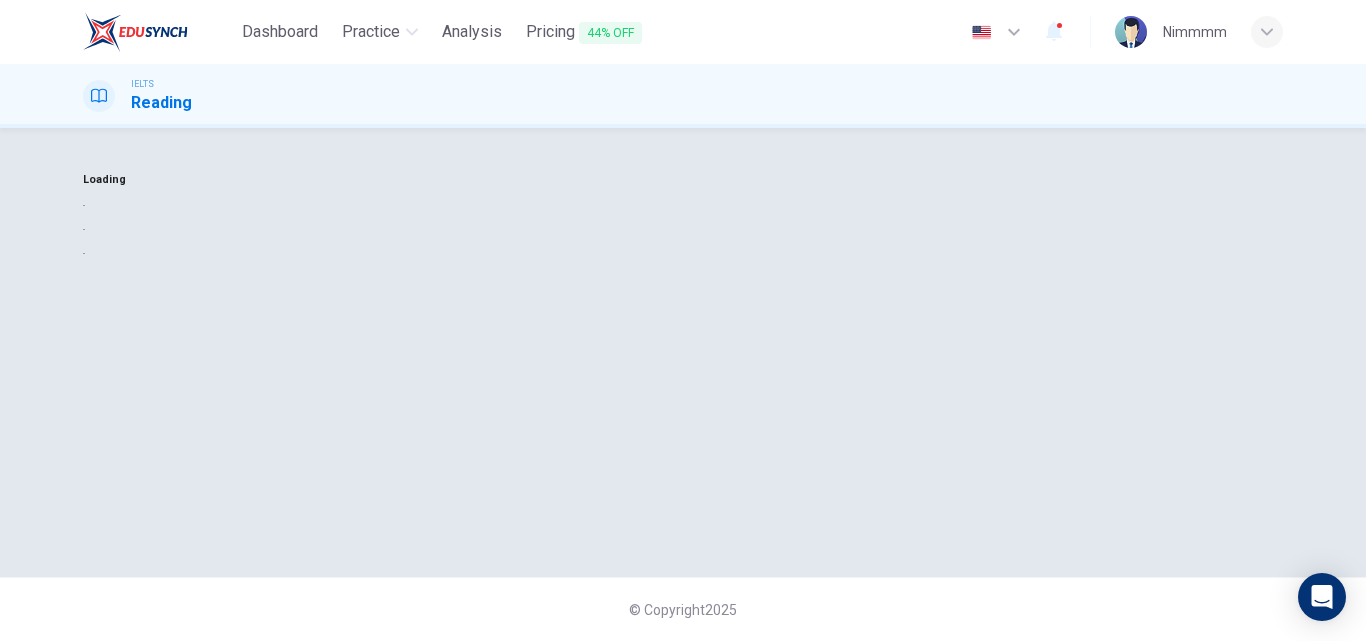 scroll, scrollTop: 0, scrollLeft: 0, axis: both 